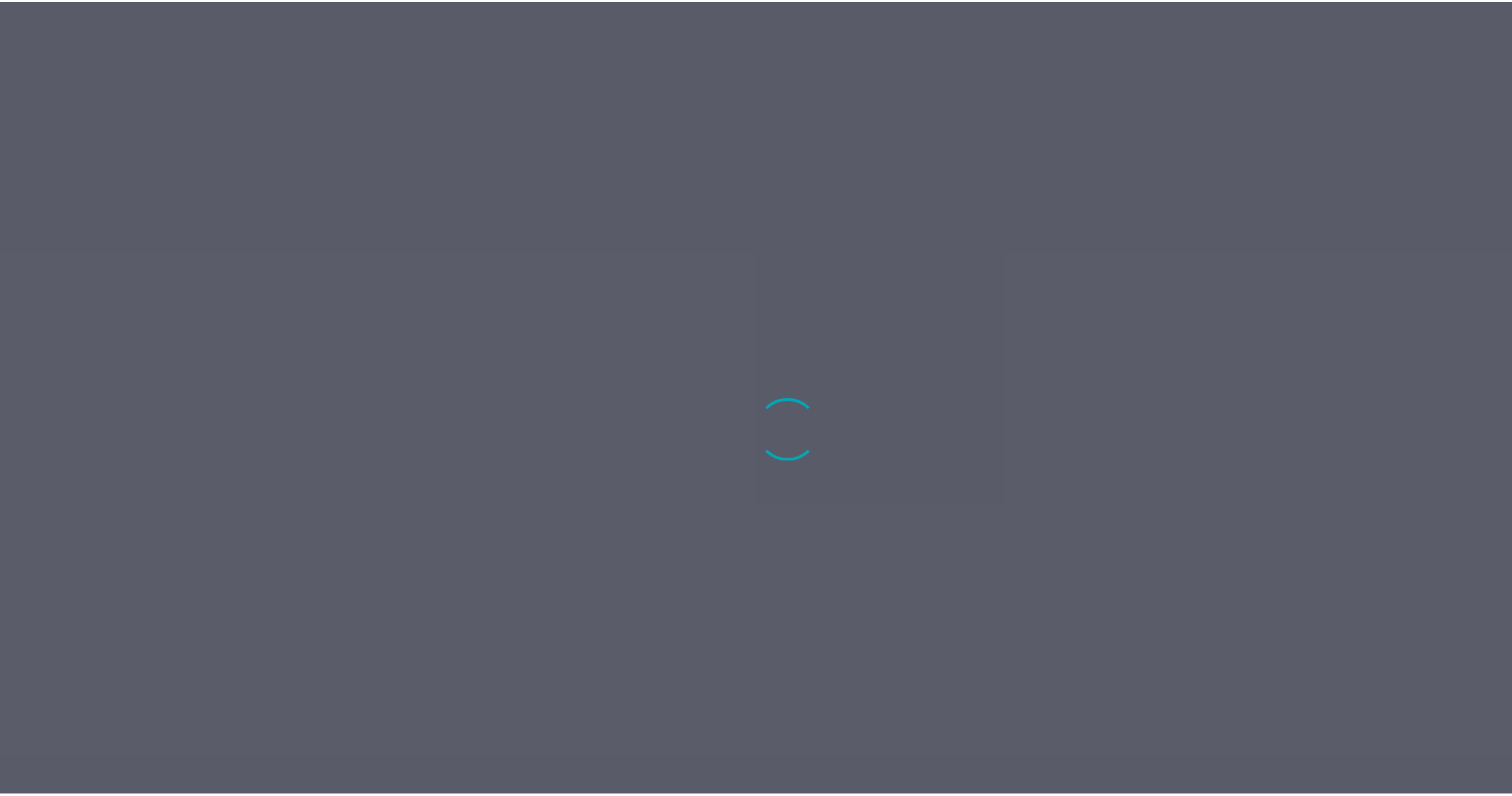 scroll, scrollTop: 0, scrollLeft: 0, axis: both 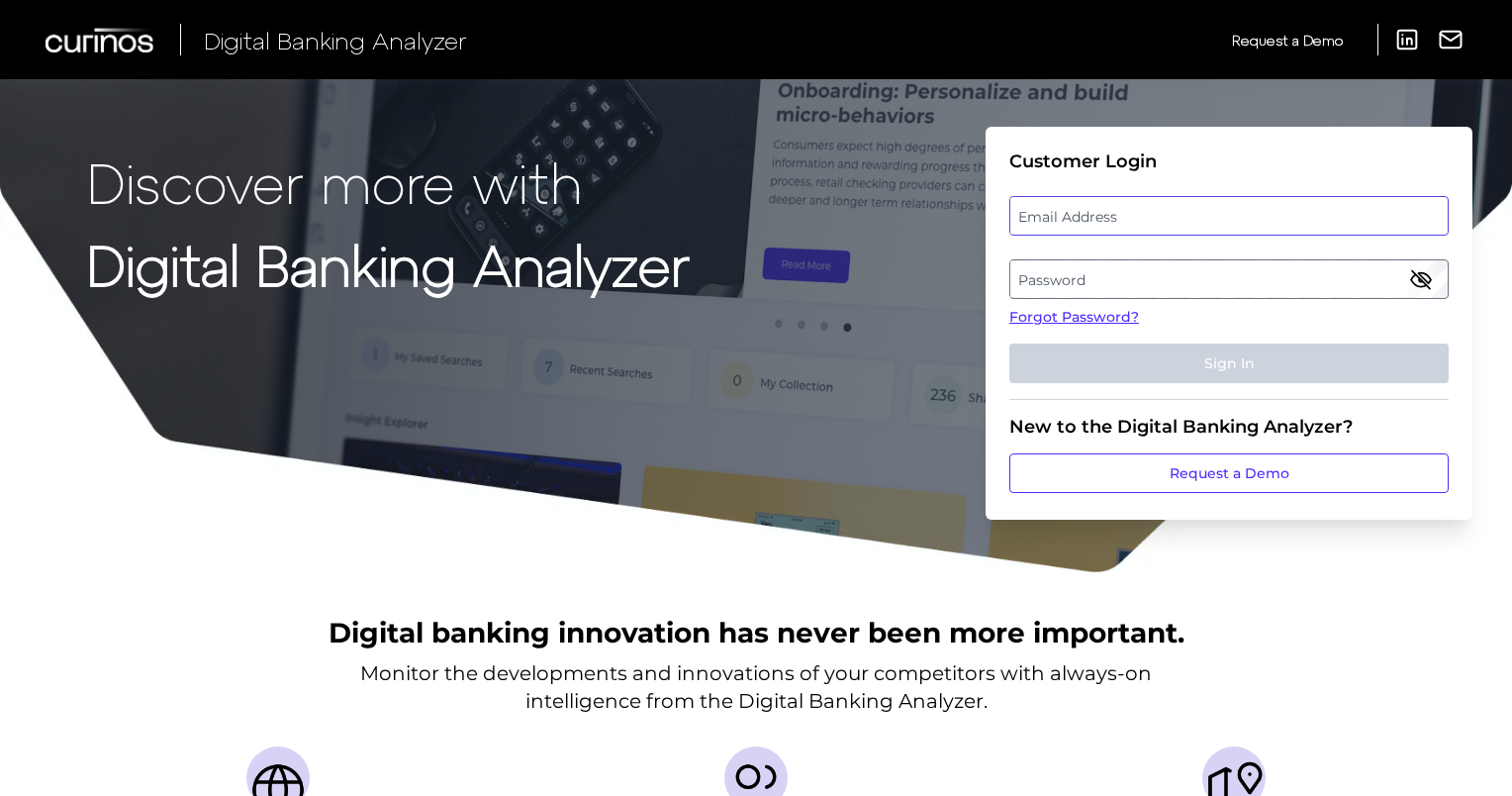 type on "bday@pscu.com" 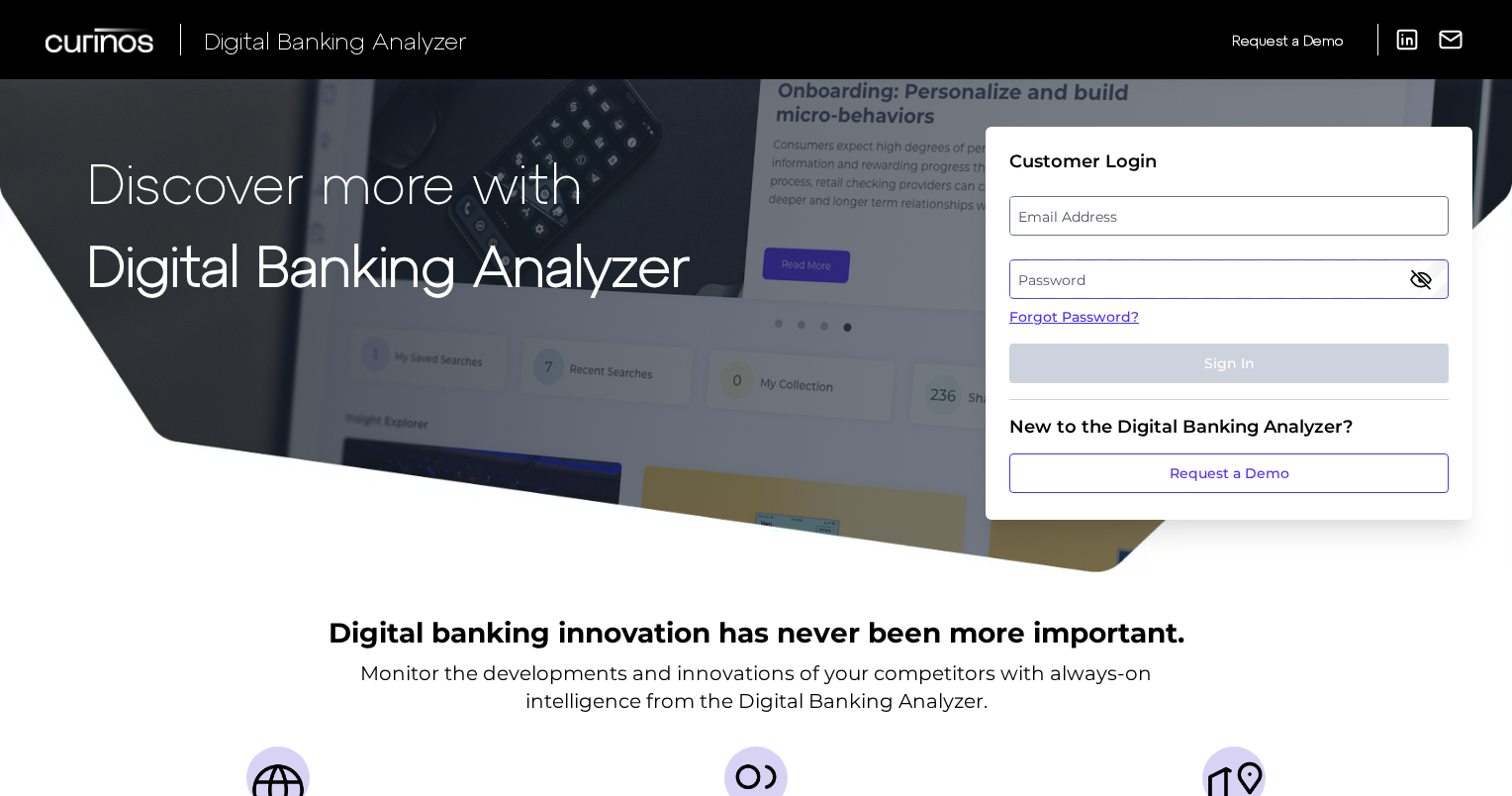 click on "Sign In" at bounding box center (1229, 363) 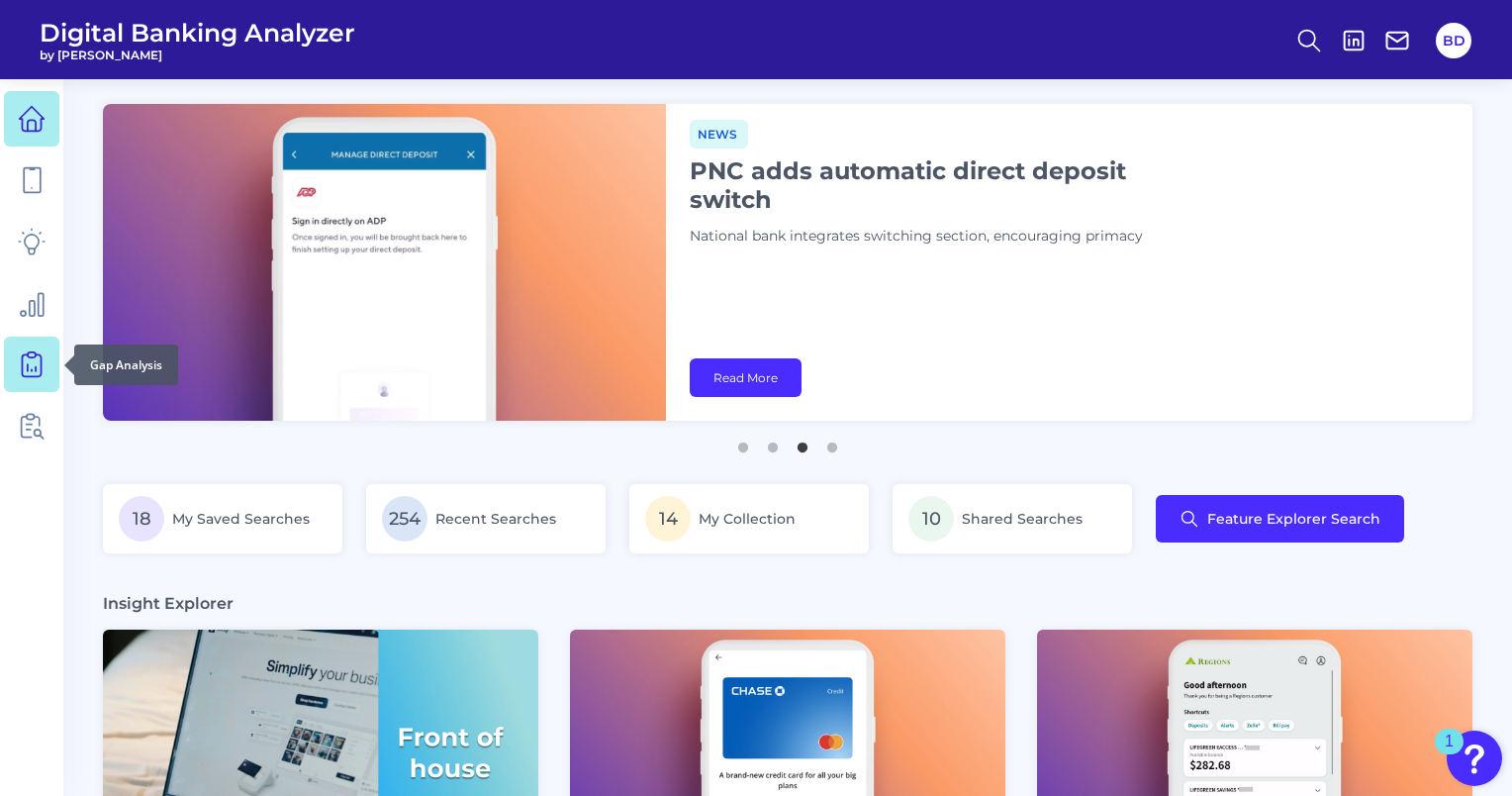click 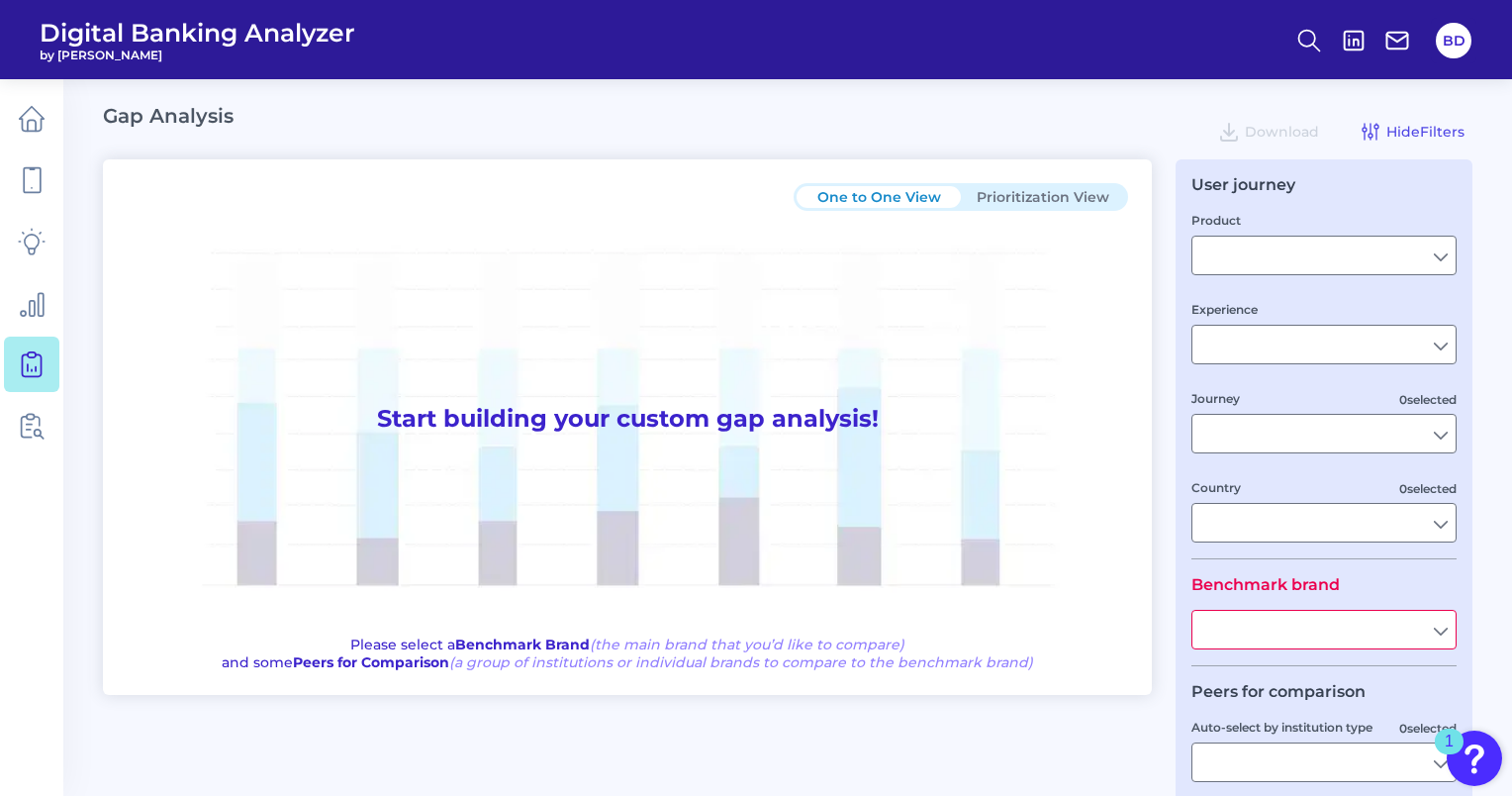 type on "Checking / Current Account" 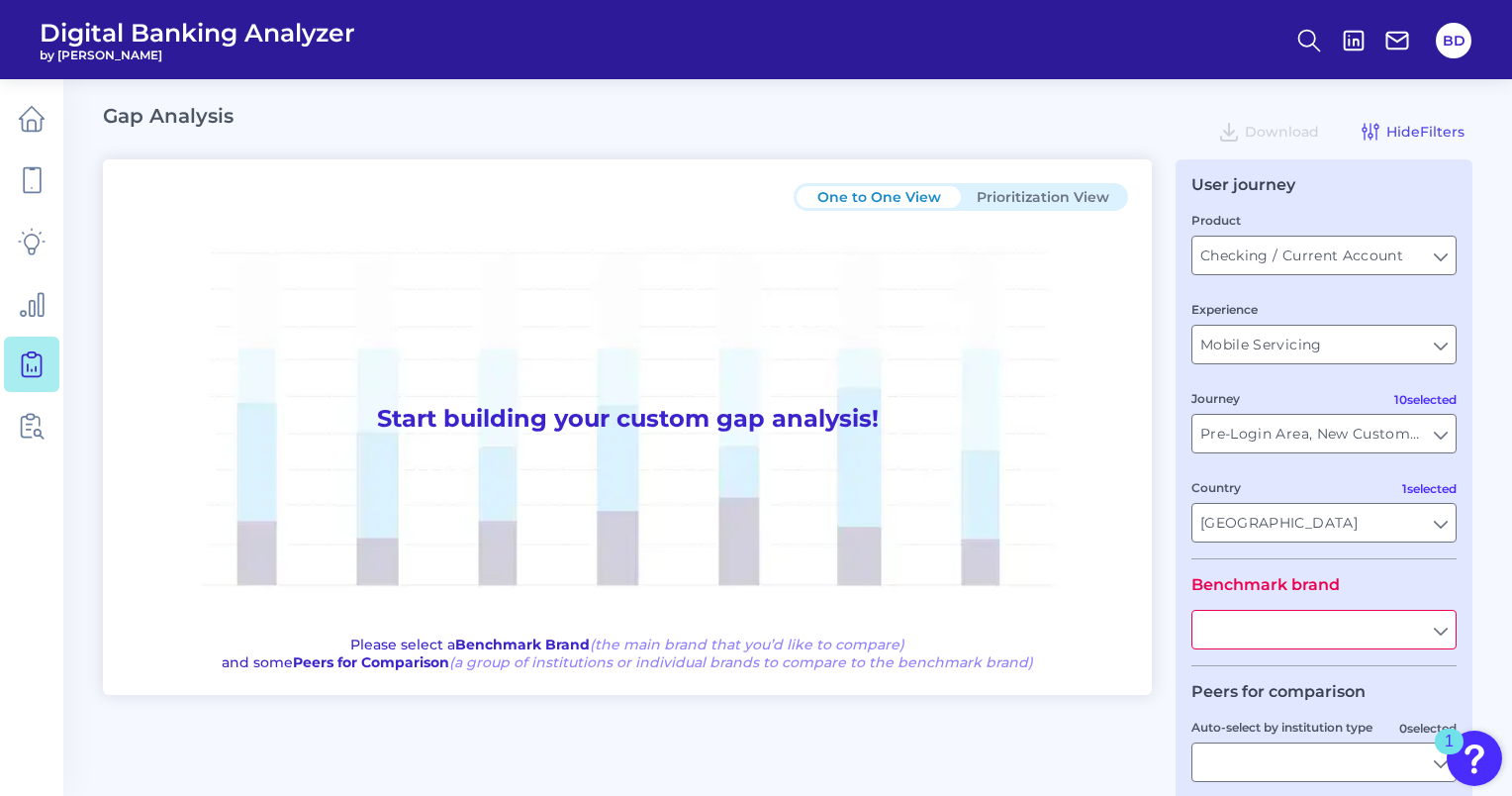 type on "All Journeys" 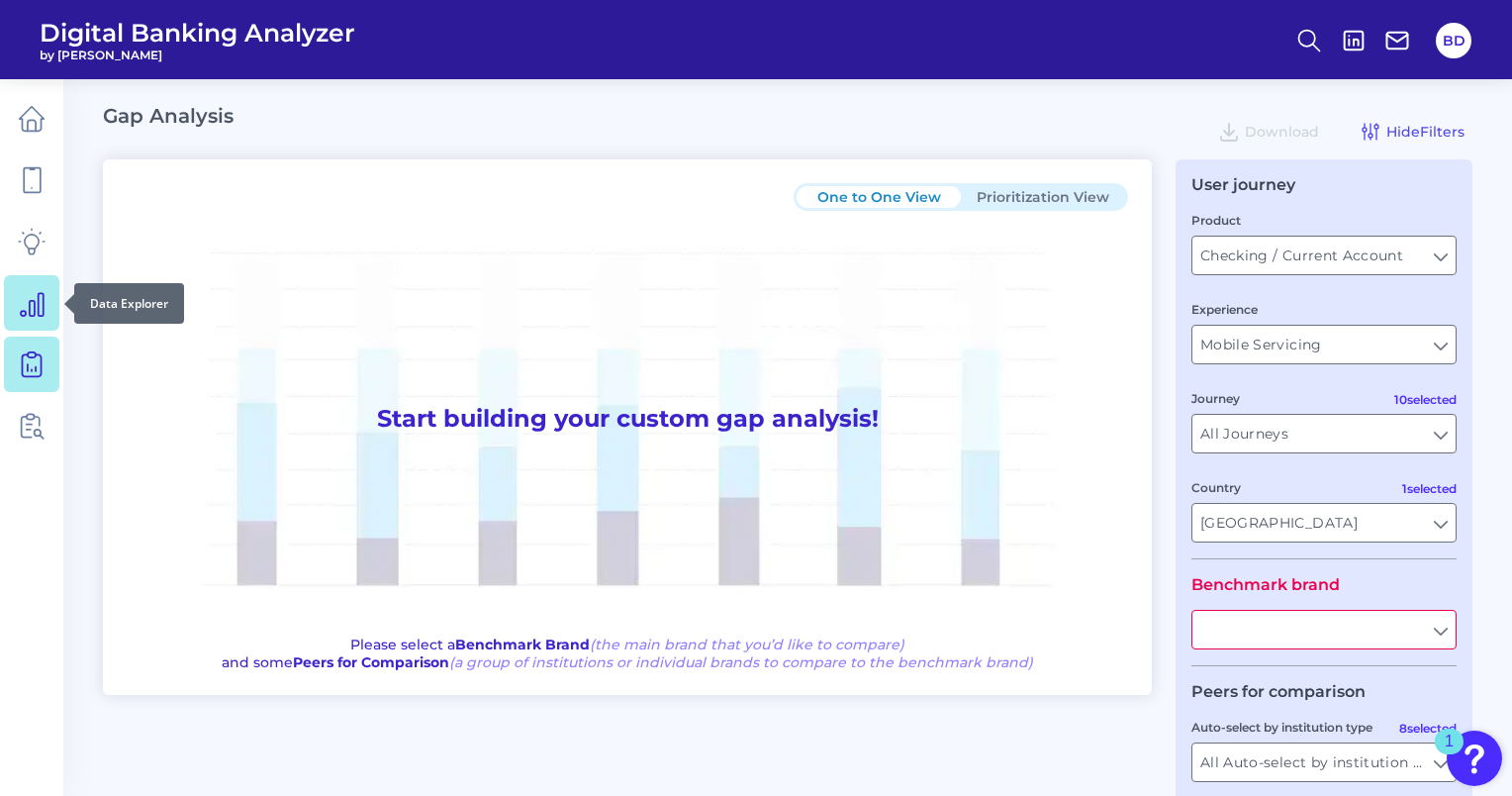 click 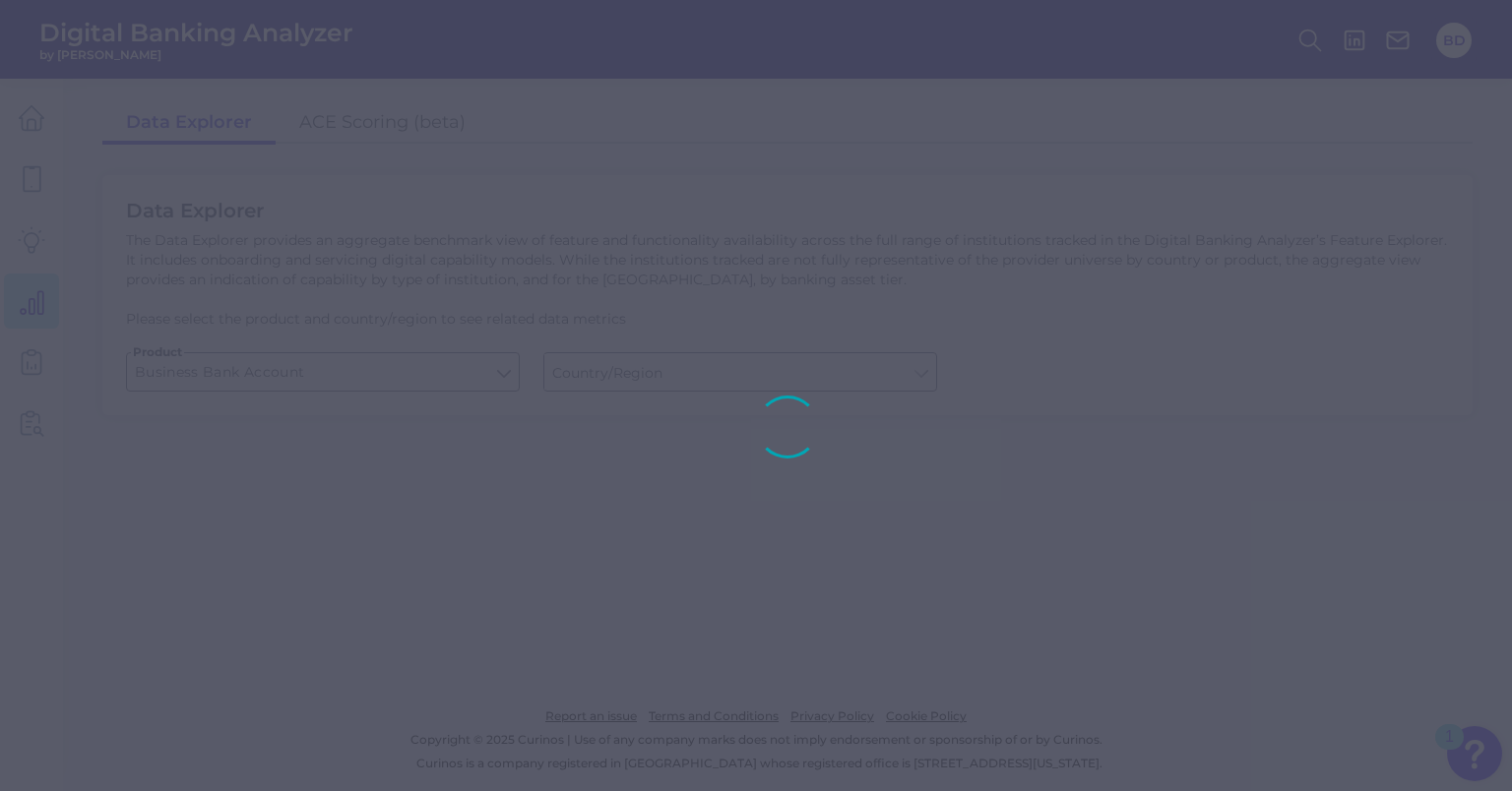 type on "[GEOGRAPHIC_DATA]" 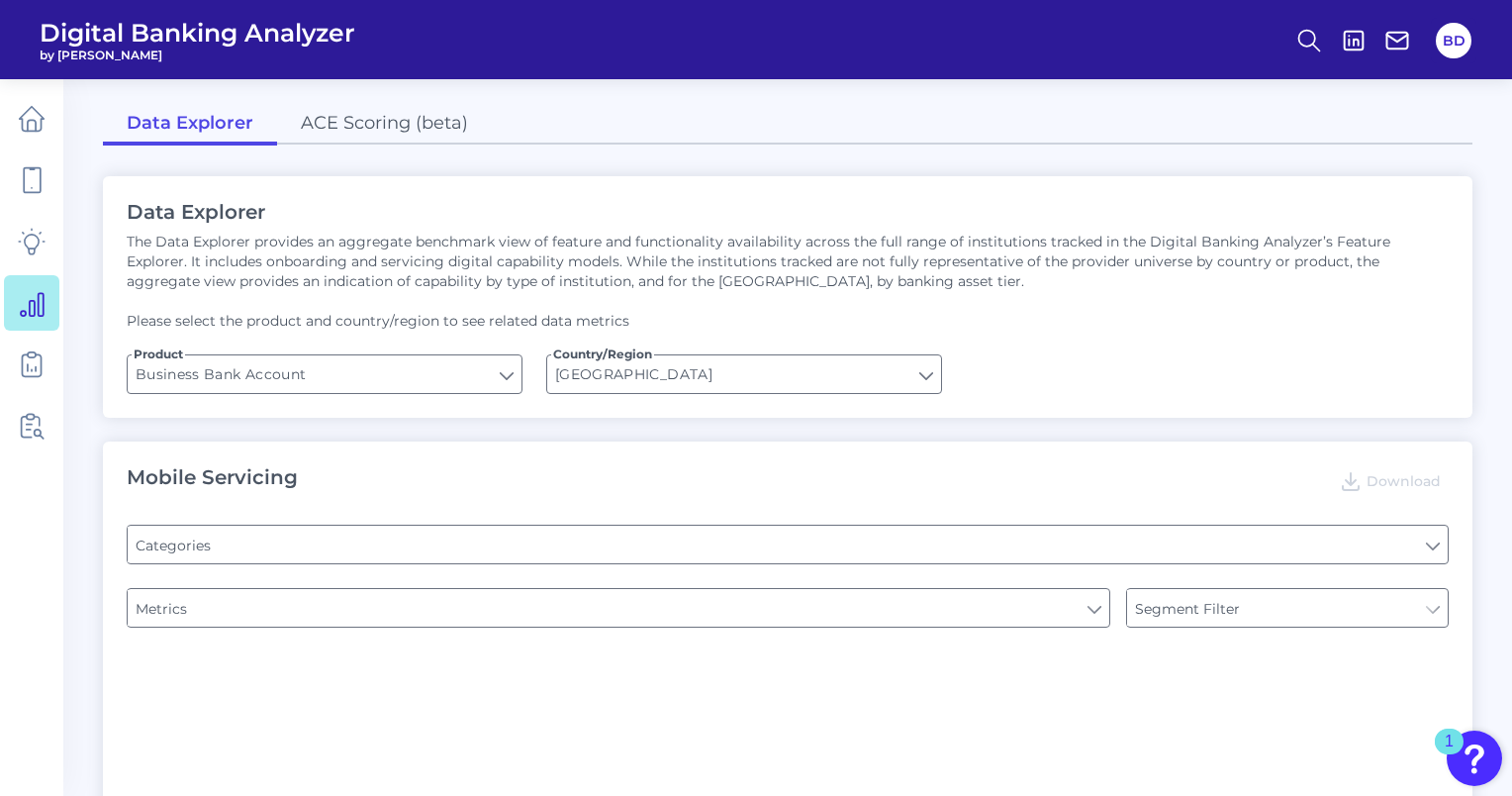 type on "Channel" 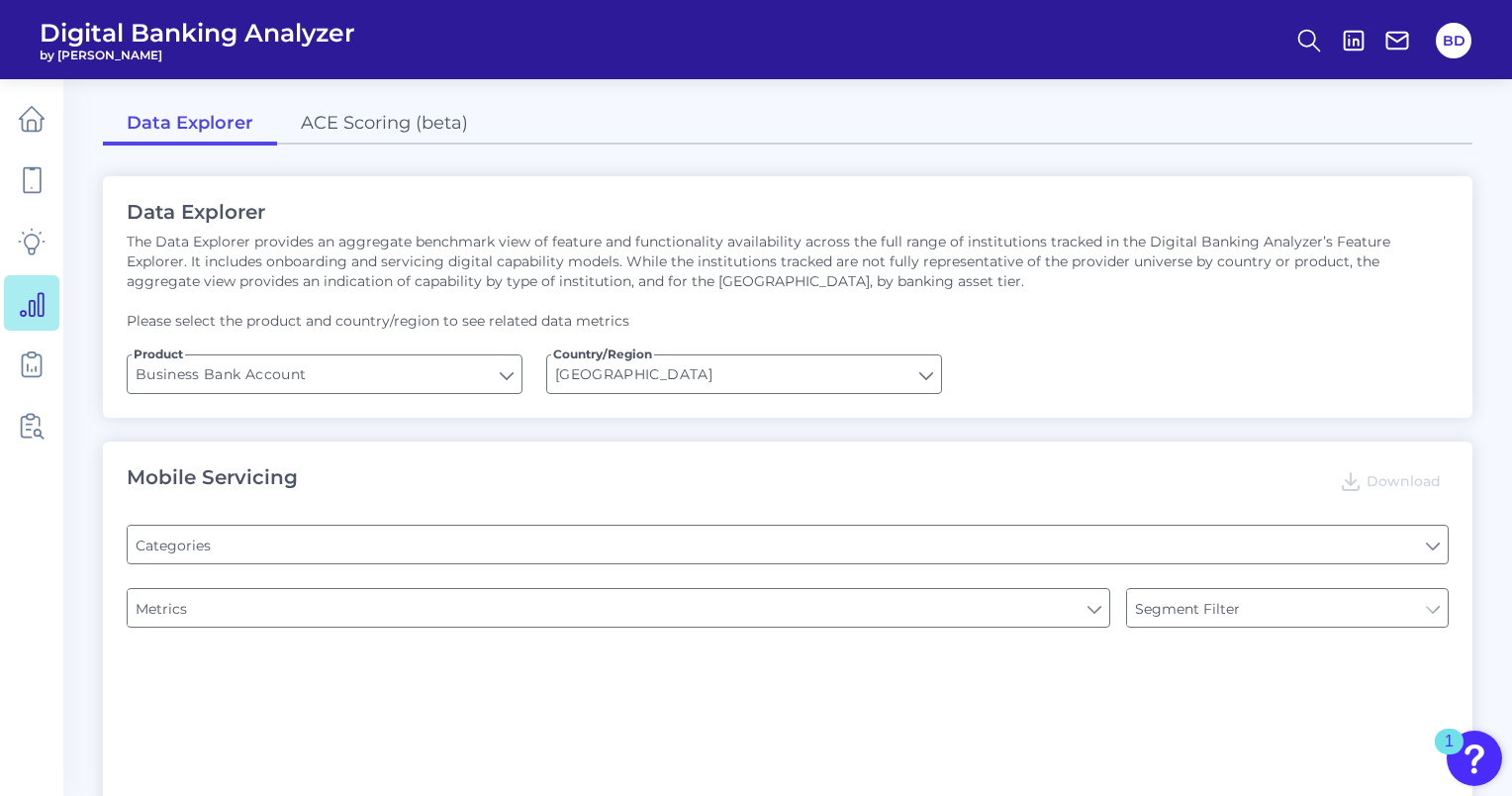 type on "Pre-login Features" 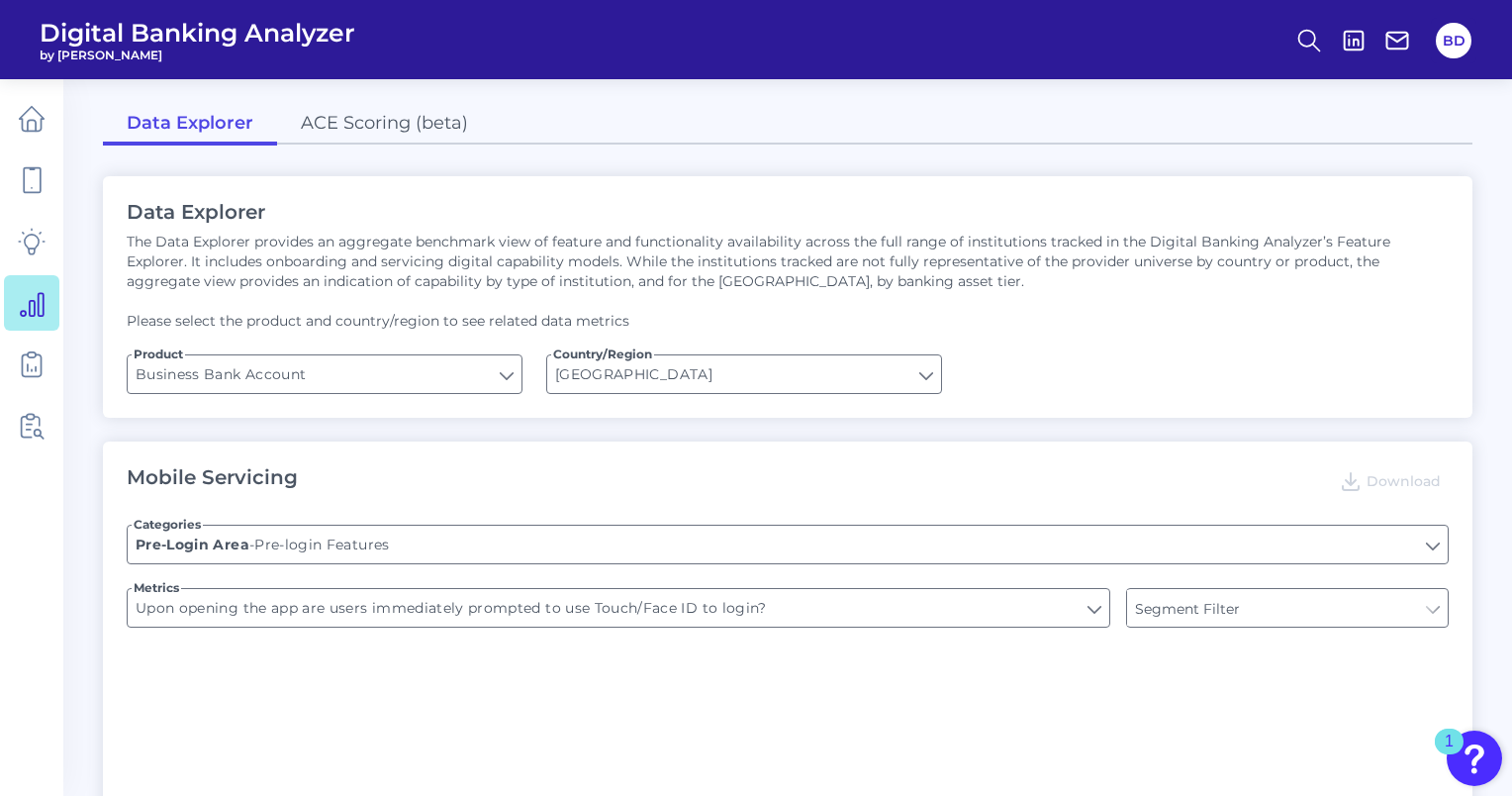 type on "Type of Institution" 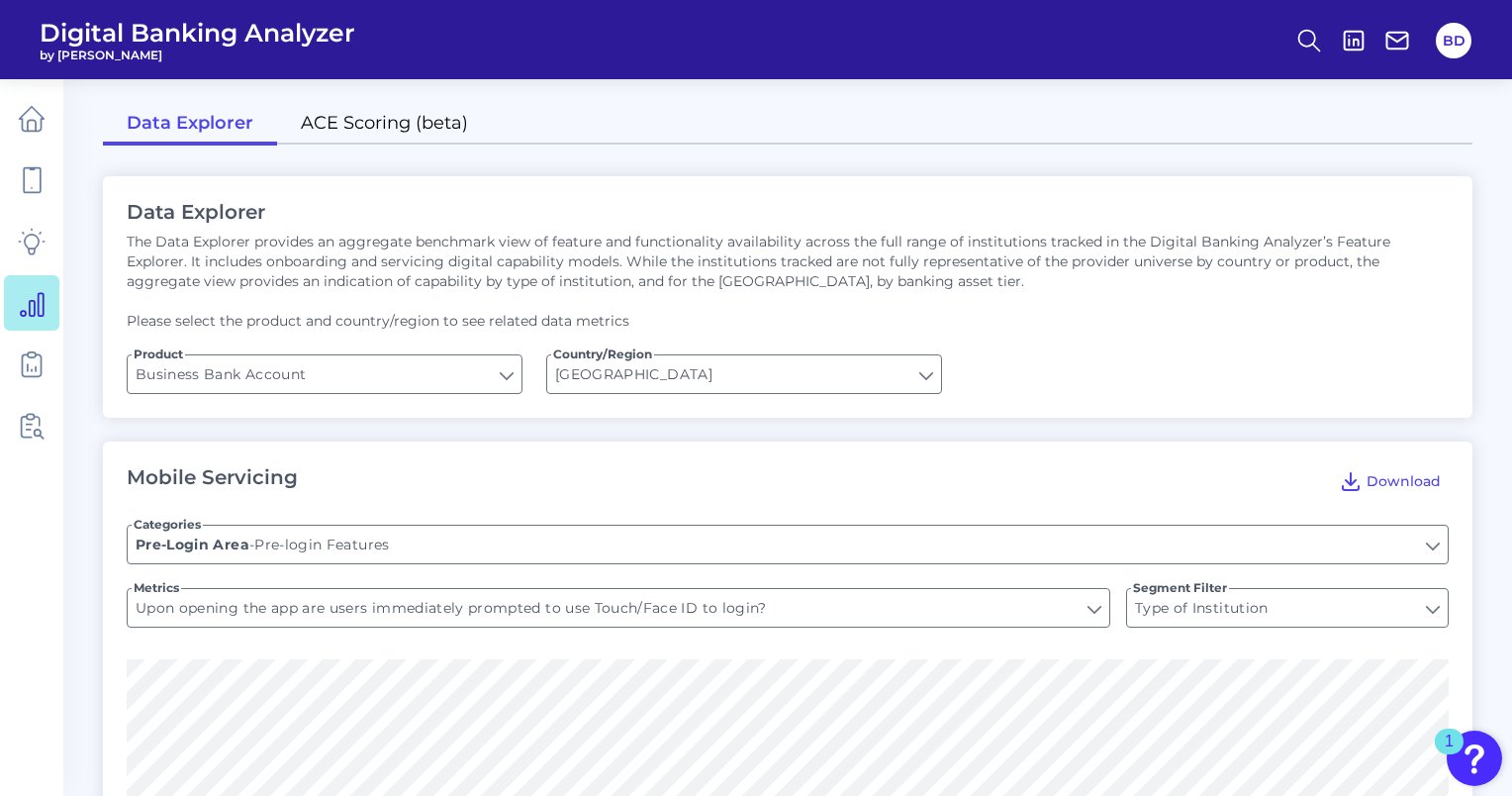 click on "ACE Scoring (beta)" at bounding box center [384, 125] 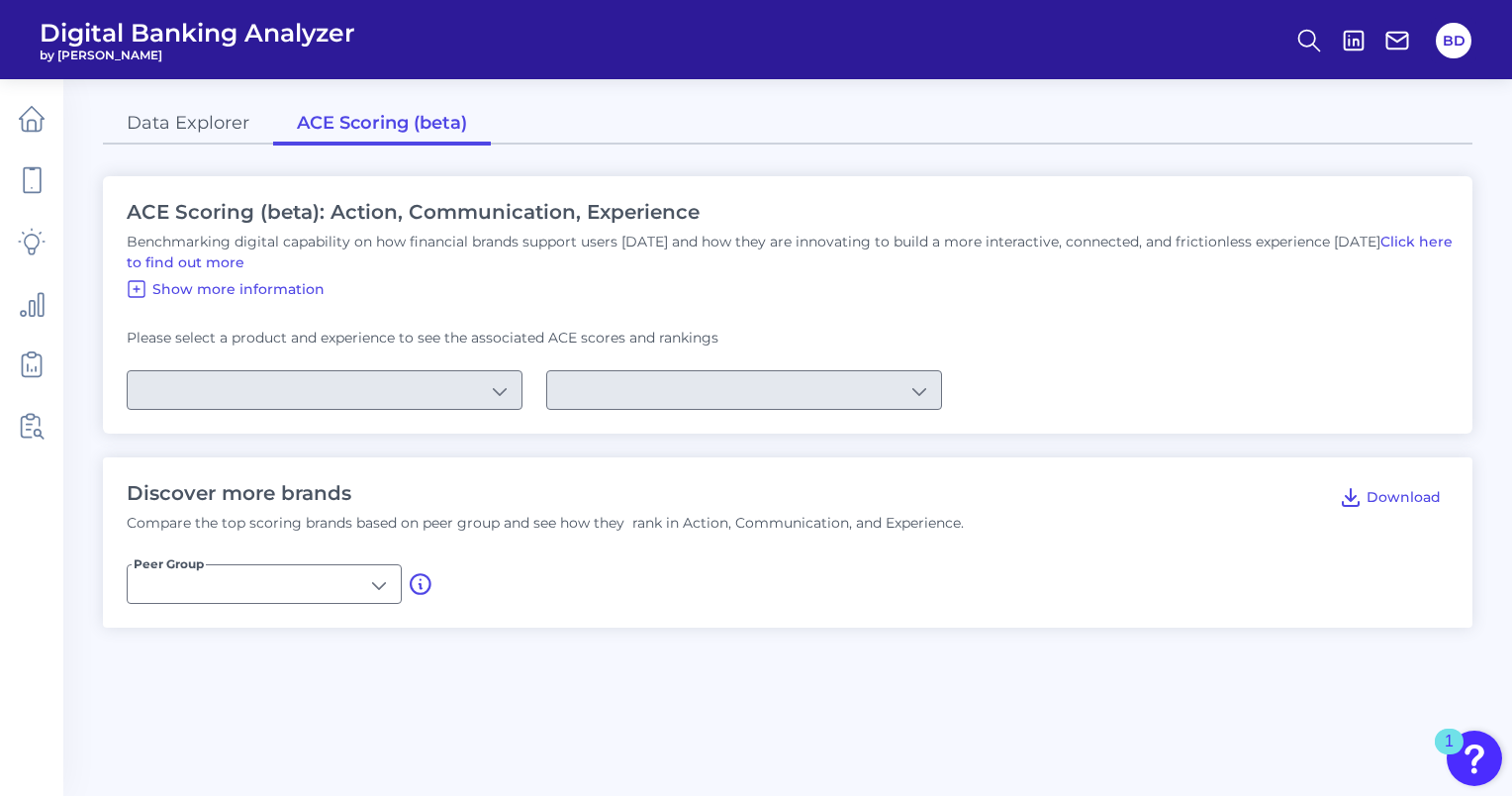 type on "U.S. Brands" 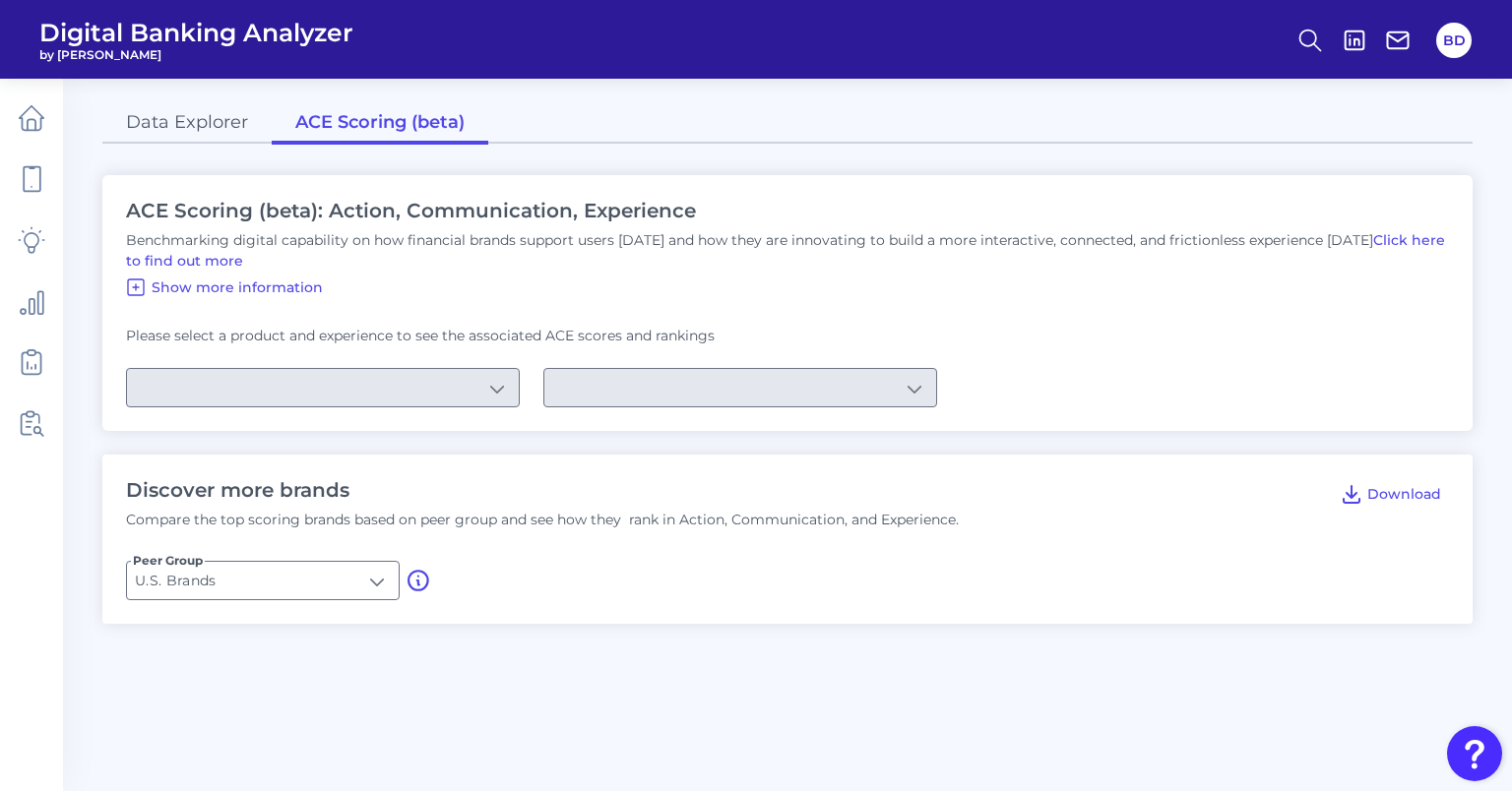type on "Checking / Current Account" 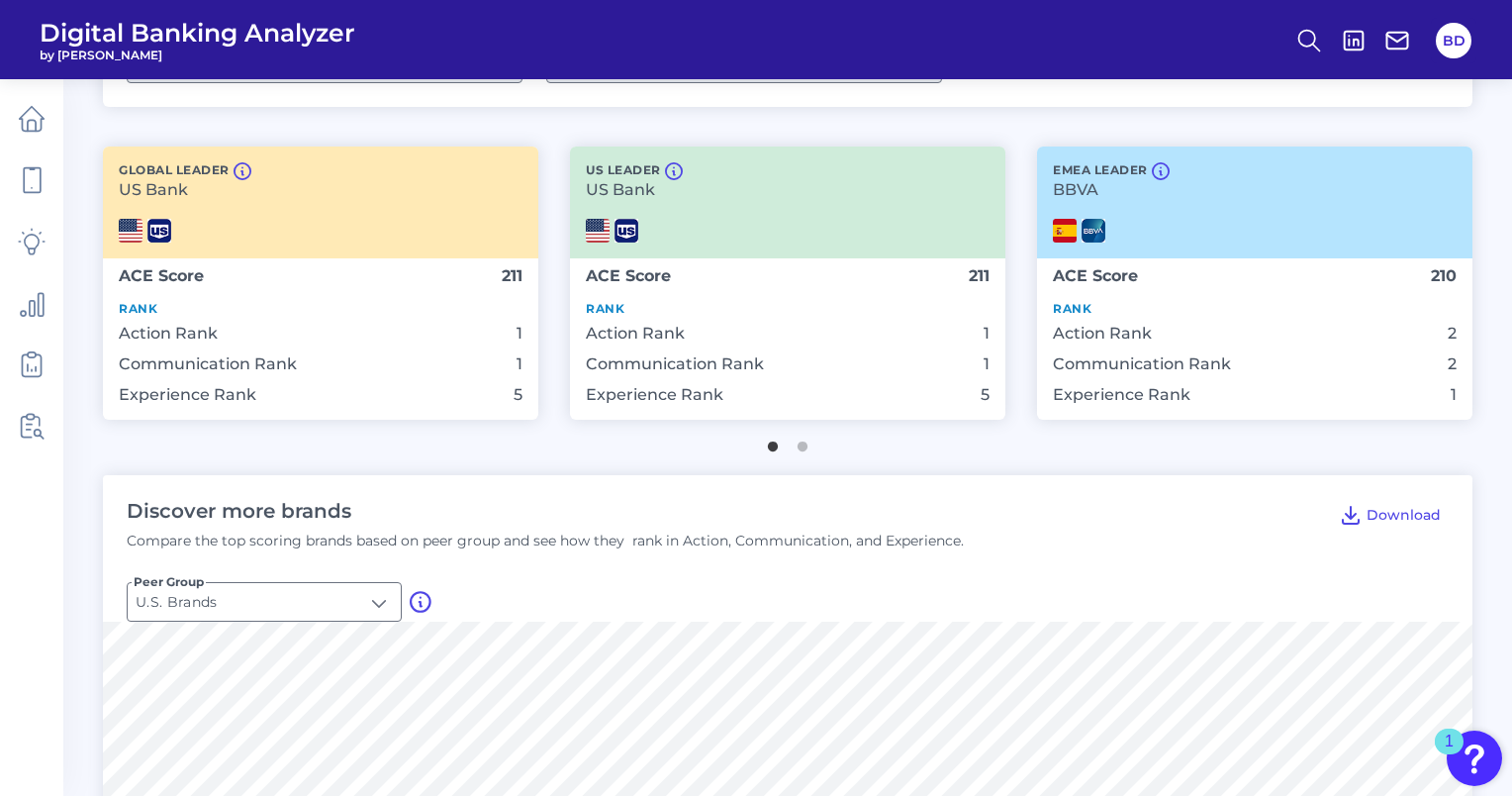 scroll, scrollTop: 325, scrollLeft: 0, axis: vertical 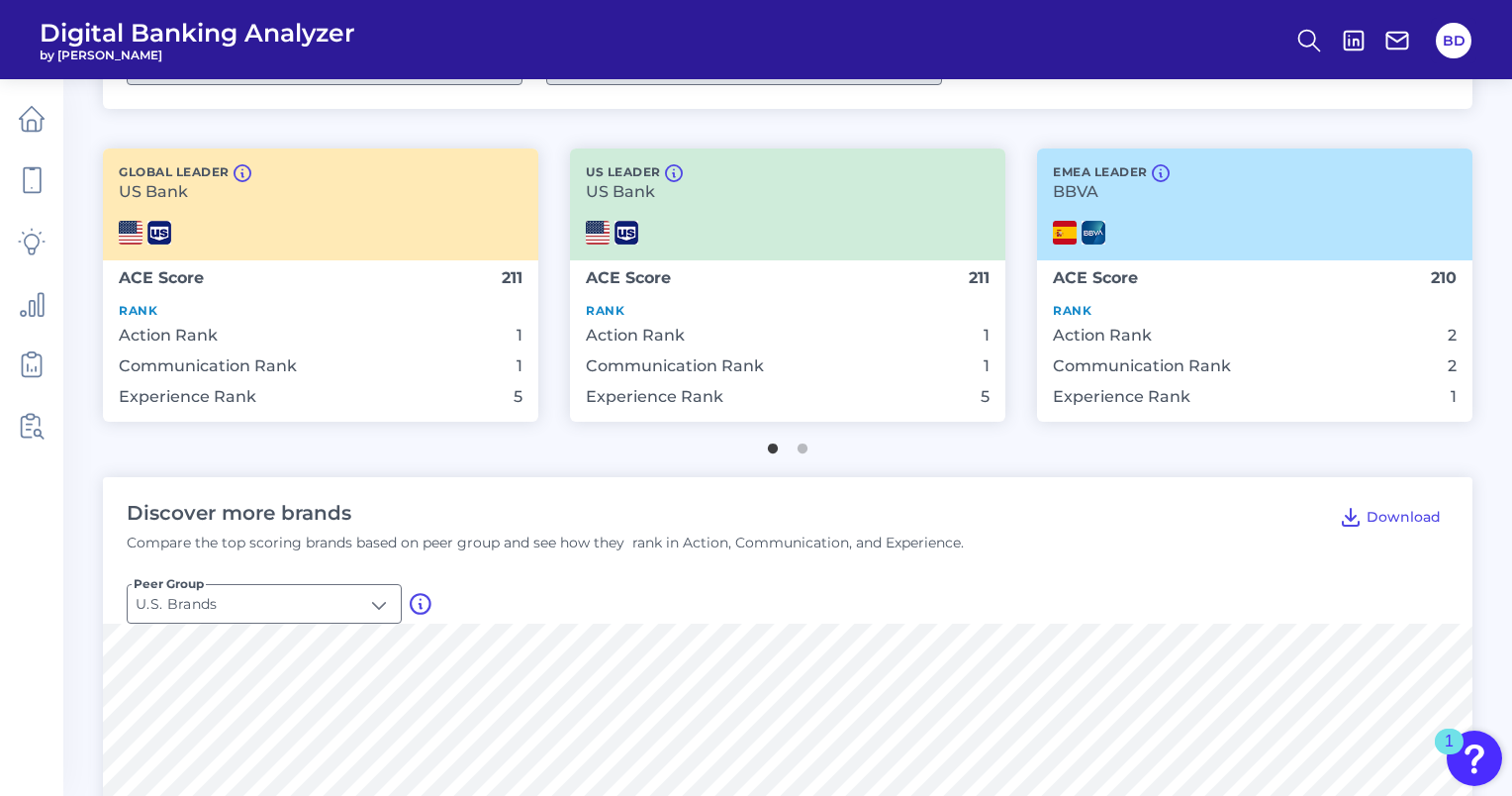 click on "211" at bounding box center (512, 277) 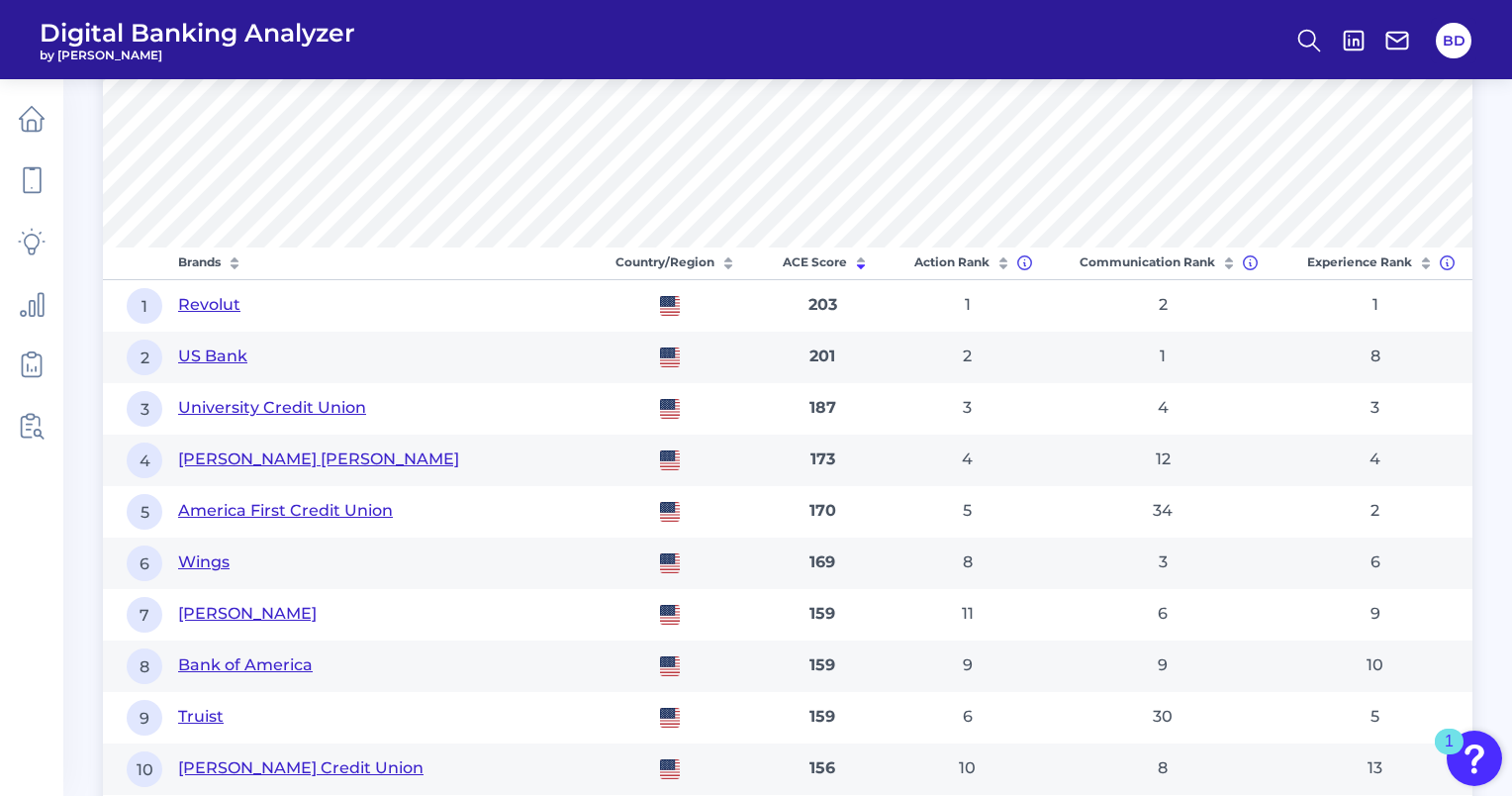 scroll, scrollTop: 1147, scrollLeft: 0, axis: vertical 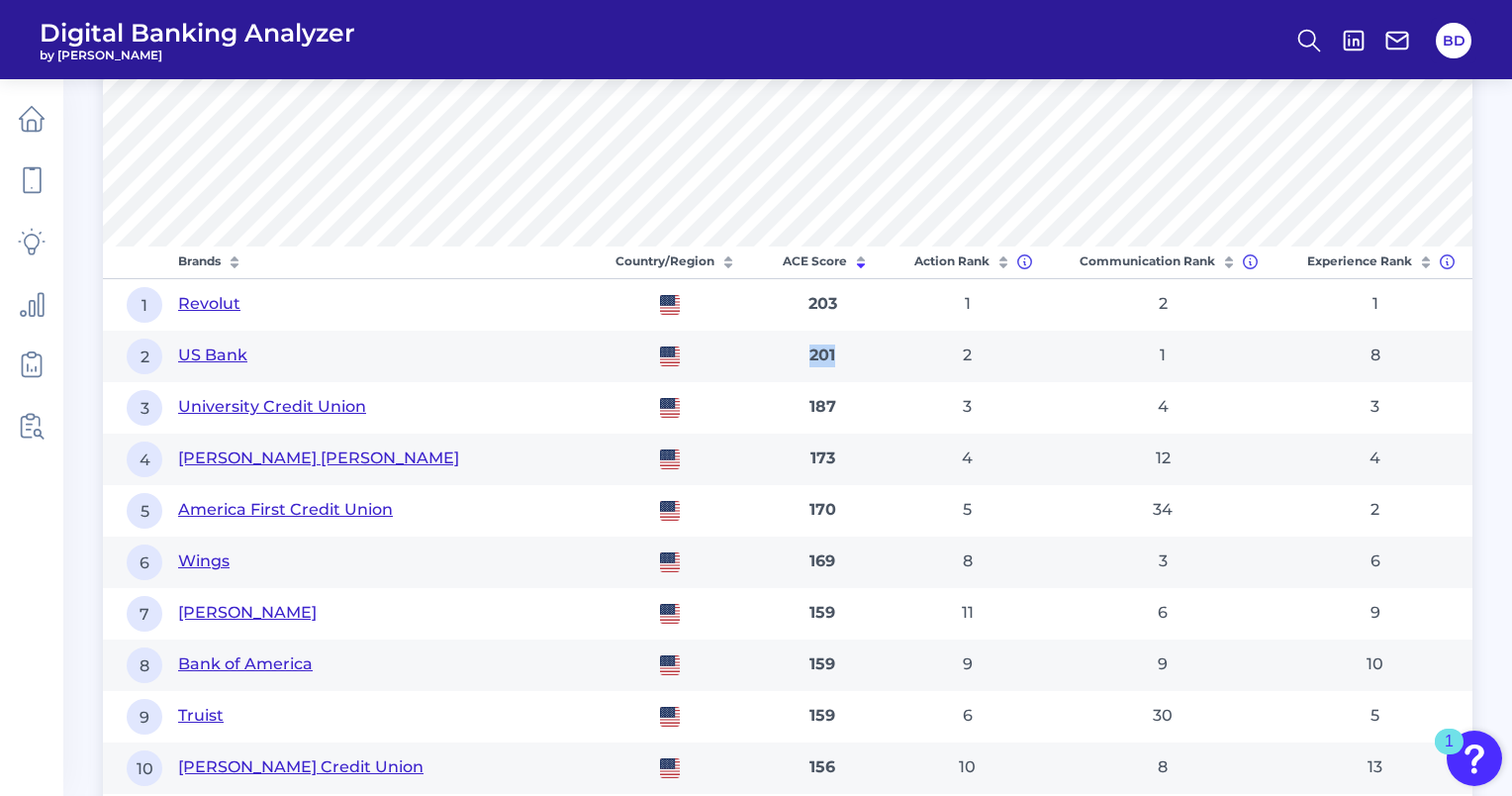 drag, startPoint x: 815, startPoint y: 354, endPoint x: 847, endPoint y: 354, distance: 32 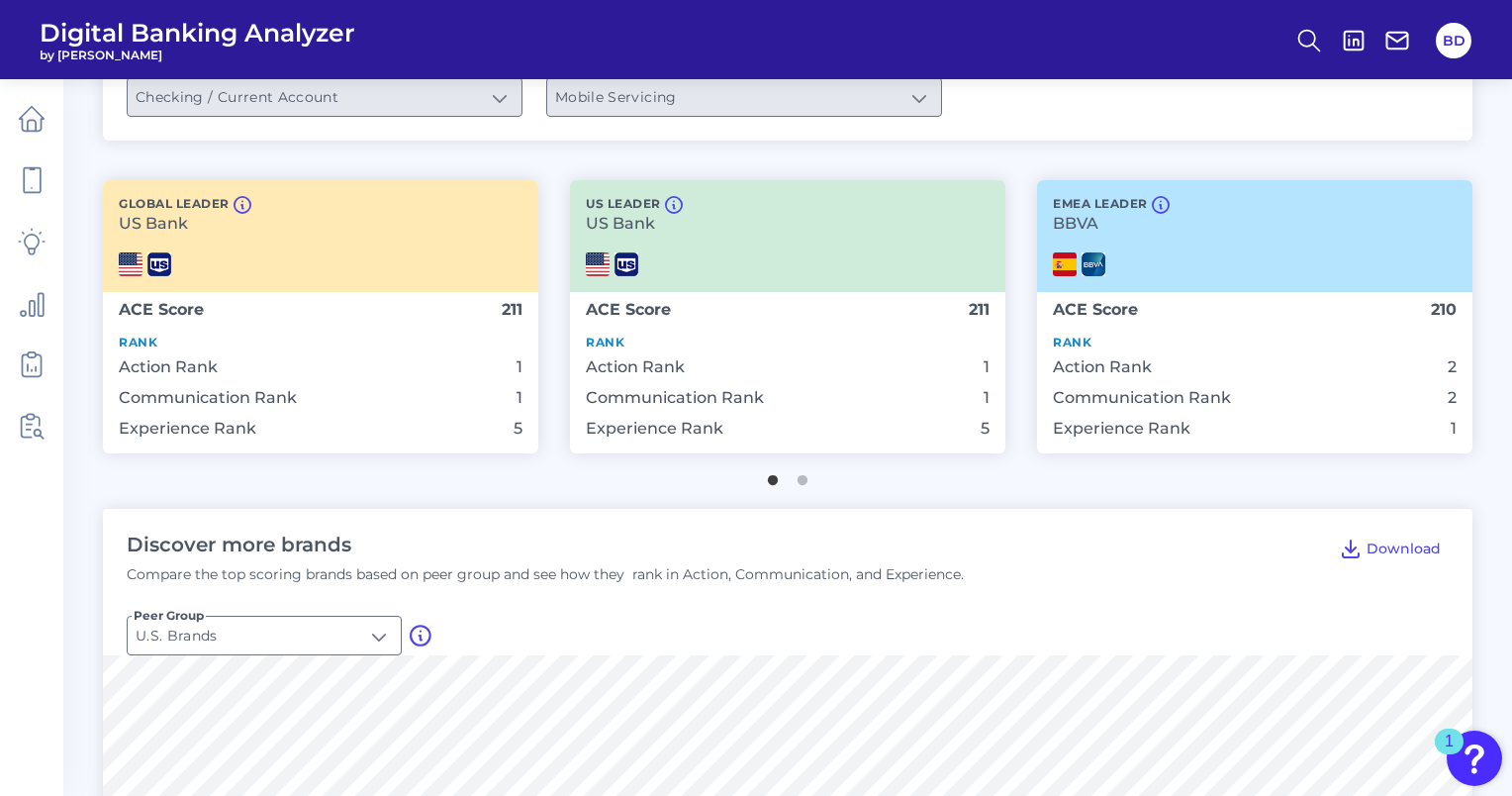scroll, scrollTop: 281, scrollLeft: 0, axis: vertical 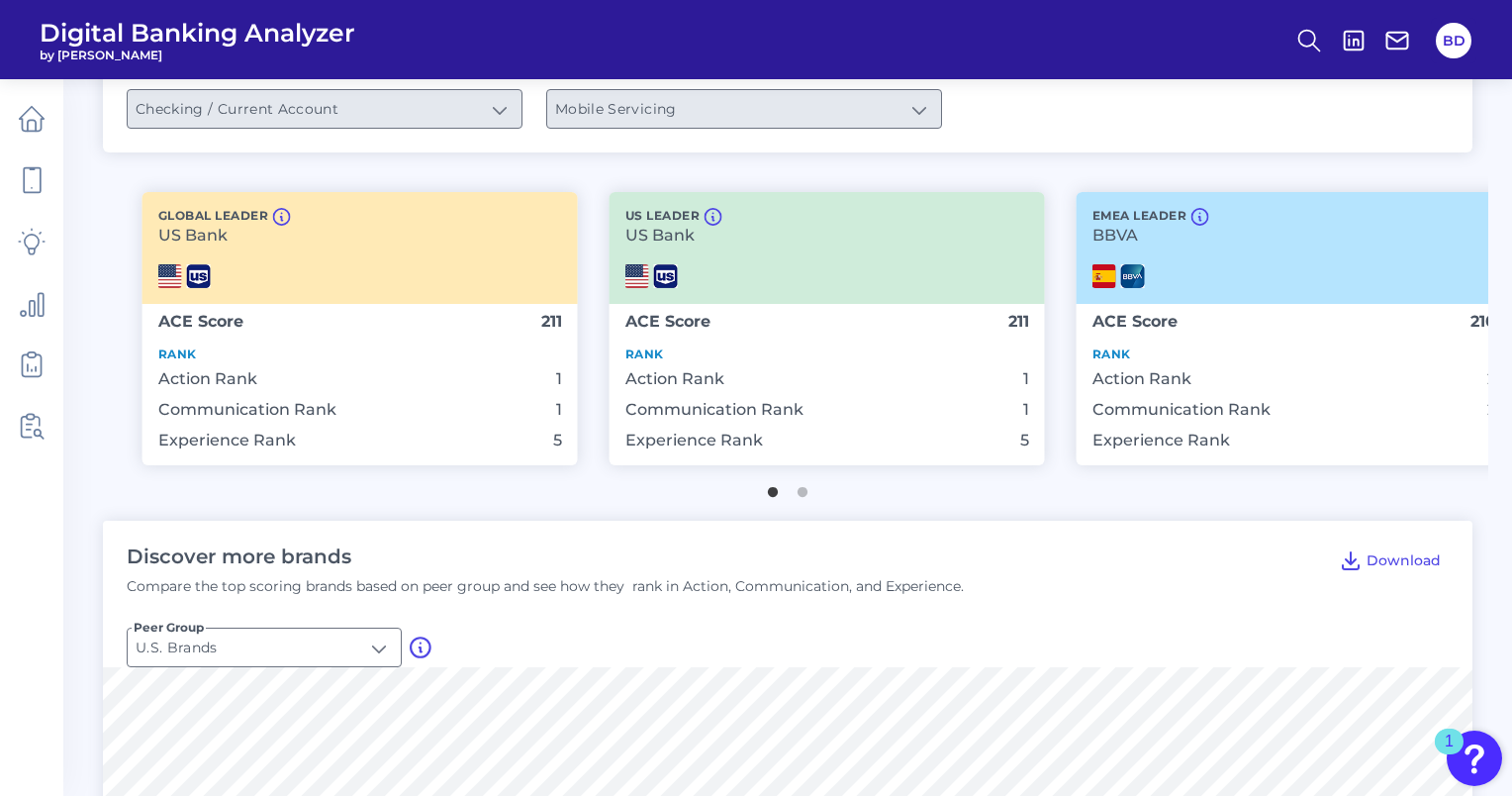 drag, startPoint x: 121, startPoint y: 211, endPoint x: 233, endPoint y: 215, distance: 112.07141 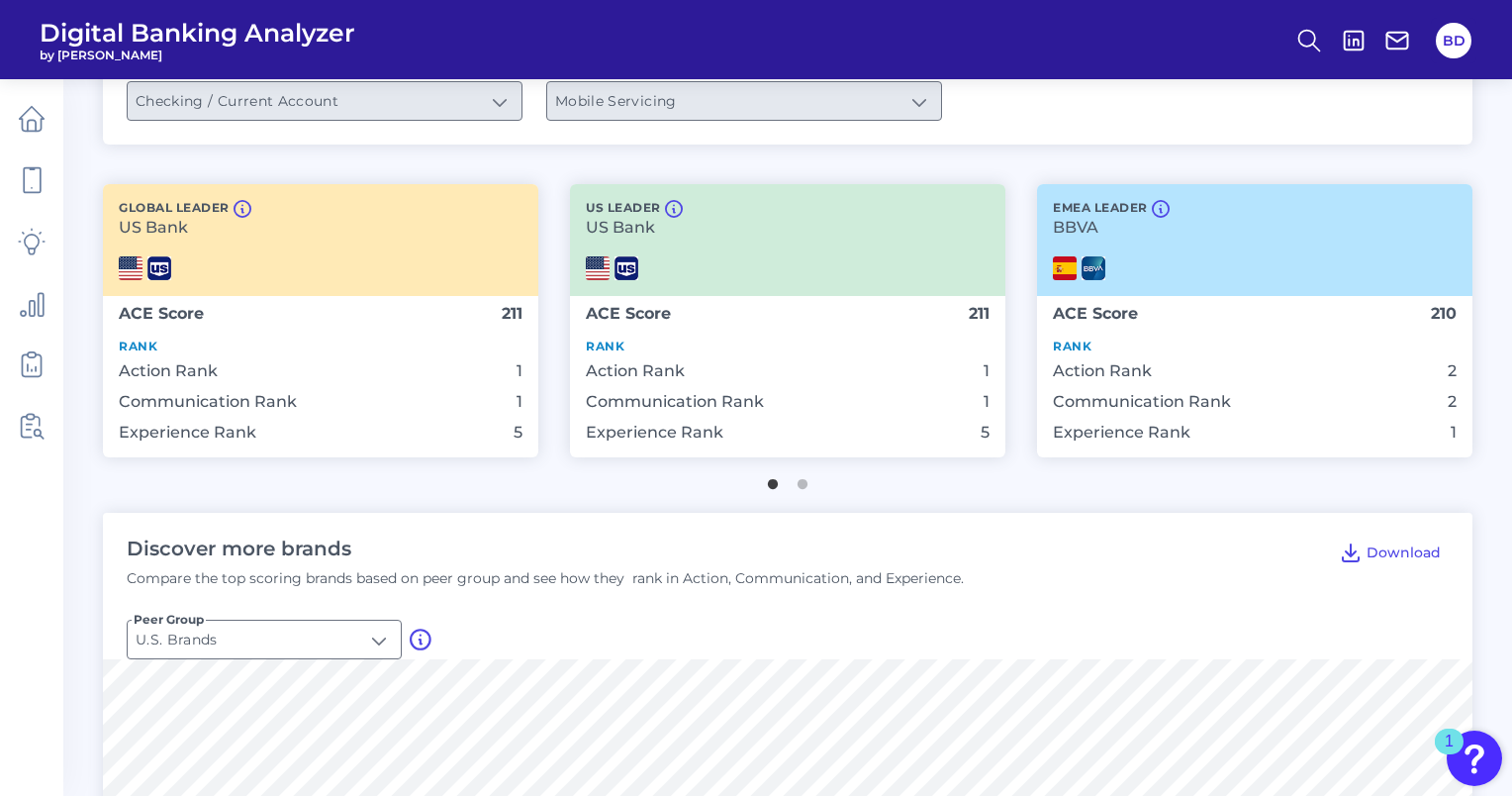 scroll, scrollTop: 289, scrollLeft: 0, axis: vertical 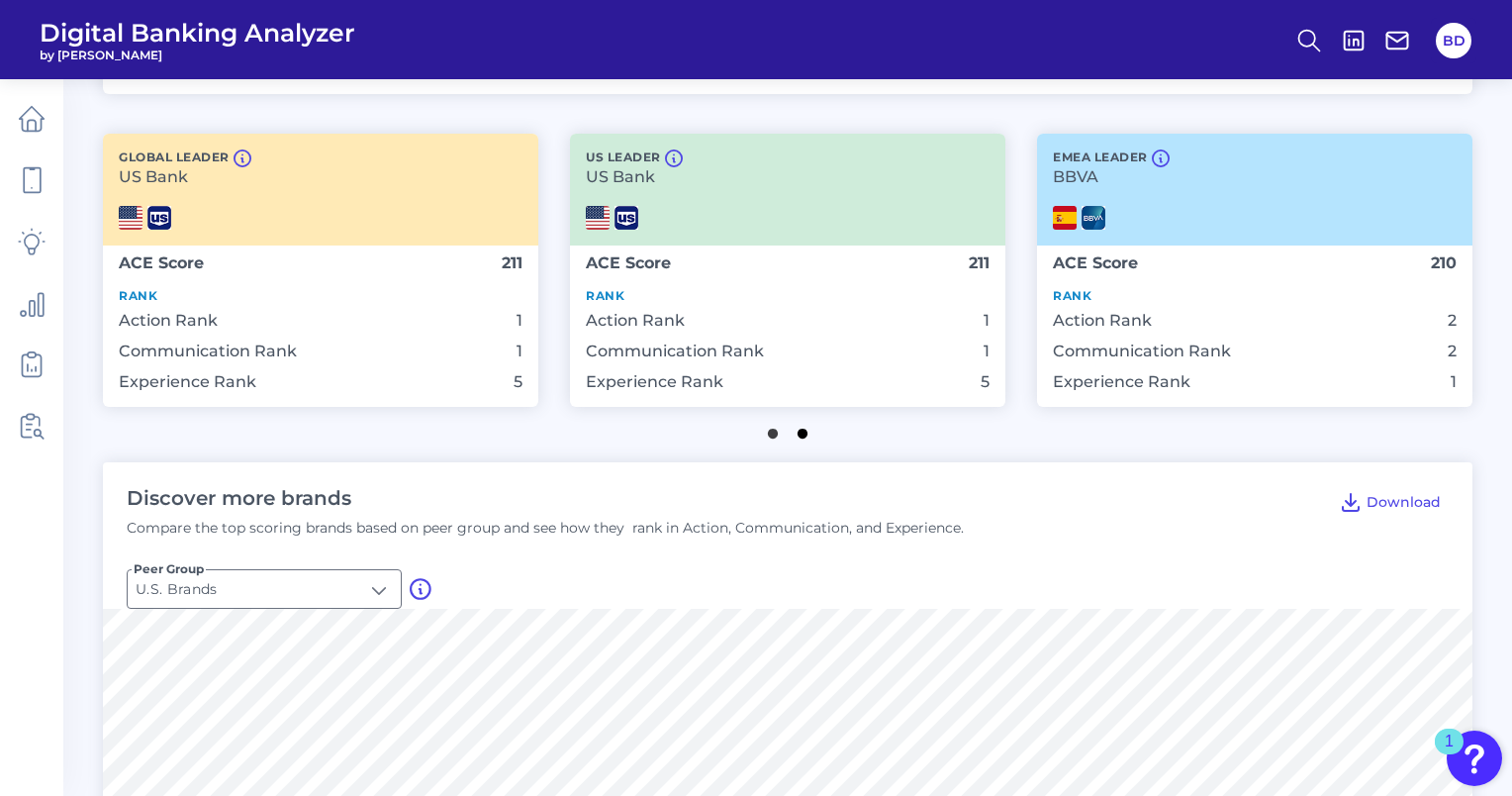 click on "2" at bounding box center [803, 429] 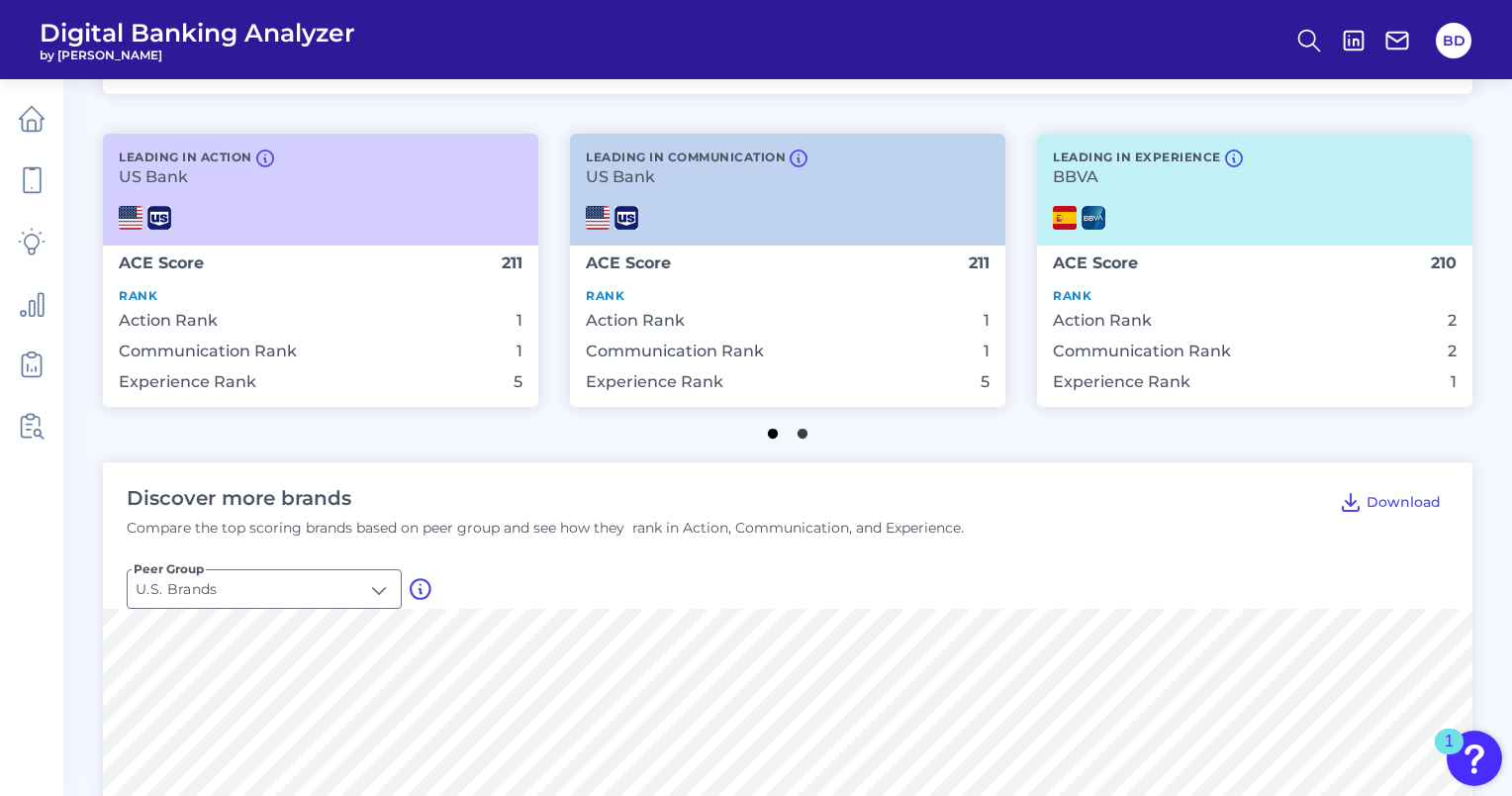 click on "1" at bounding box center [773, 429] 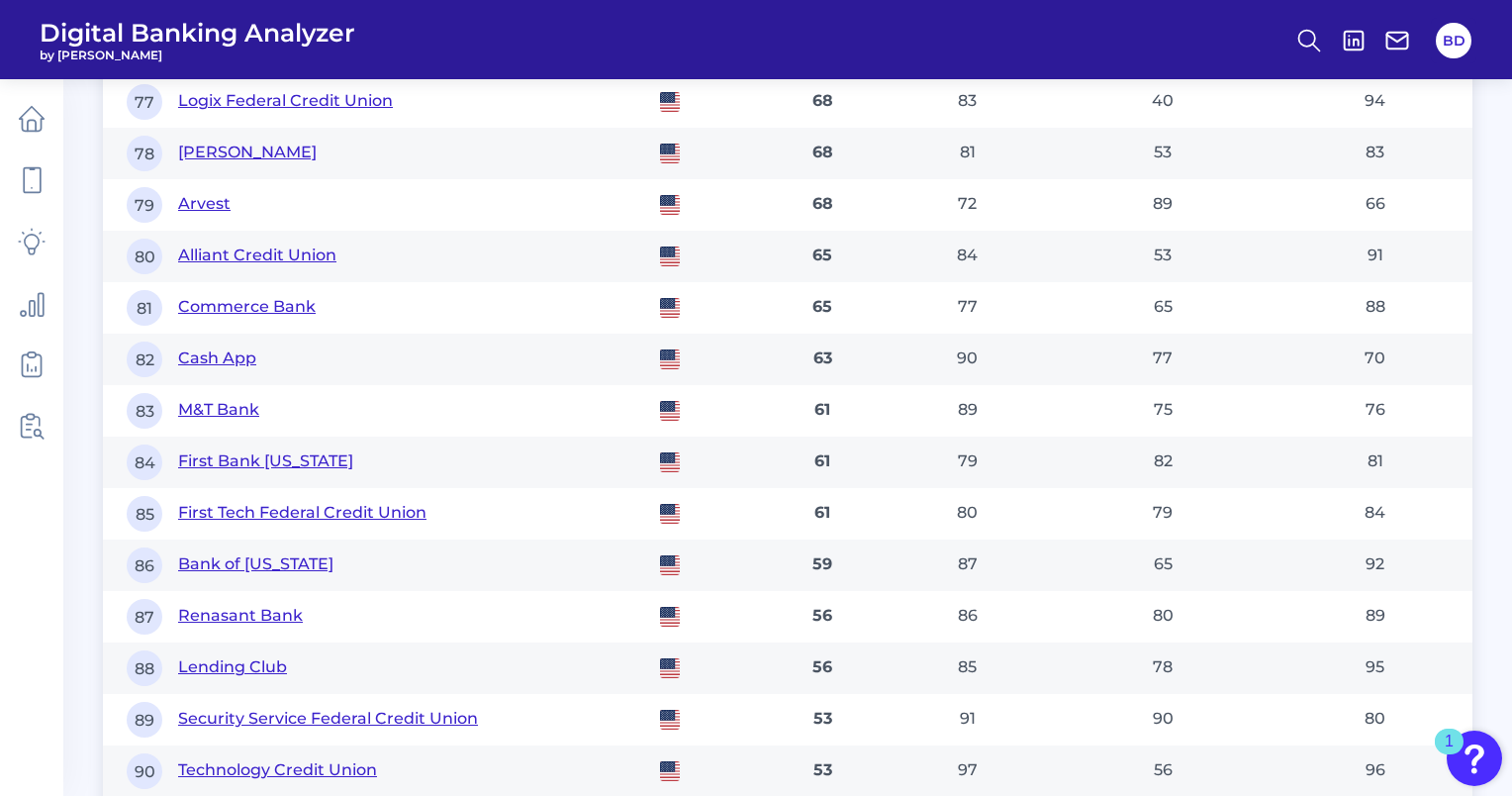 scroll, scrollTop: 5264, scrollLeft: 0, axis: vertical 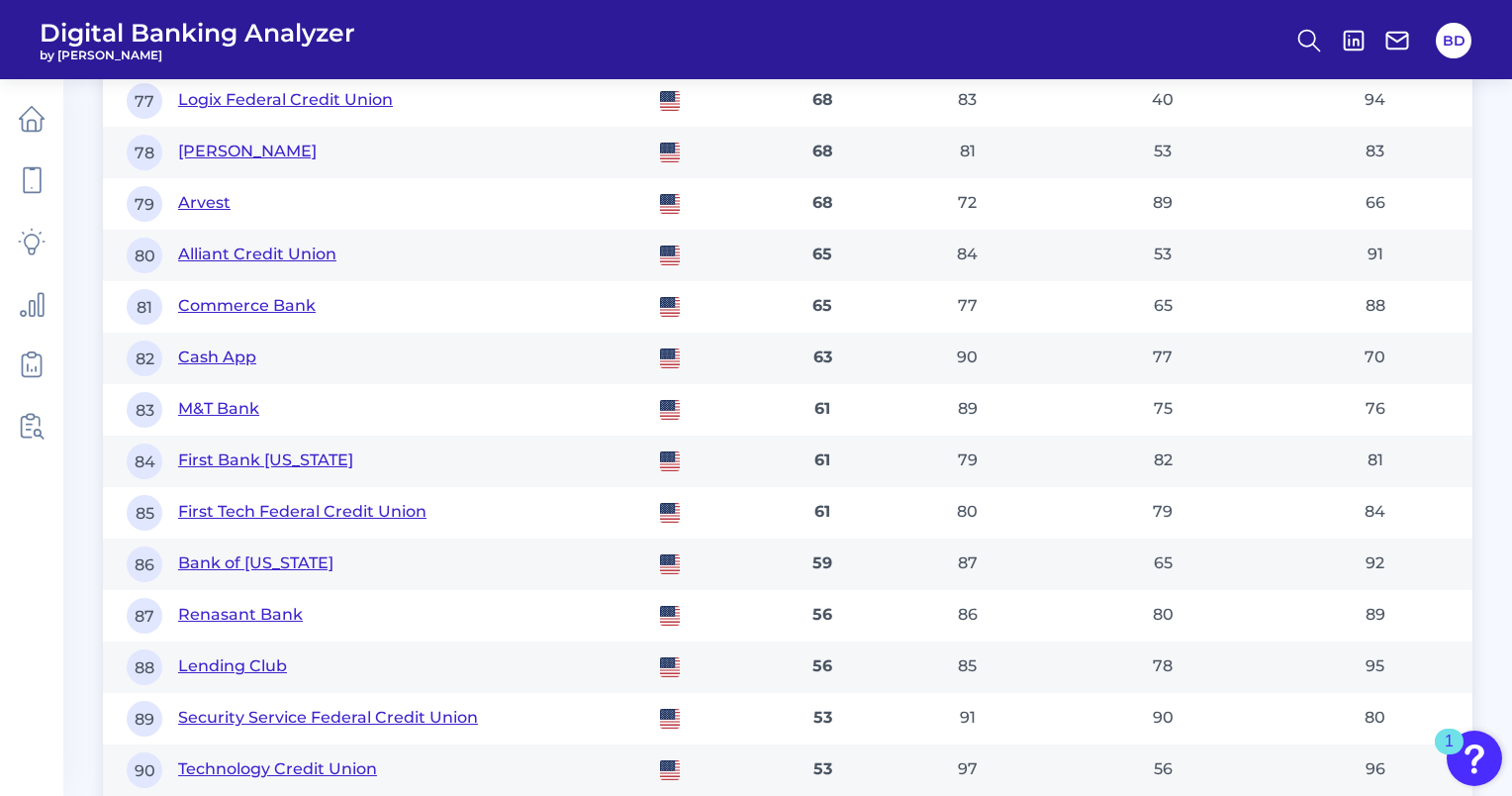 click on "61" at bounding box center [822, 513] 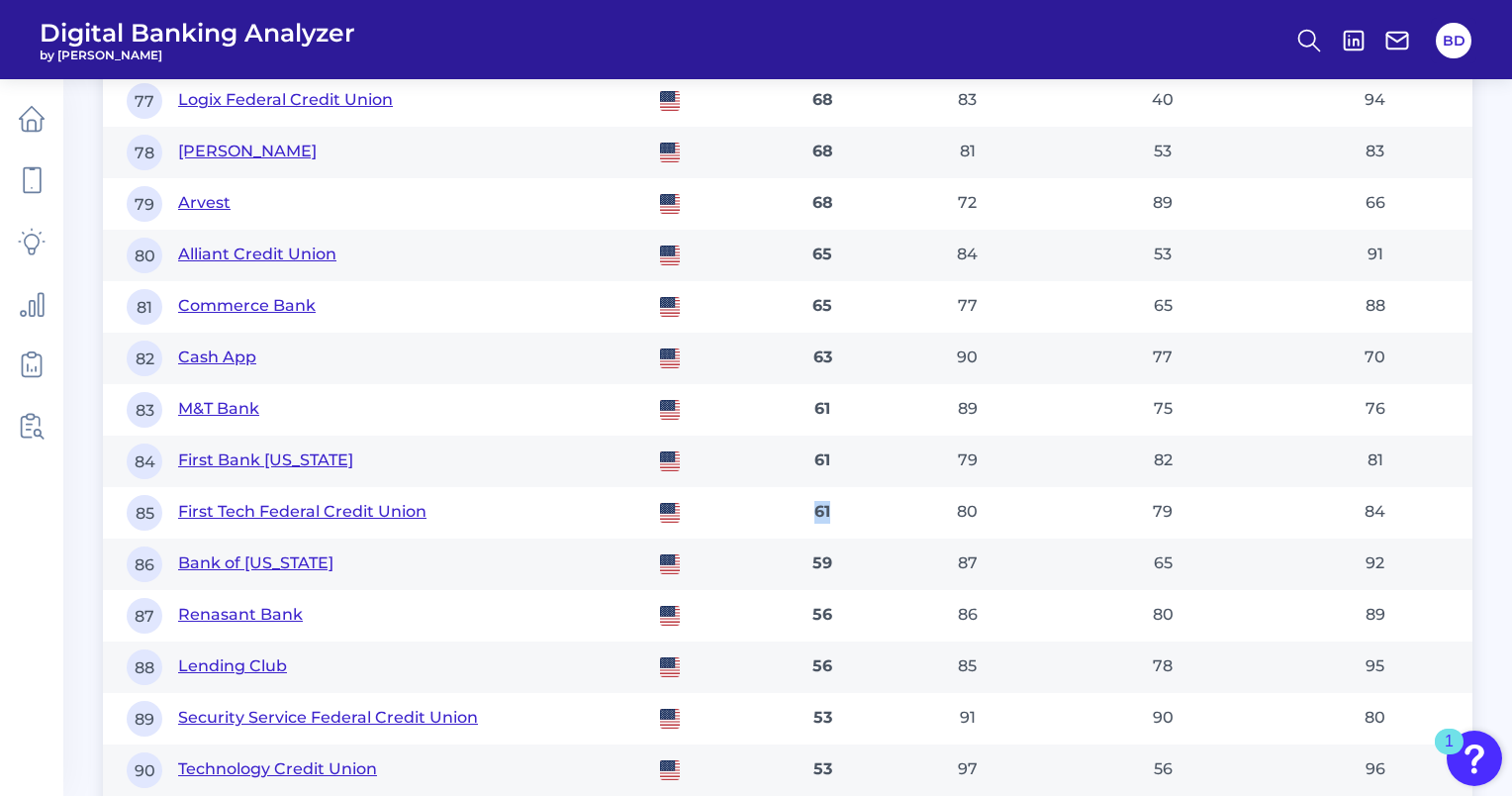 click on "61" at bounding box center [822, 513] 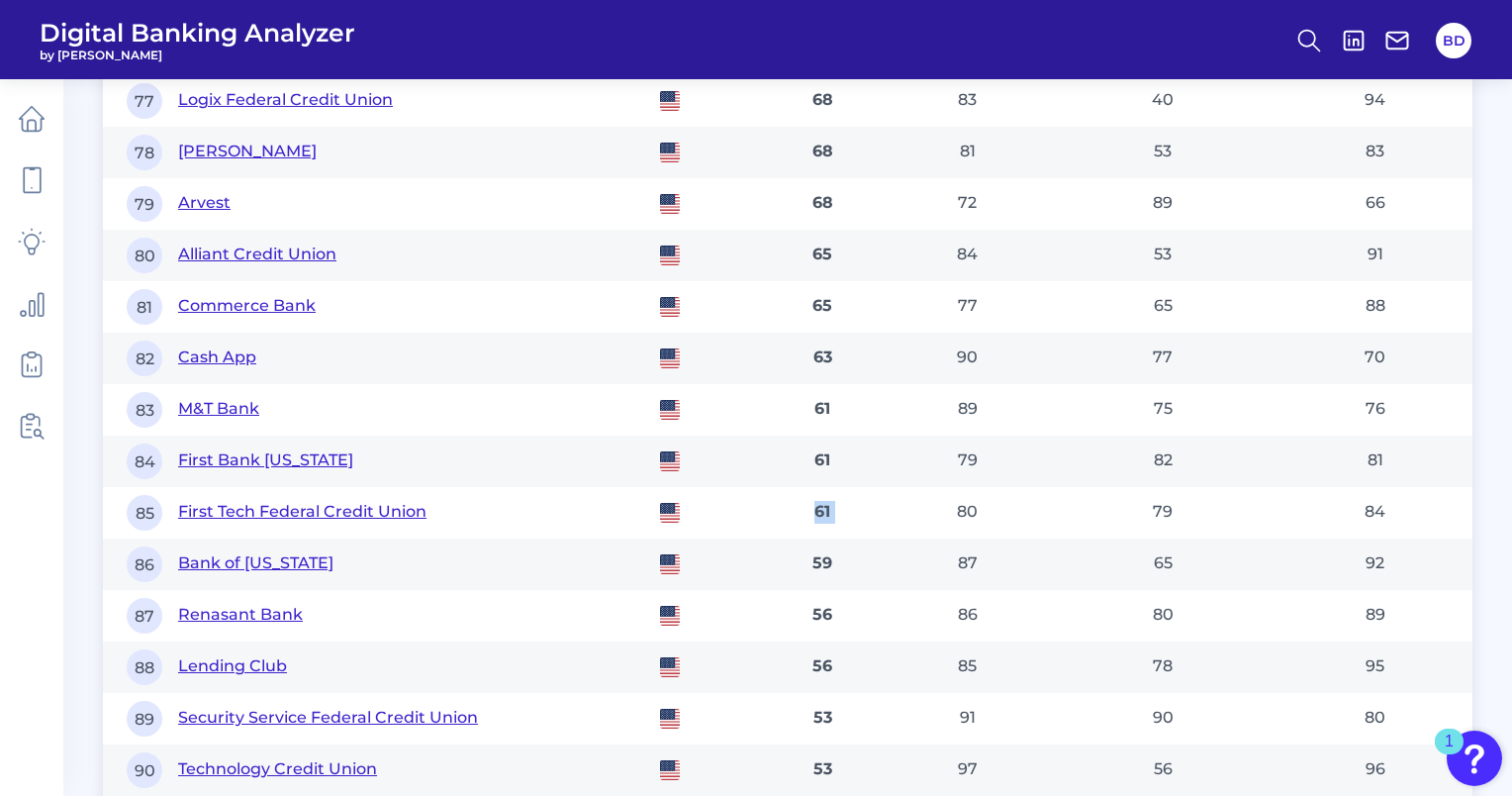 click on "61" at bounding box center [822, 513] 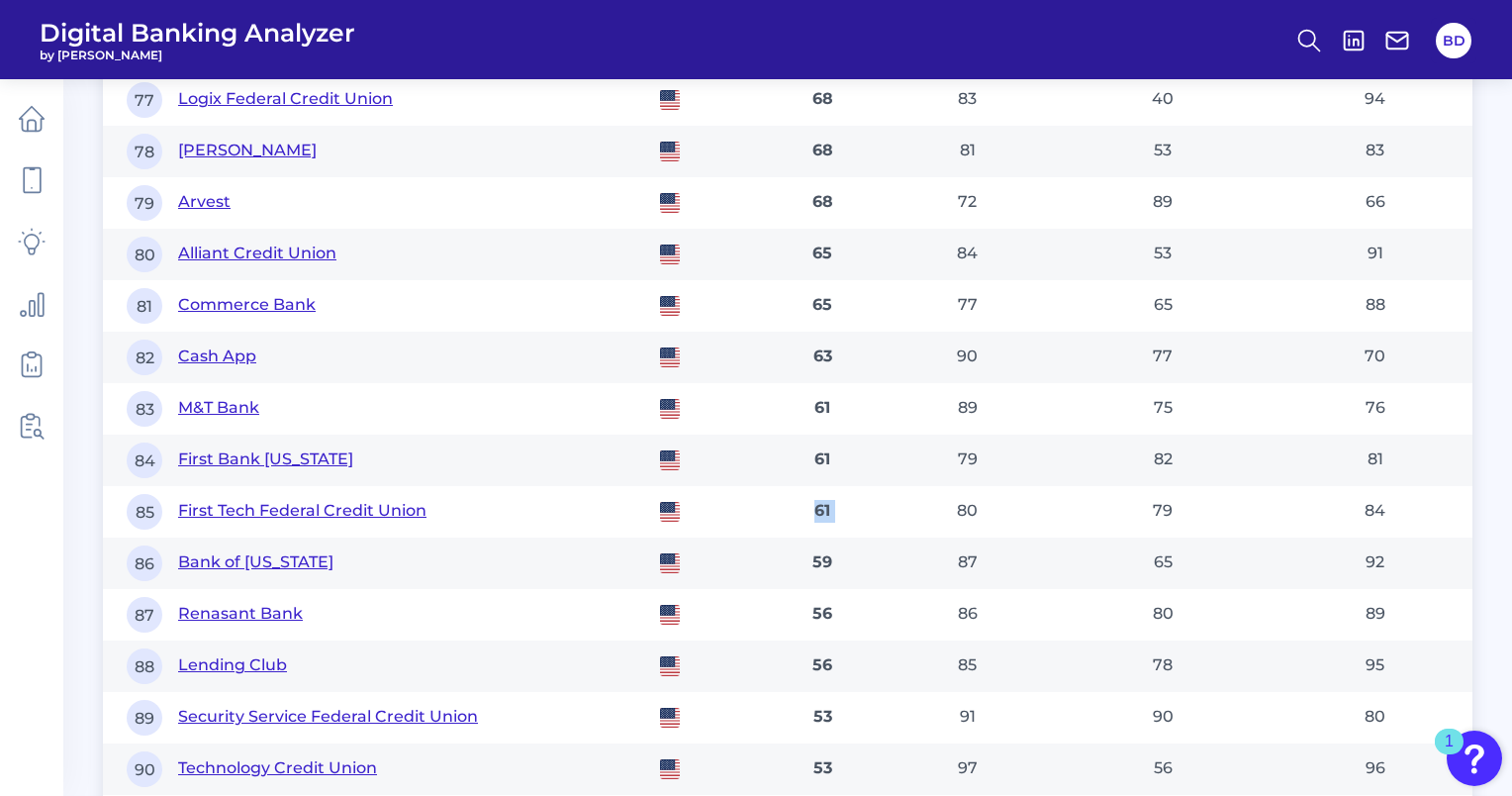 scroll, scrollTop: 5265, scrollLeft: 0, axis: vertical 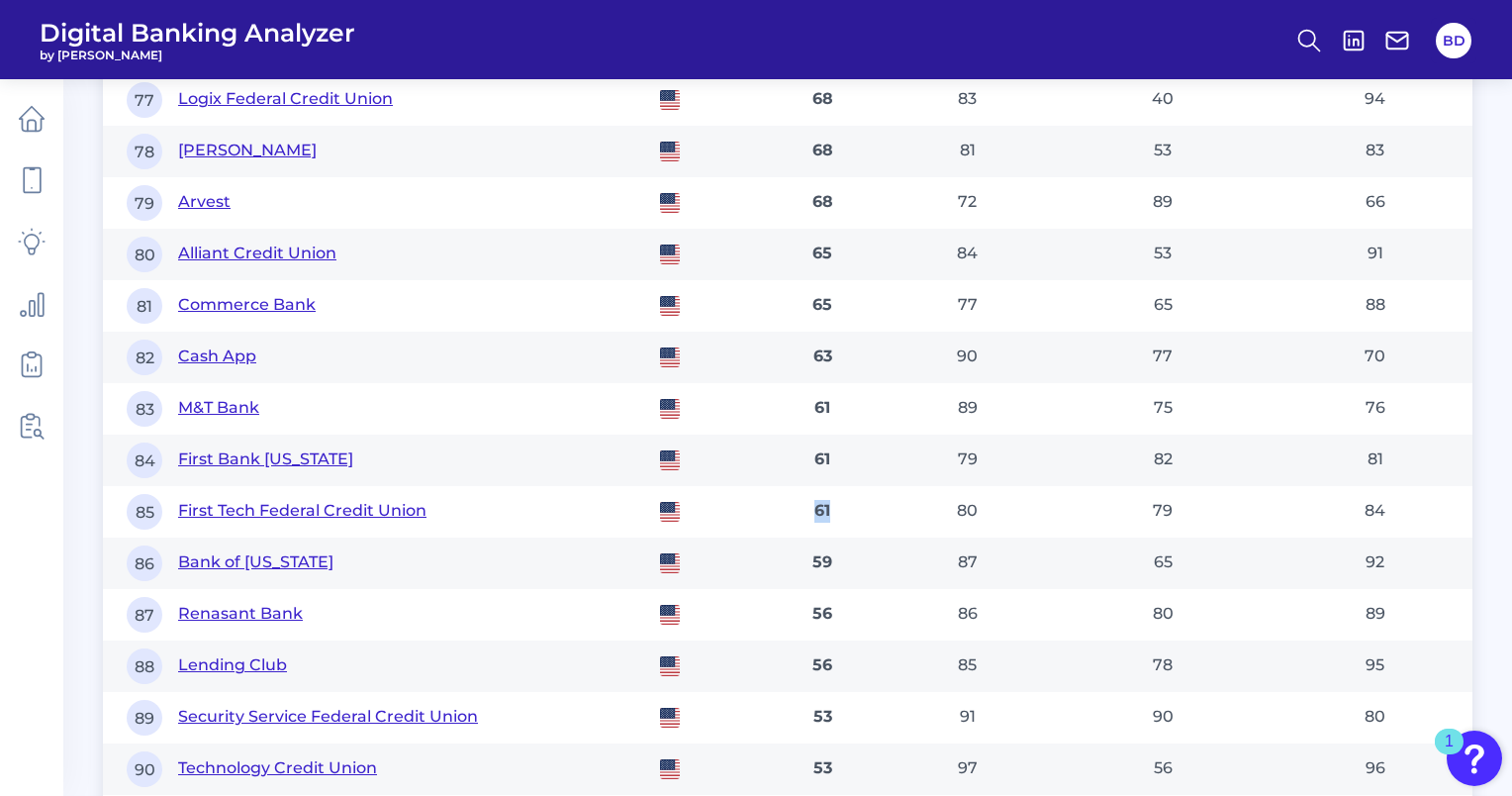 click on "61" at bounding box center [822, 512] 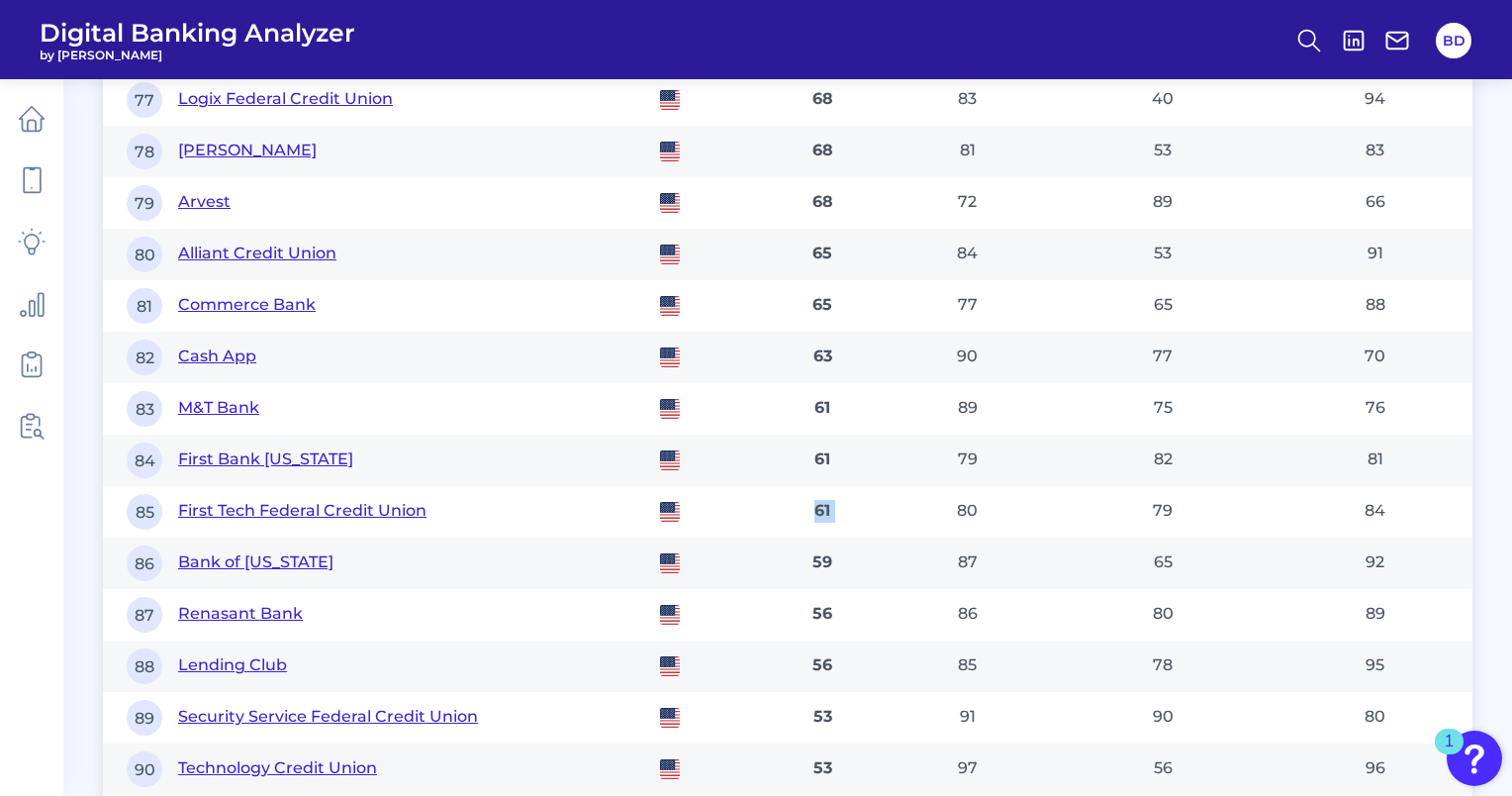 click on "61" at bounding box center (822, 512) 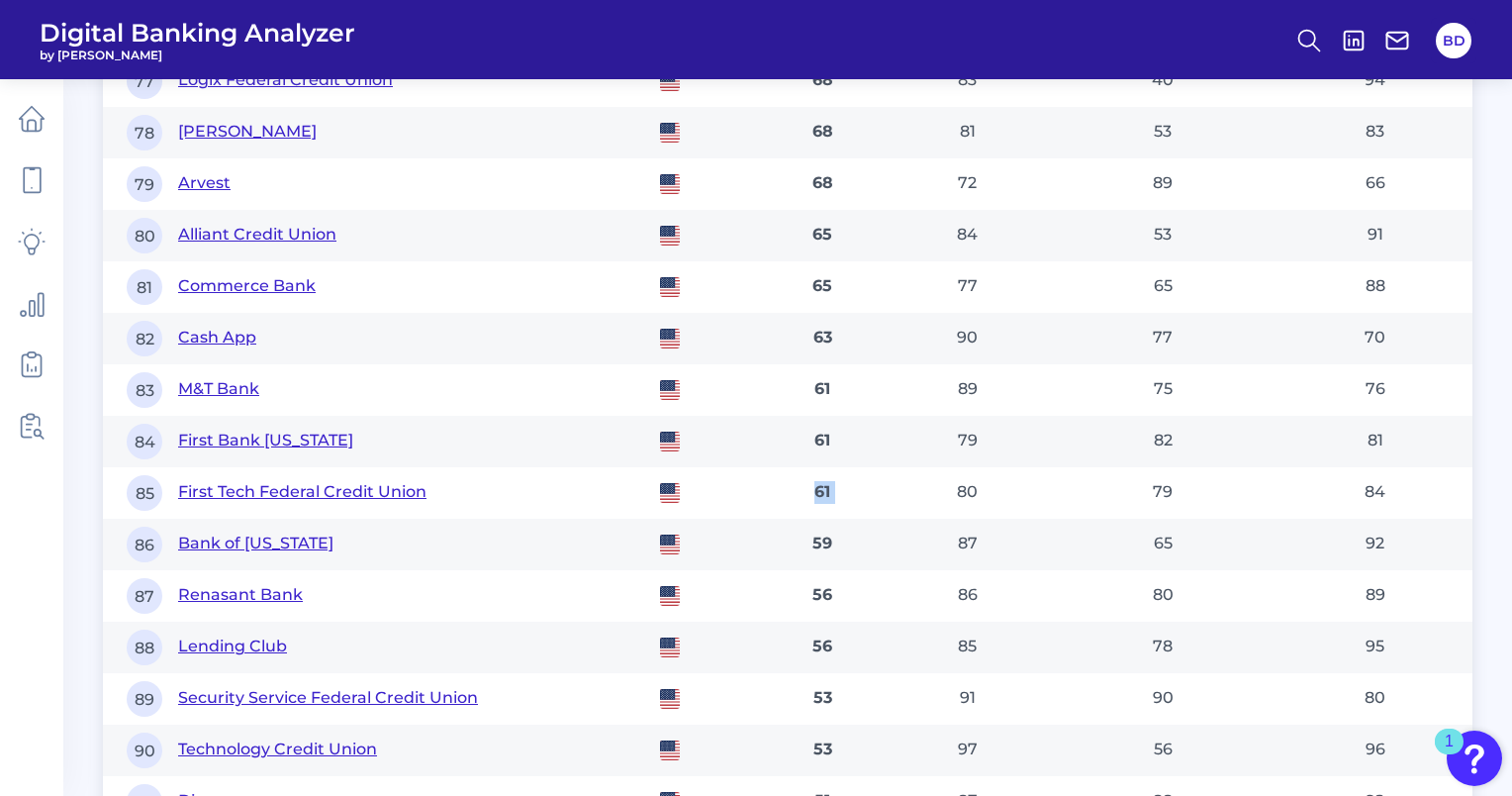 scroll, scrollTop: 5286, scrollLeft: 0, axis: vertical 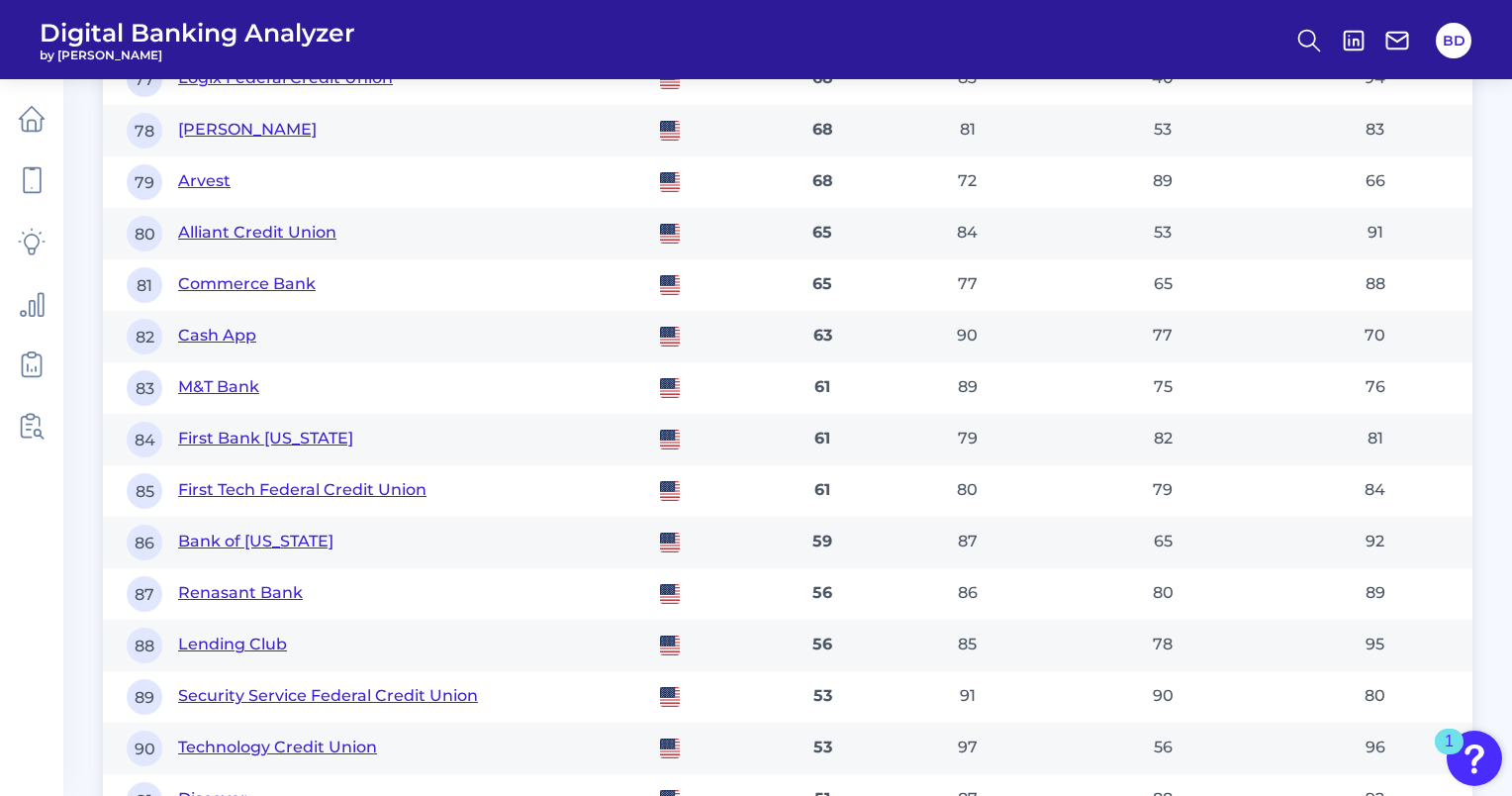 click on "80" at bounding box center (968, 491) 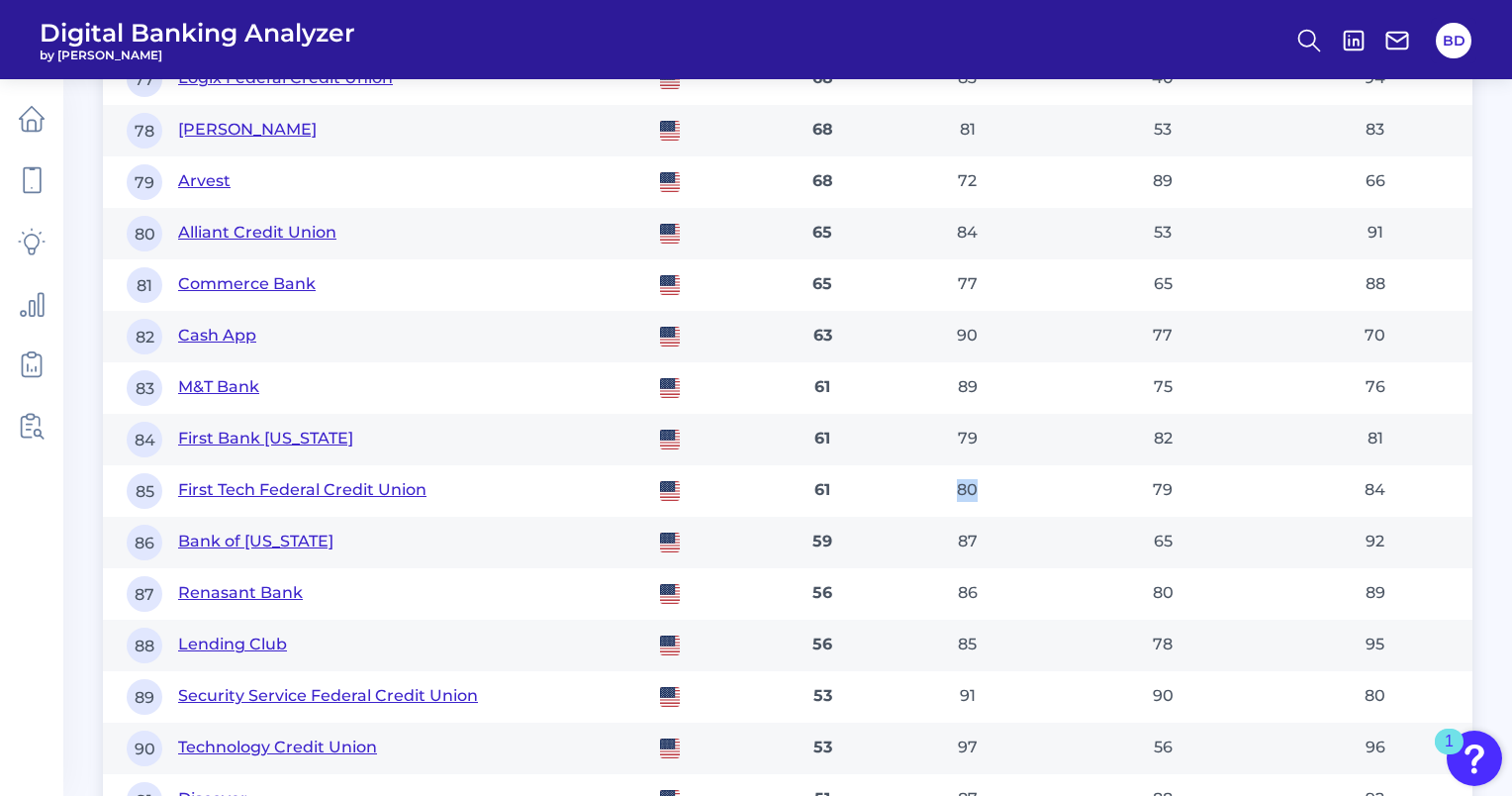 click on "80" at bounding box center (968, 491) 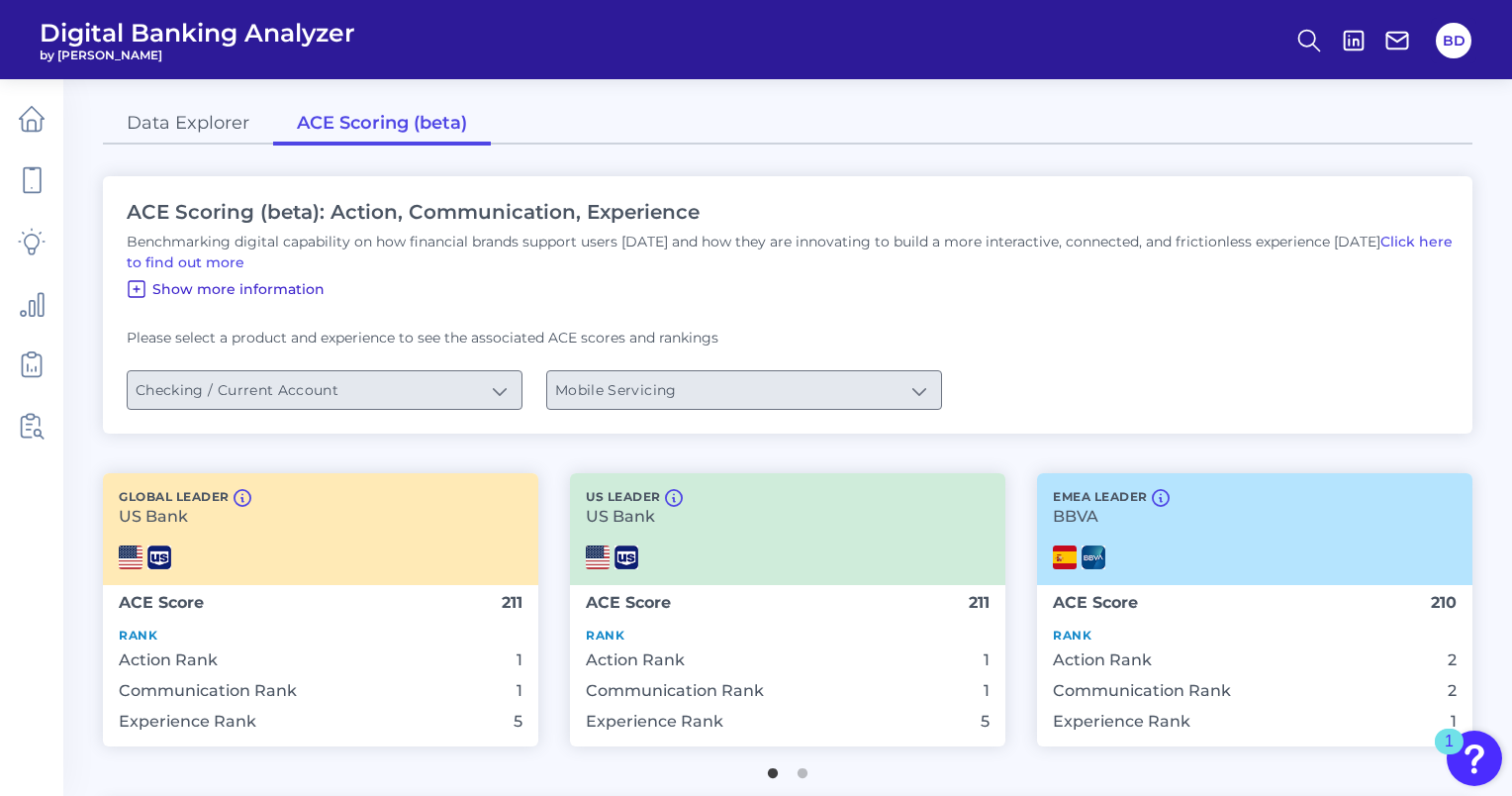 scroll, scrollTop: 0, scrollLeft: 0, axis: both 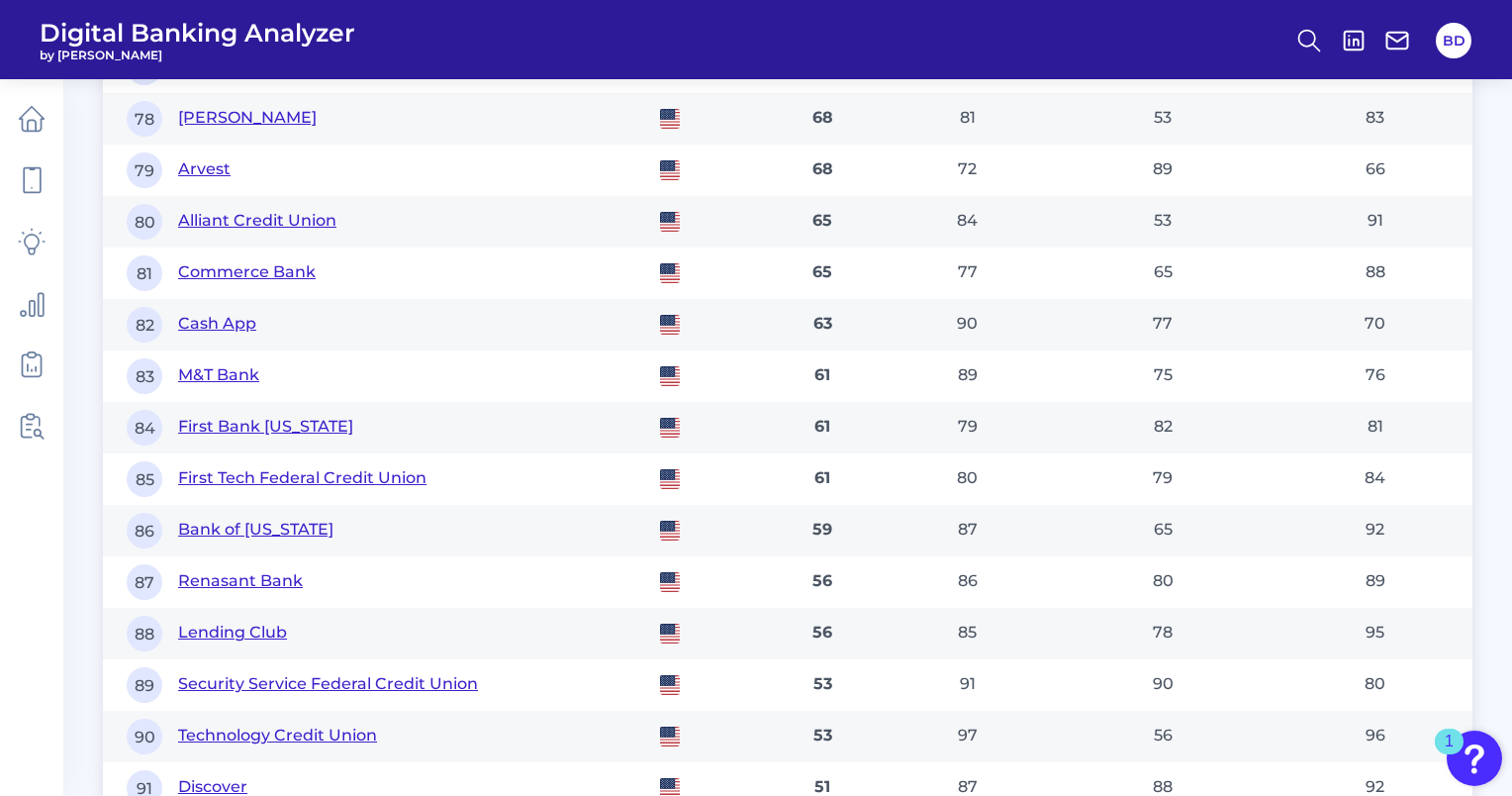 click on "61" at bounding box center (822, 479) 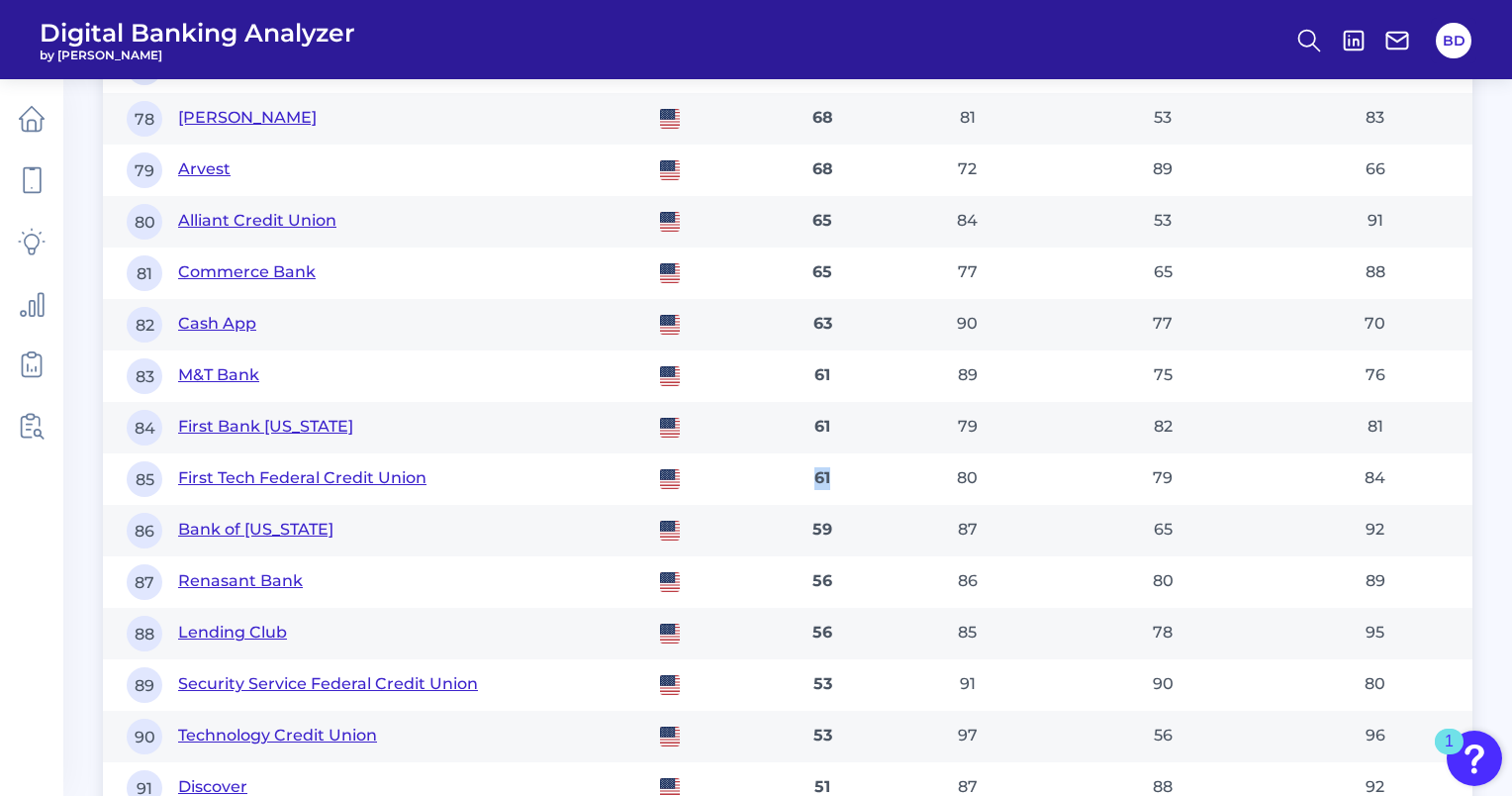 click on "61" at bounding box center [822, 479] 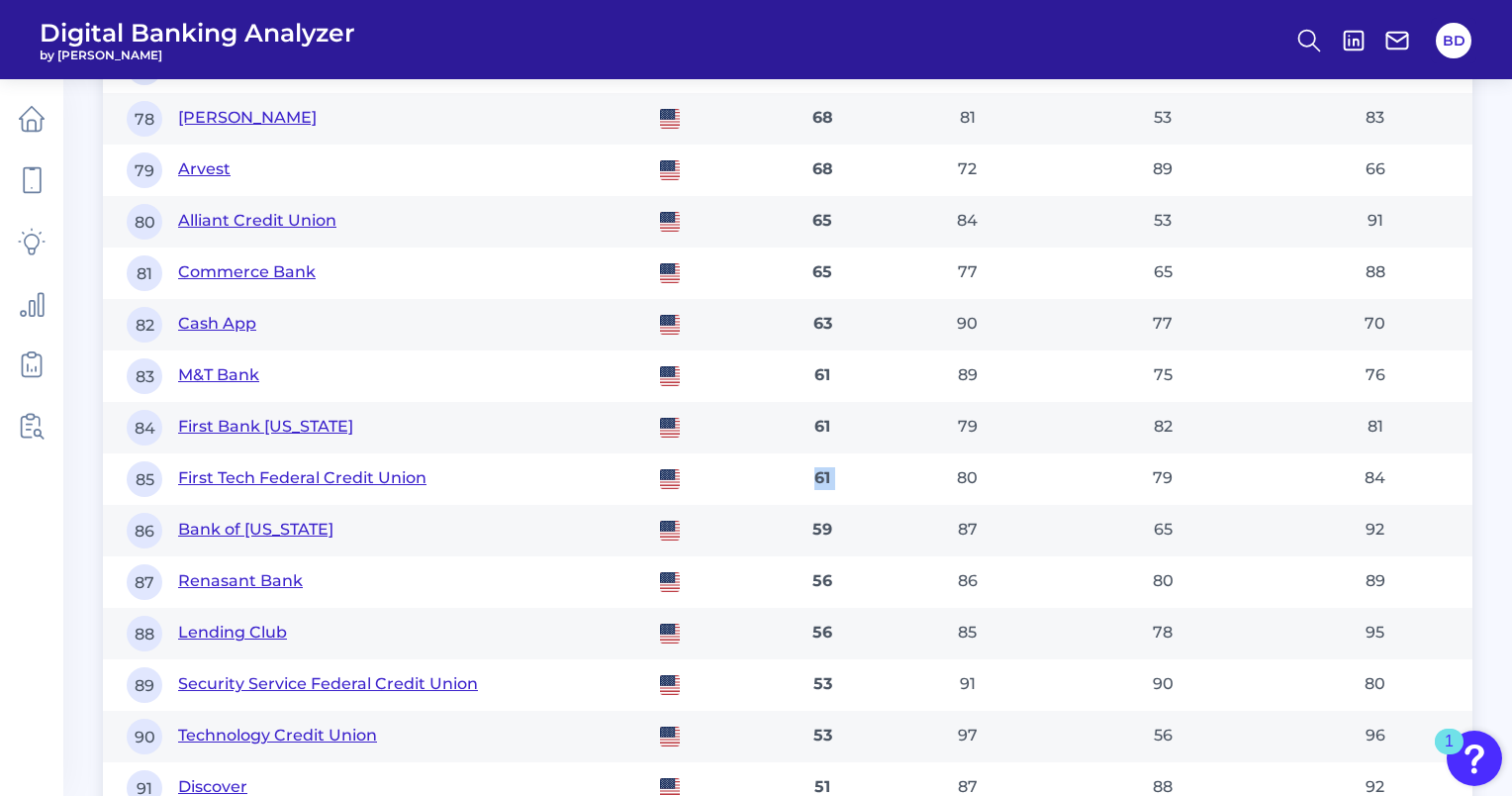 click on "61" at bounding box center [822, 479] 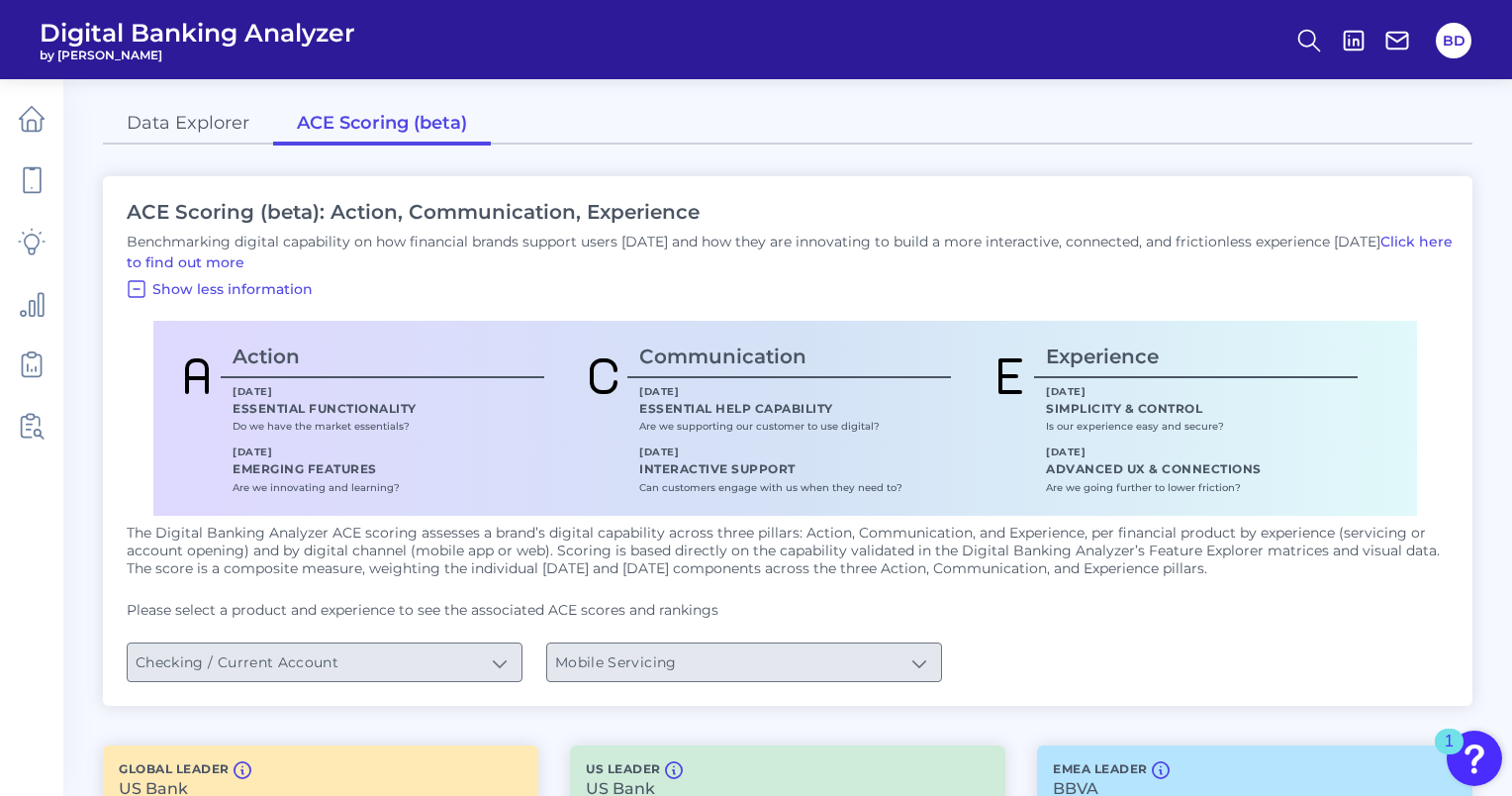 scroll, scrollTop: 0, scrollLeft: 0, axis: both 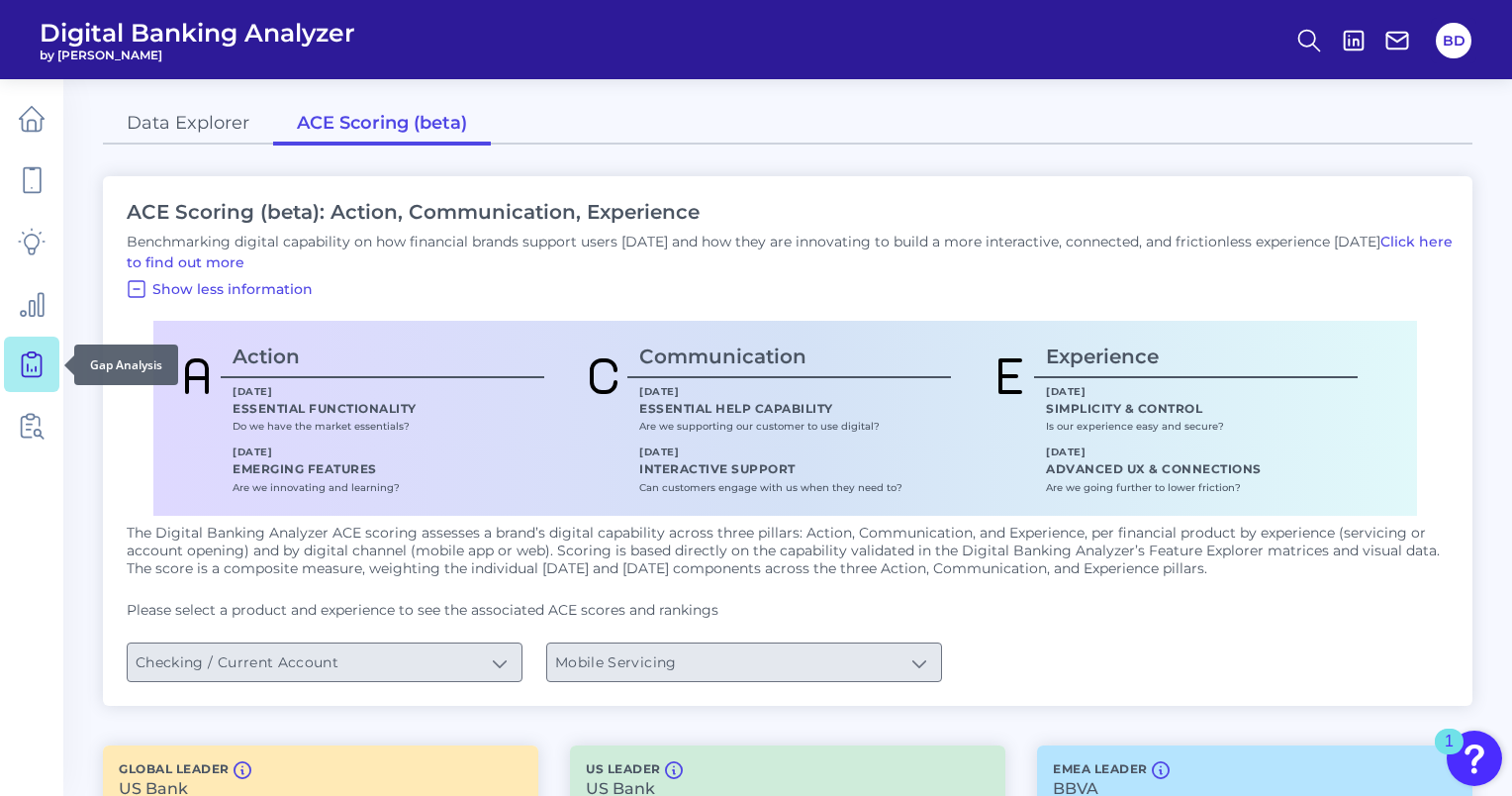 click 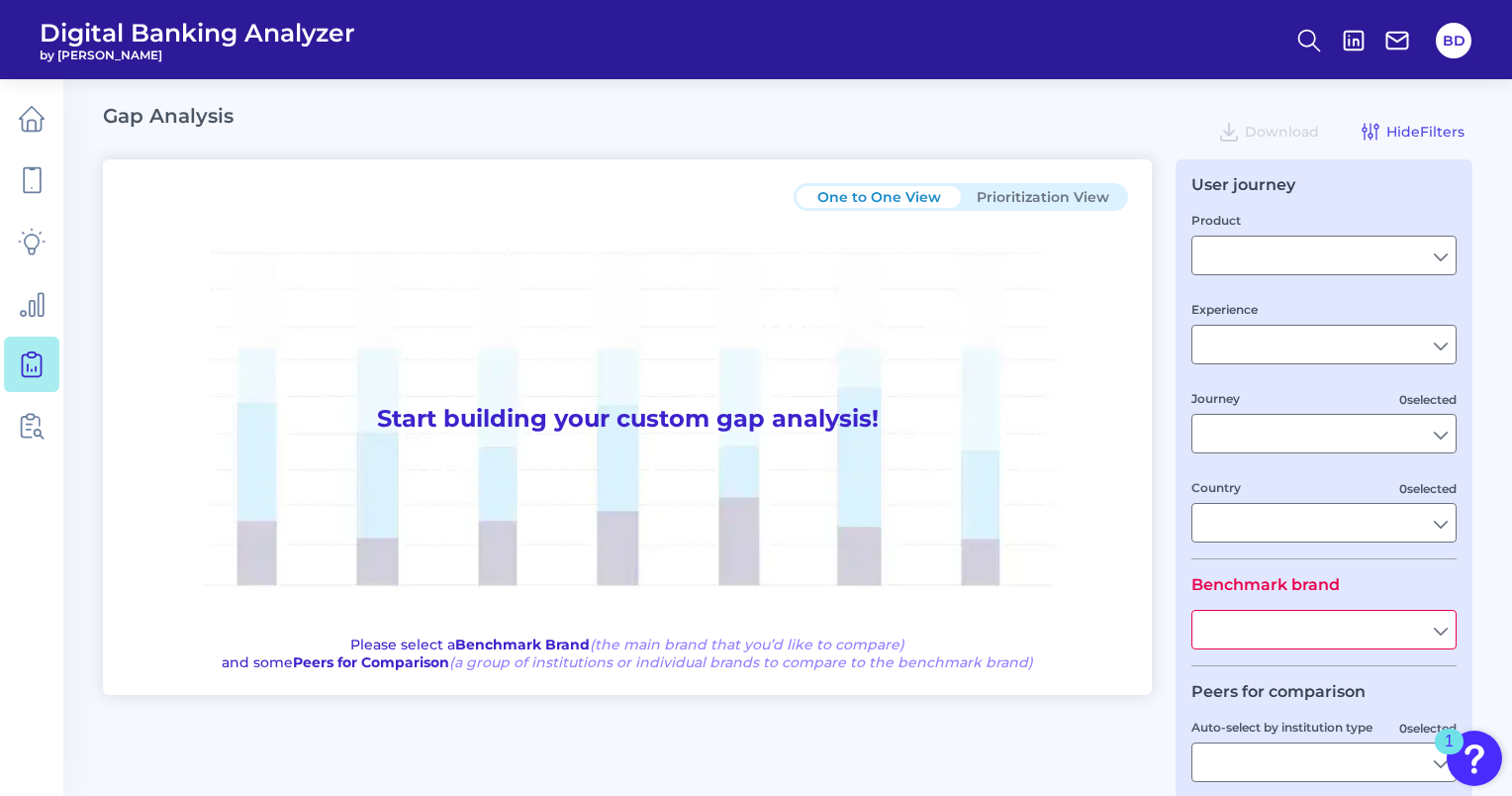 type on "Checking / Current Account" 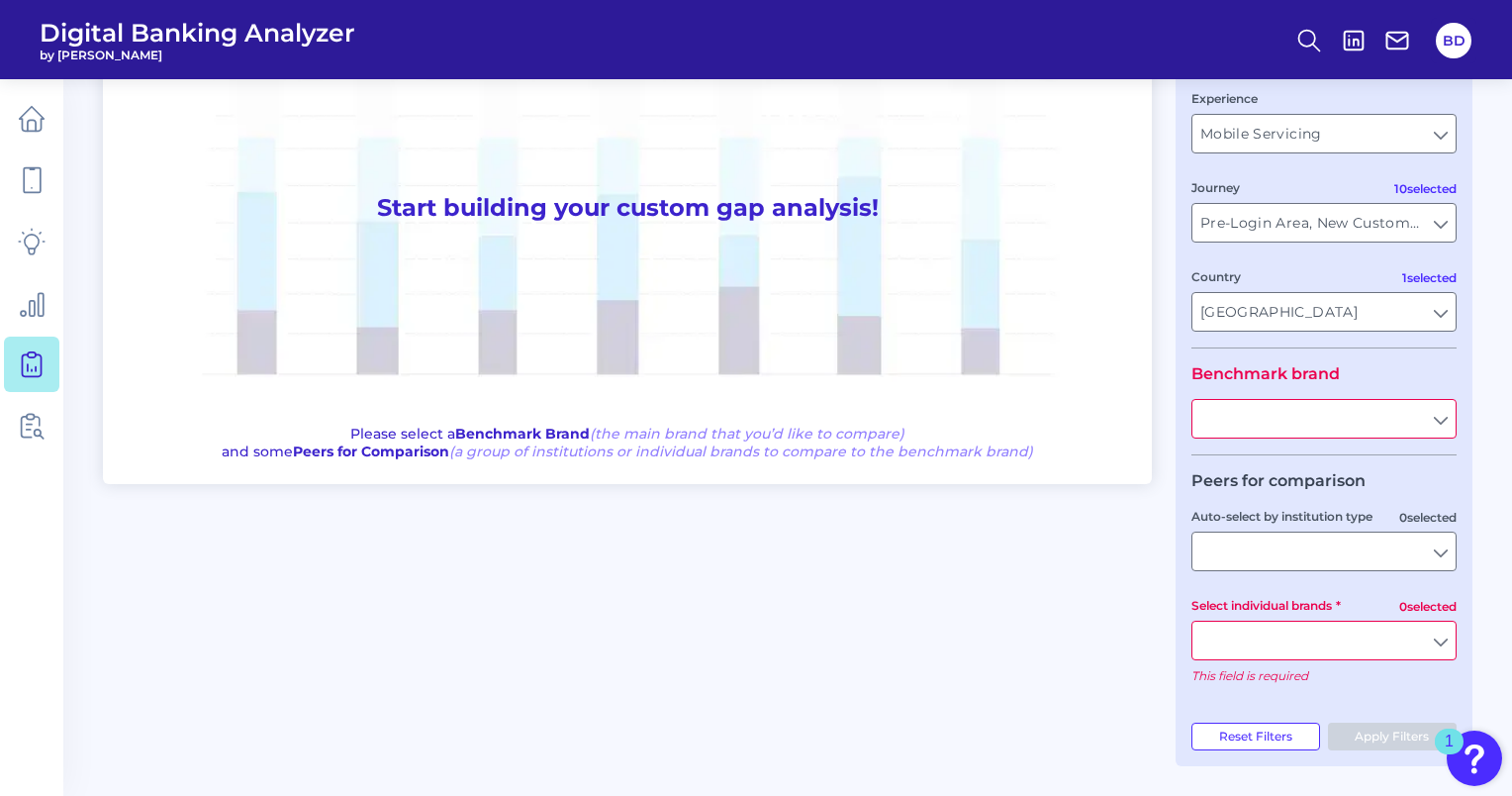 type on "All Journeys" 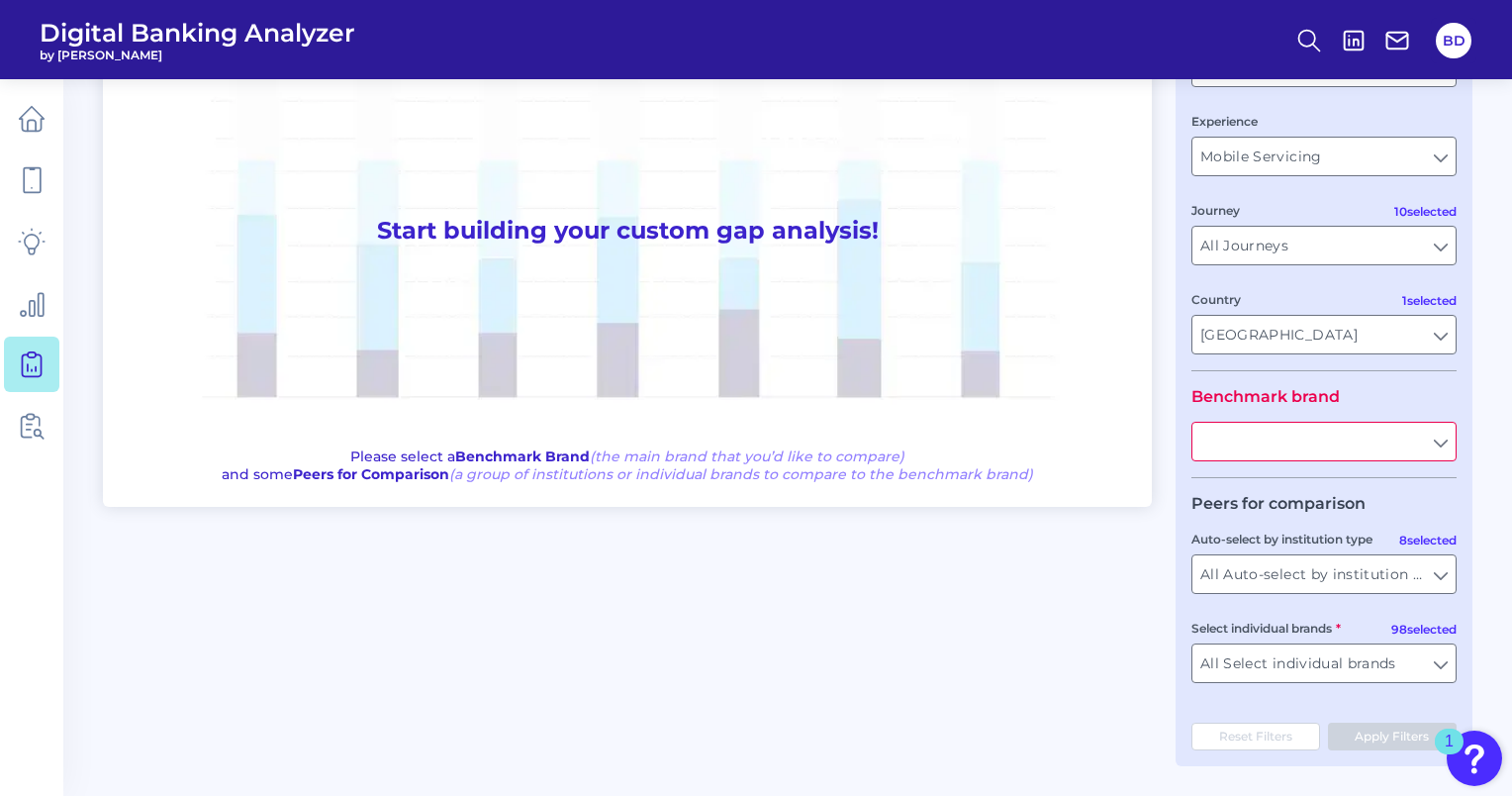 scroll, scrollTop: 213, scrollLeft: 0, axis: vertical 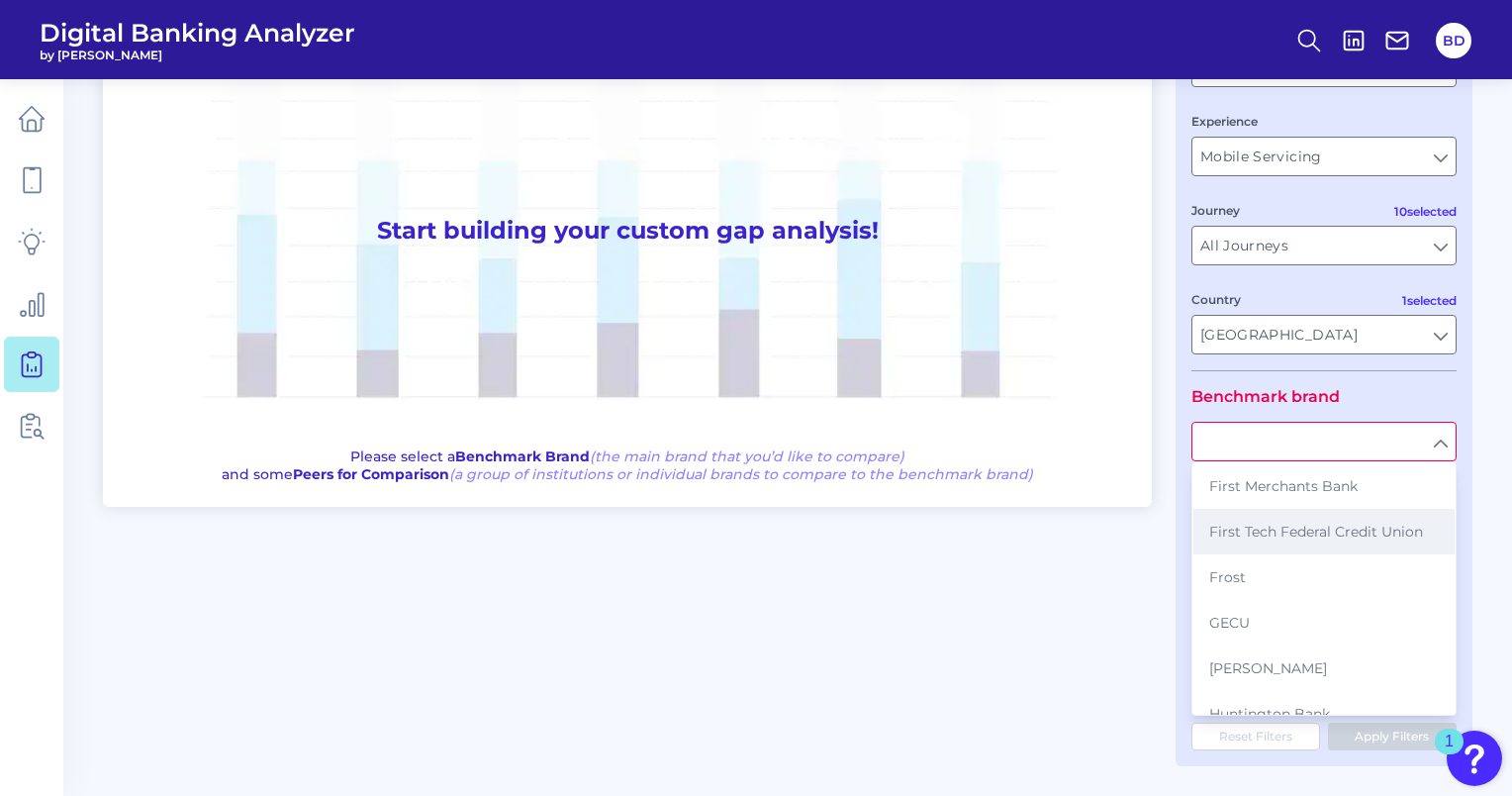 click on "First Tech Federal Credit Union" at bounding box center (1316, 532) 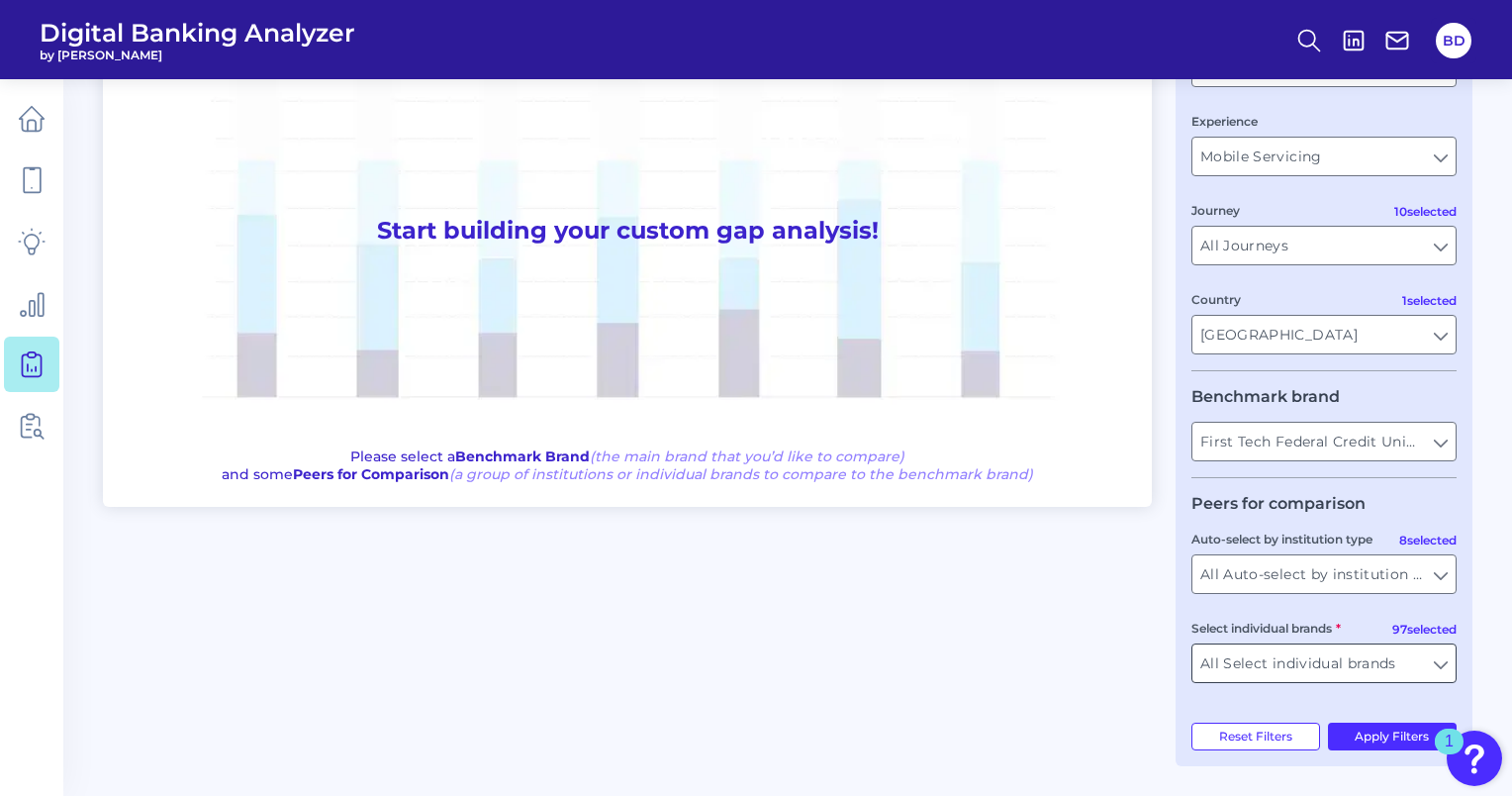 click on "All Select individual brands" at bounding box center (1324, 663) 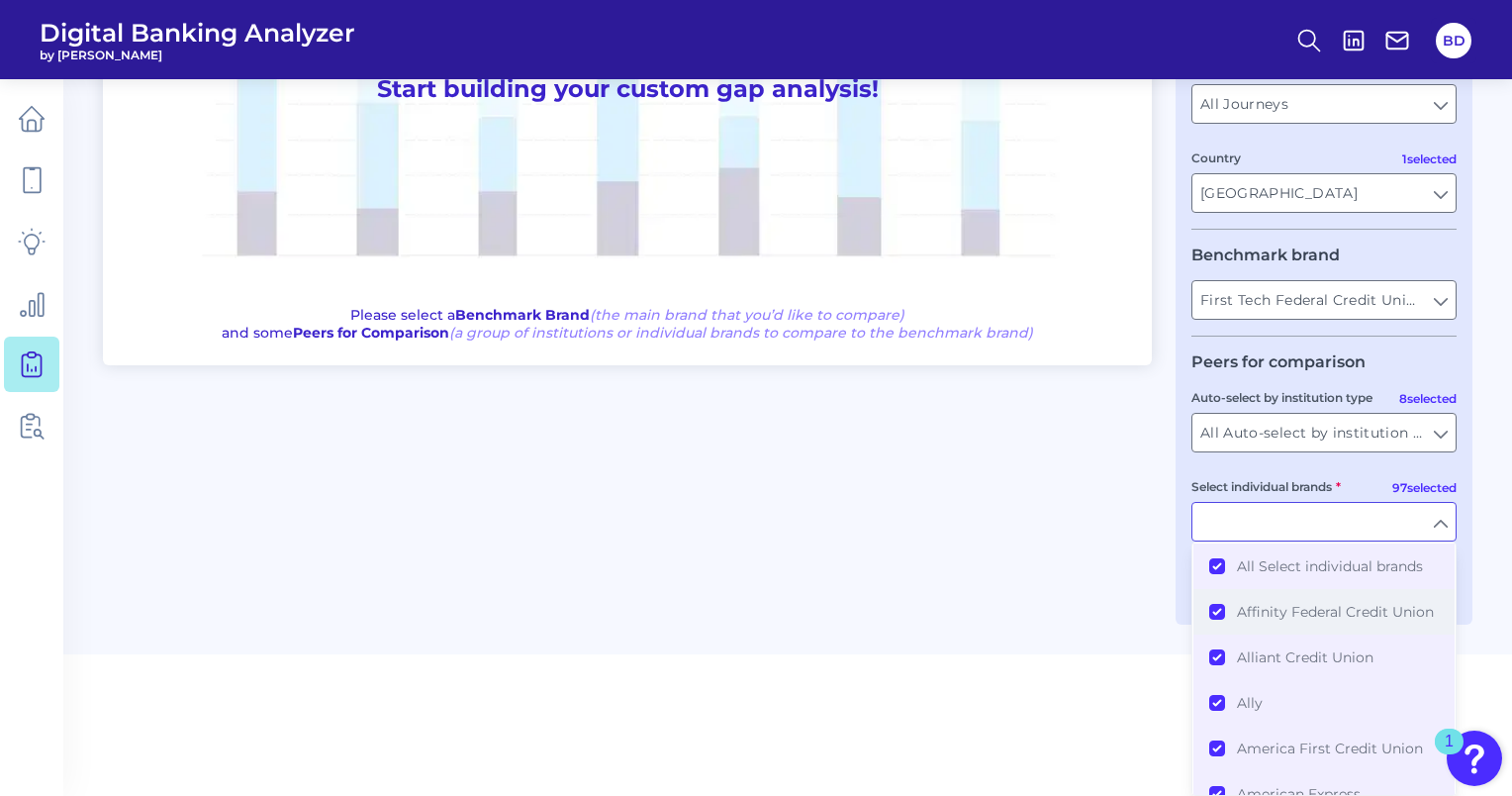 scroll, scrollTop: 333, scrollLeft: 0, axis: vertical 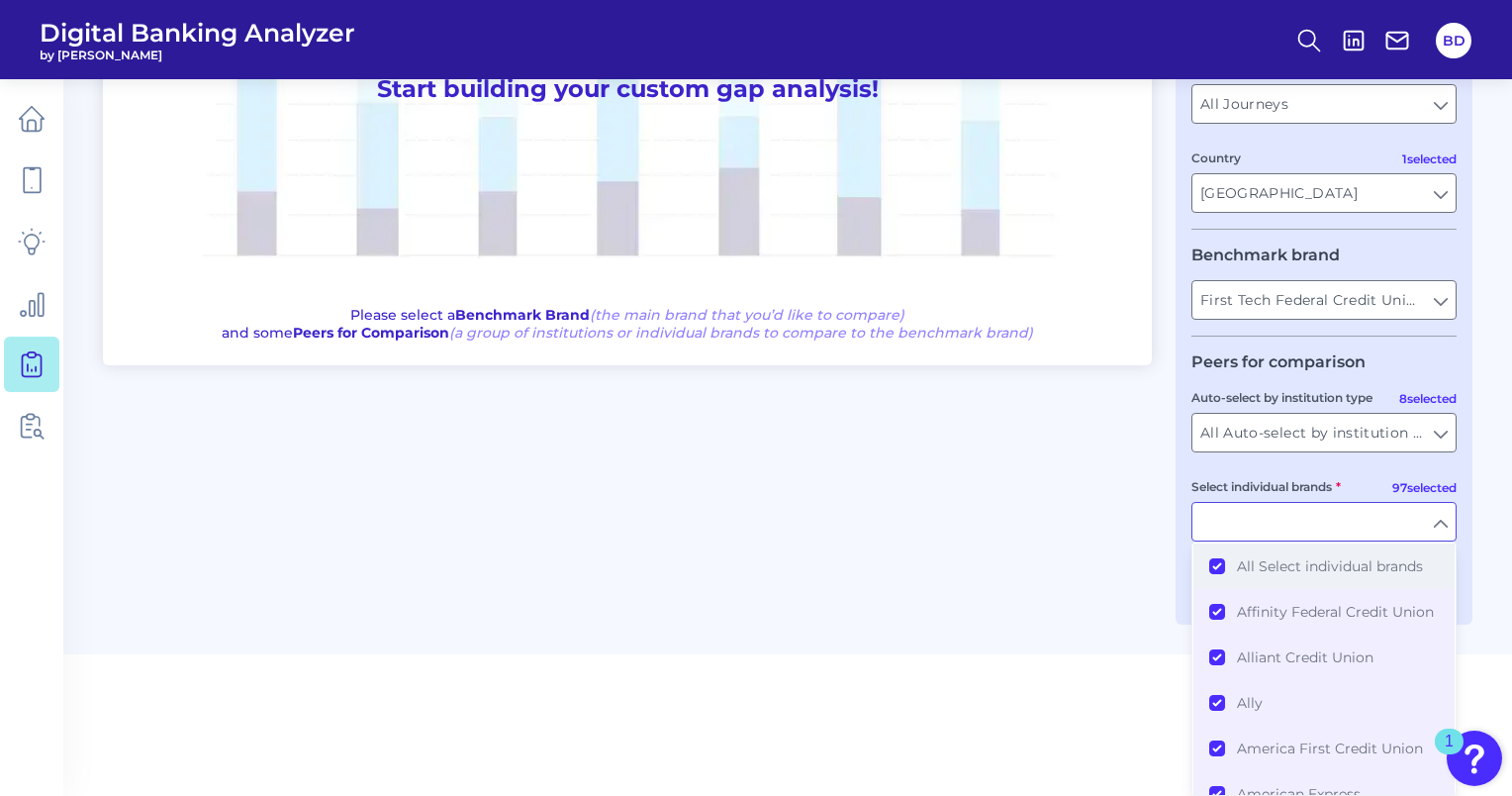 click on "All Select individual brands" at bounding box center [1324, 566] 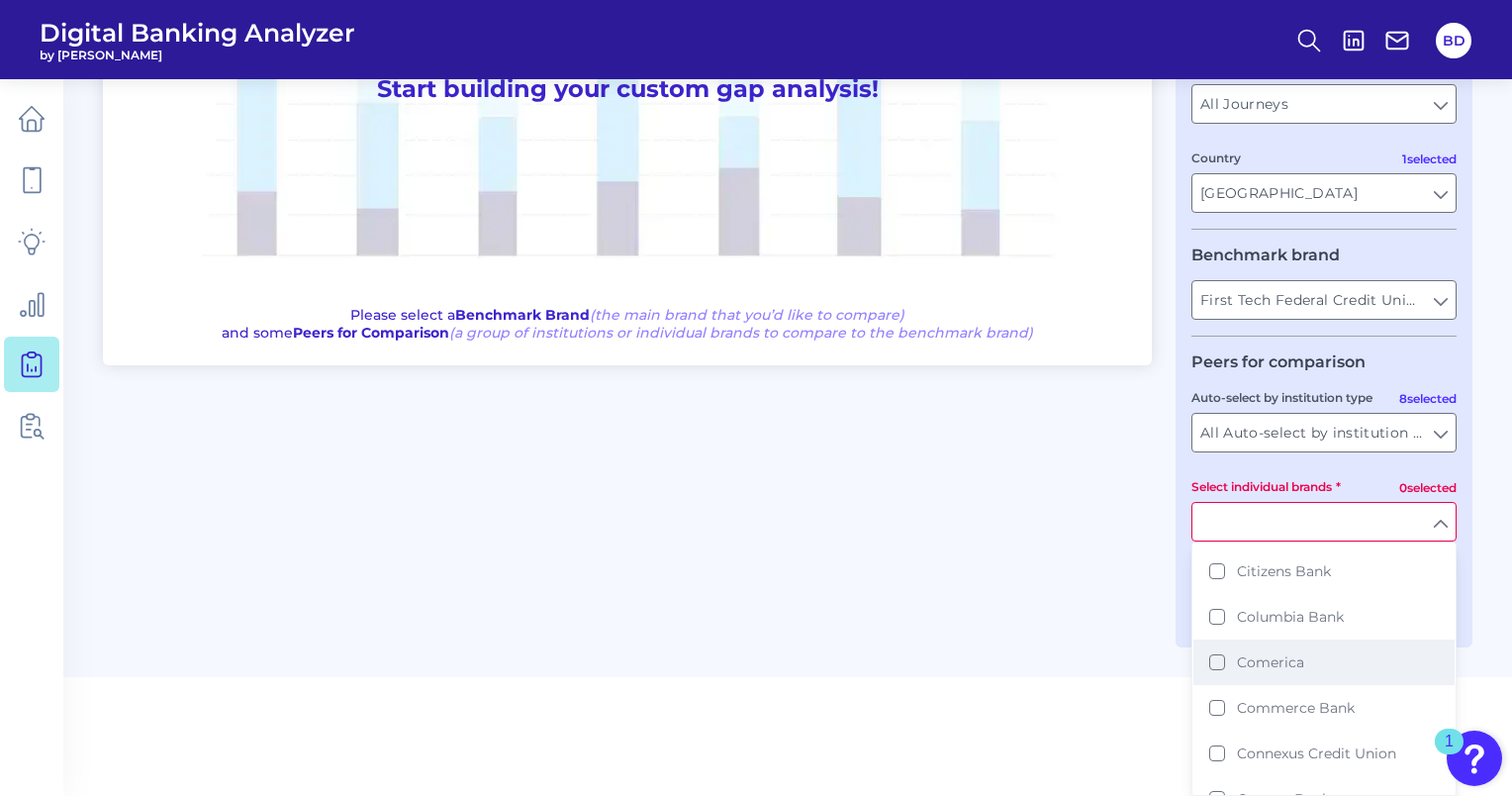 scroll, scrollTop: 1080, scrollLeft: 0, axis: vertical 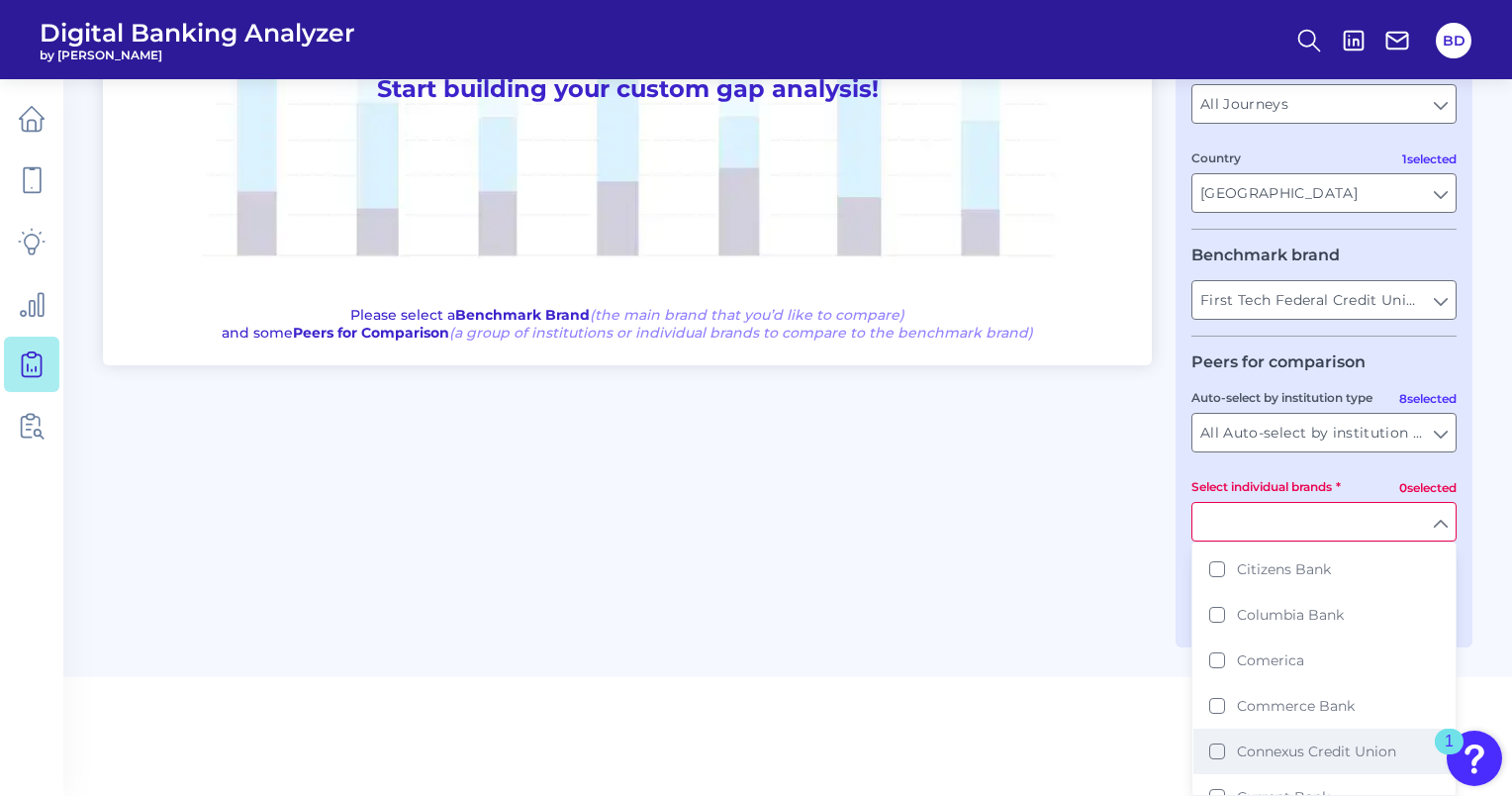 drag, startPoint x: 1219, startPoint y: 698, endPoint x: 1231, endPoint y: 701, distance: 12.369317 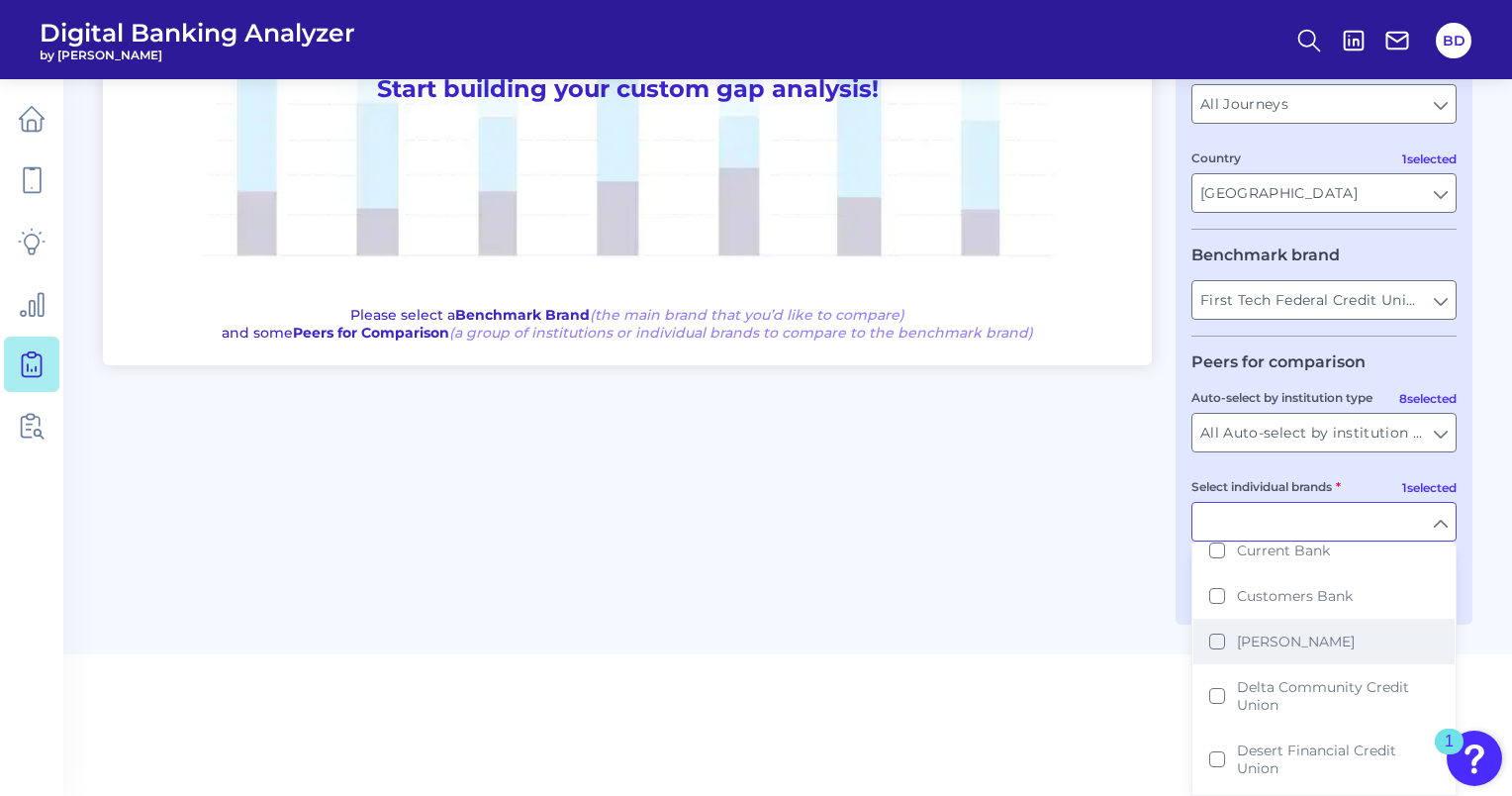 scroll, scrollTop: 1331, scrollLeft: 0, axis: vertical 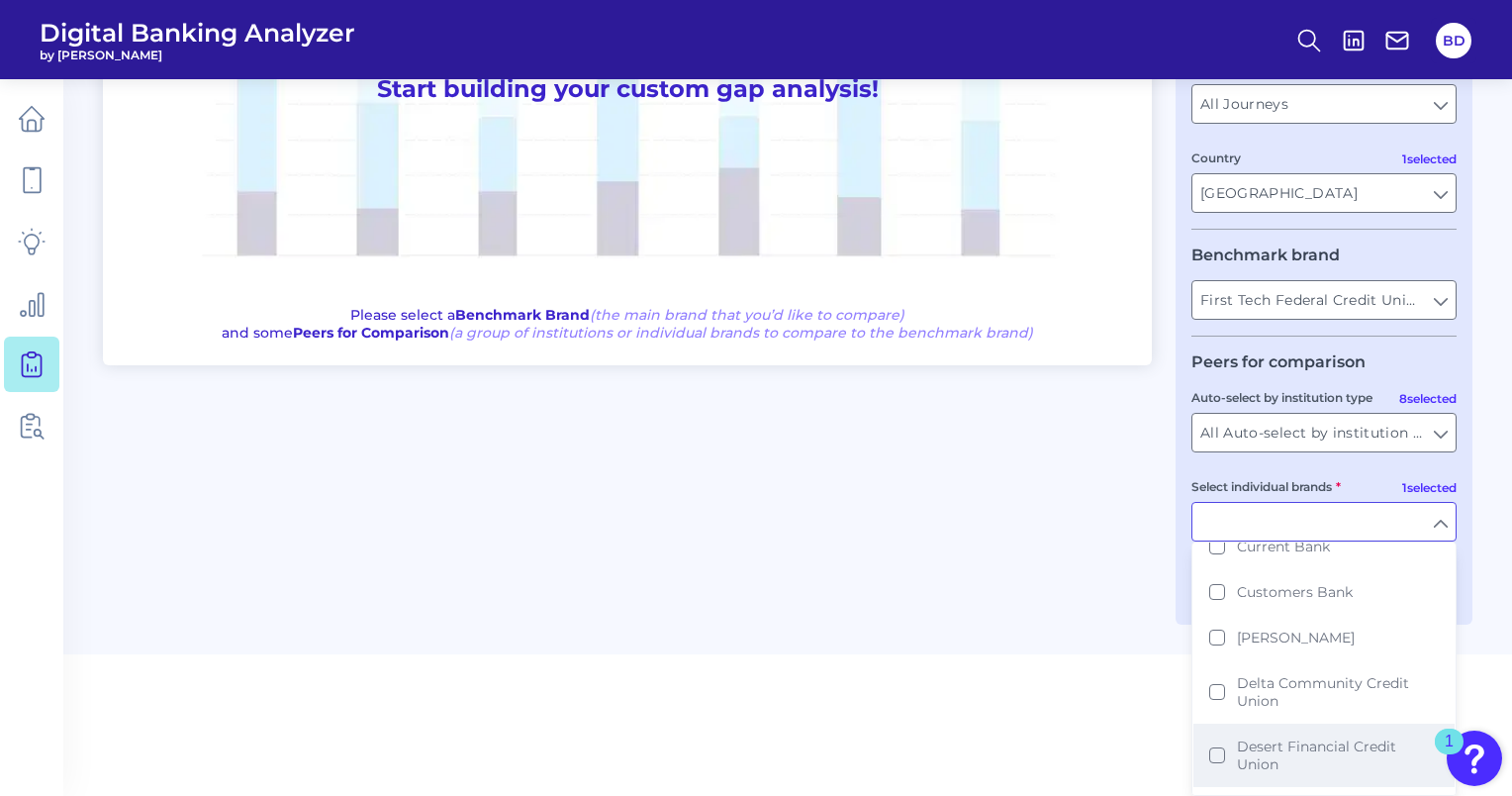 click on "Desert Financial Credit Union" at bounding box center [1324, 755] 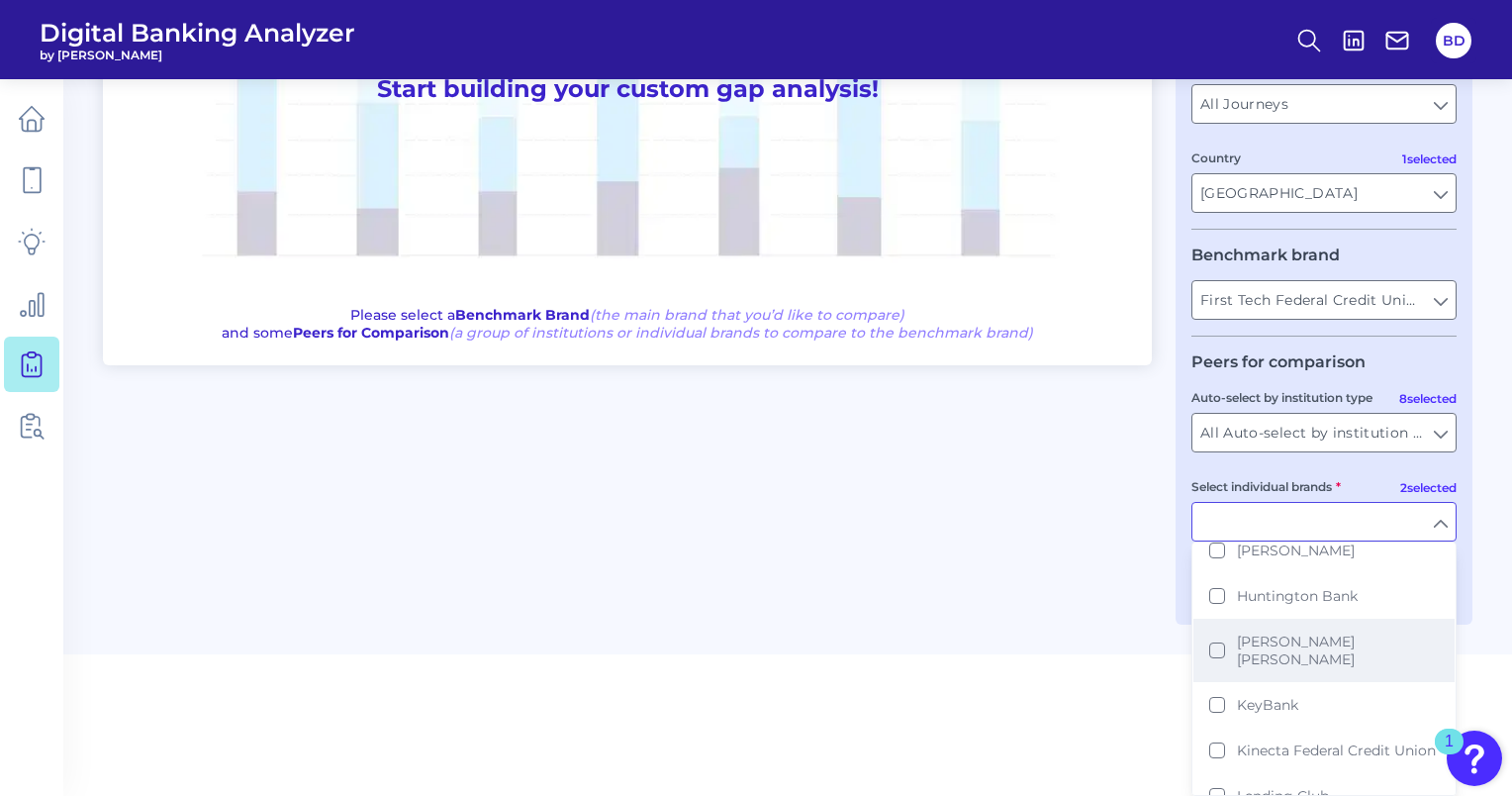 scroll, scrollTop: 2139, scrollLeft: 0, axis: vertical 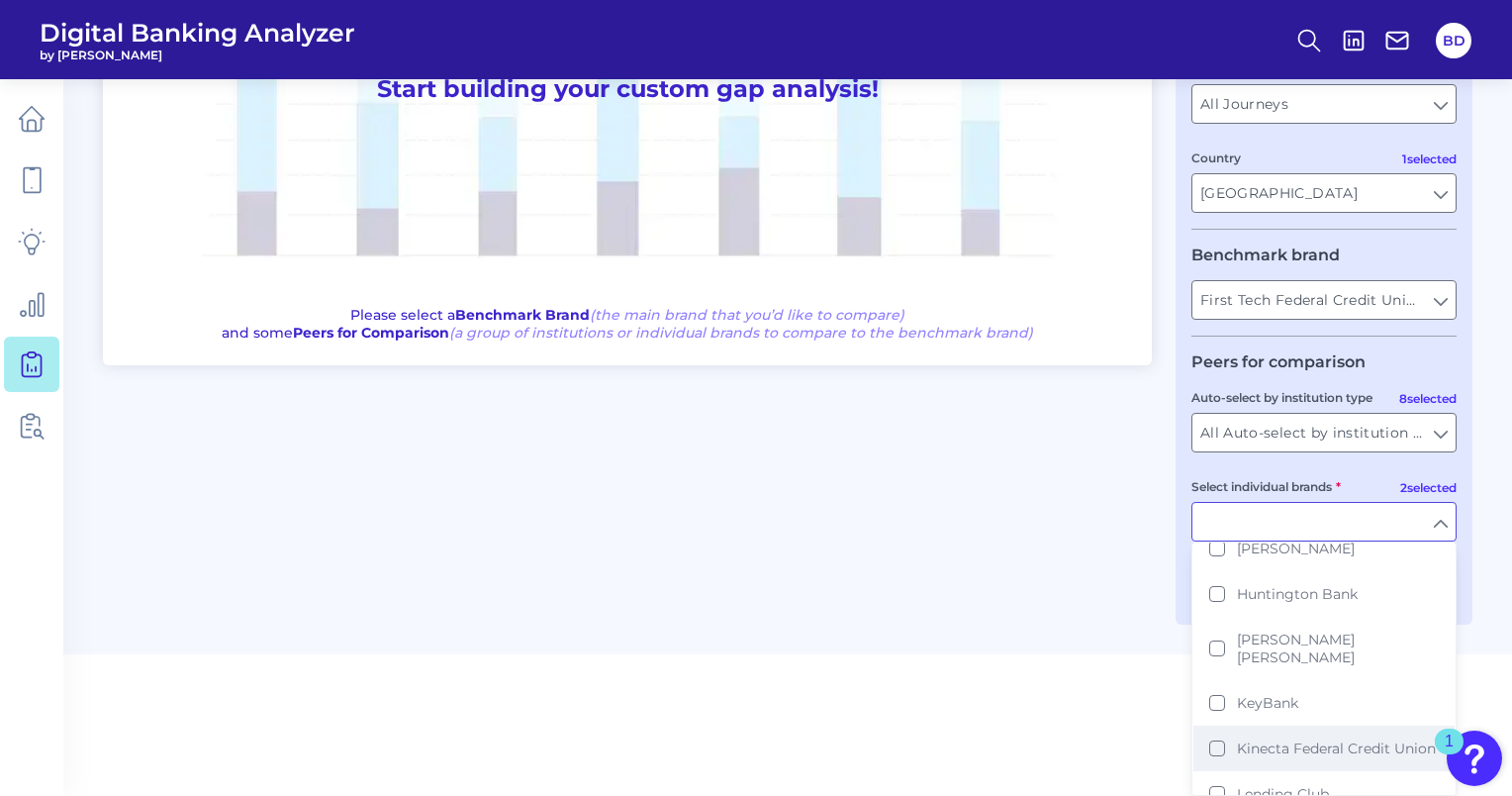 drag, startPoint x: 1215, startPoint y: 657, endPoint x: 1276, endPoint y: 673, distance: 63.06346 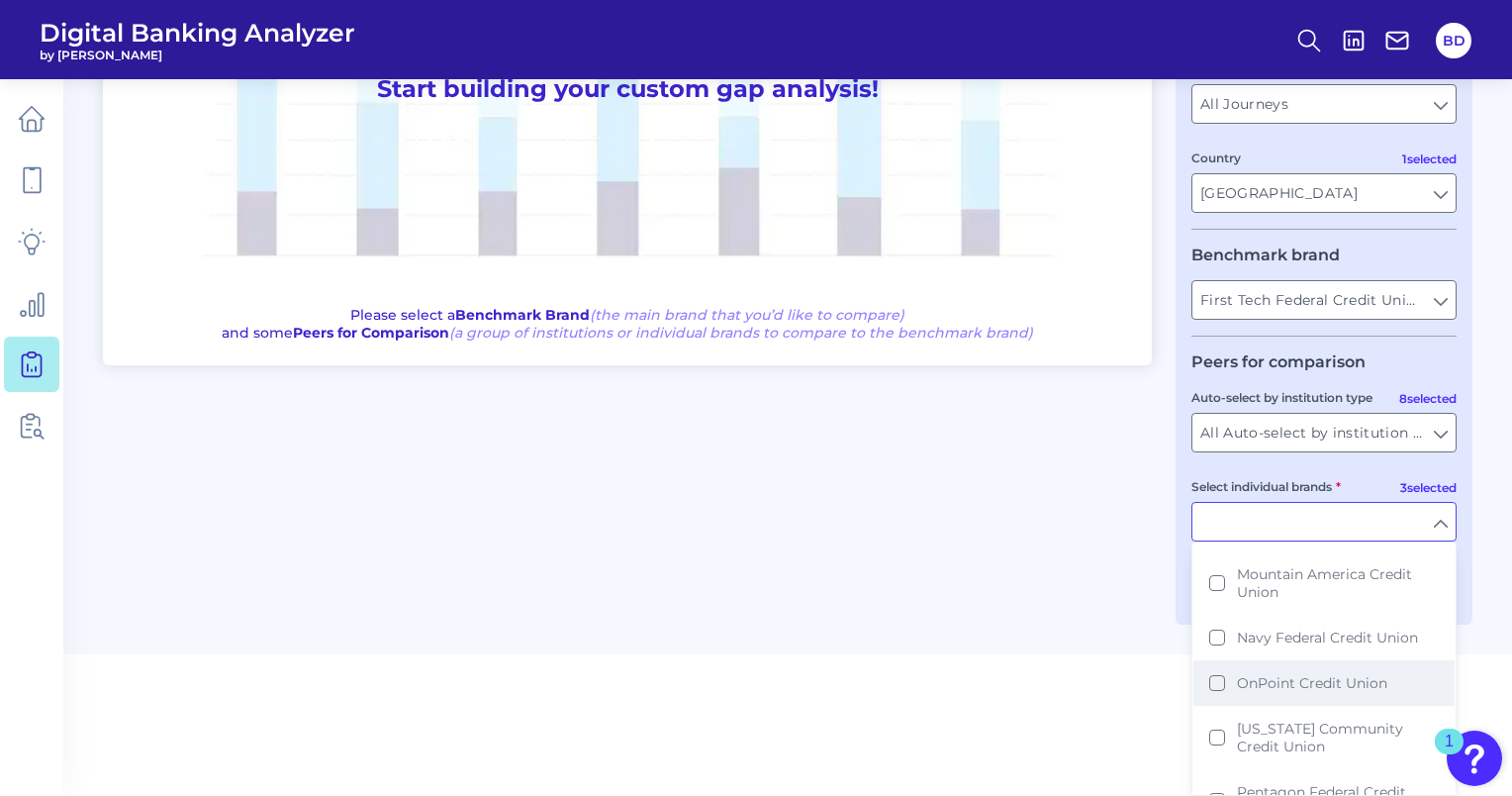 scroll, scrollTop: 2693, scrollLeft: 0, axis: vertical 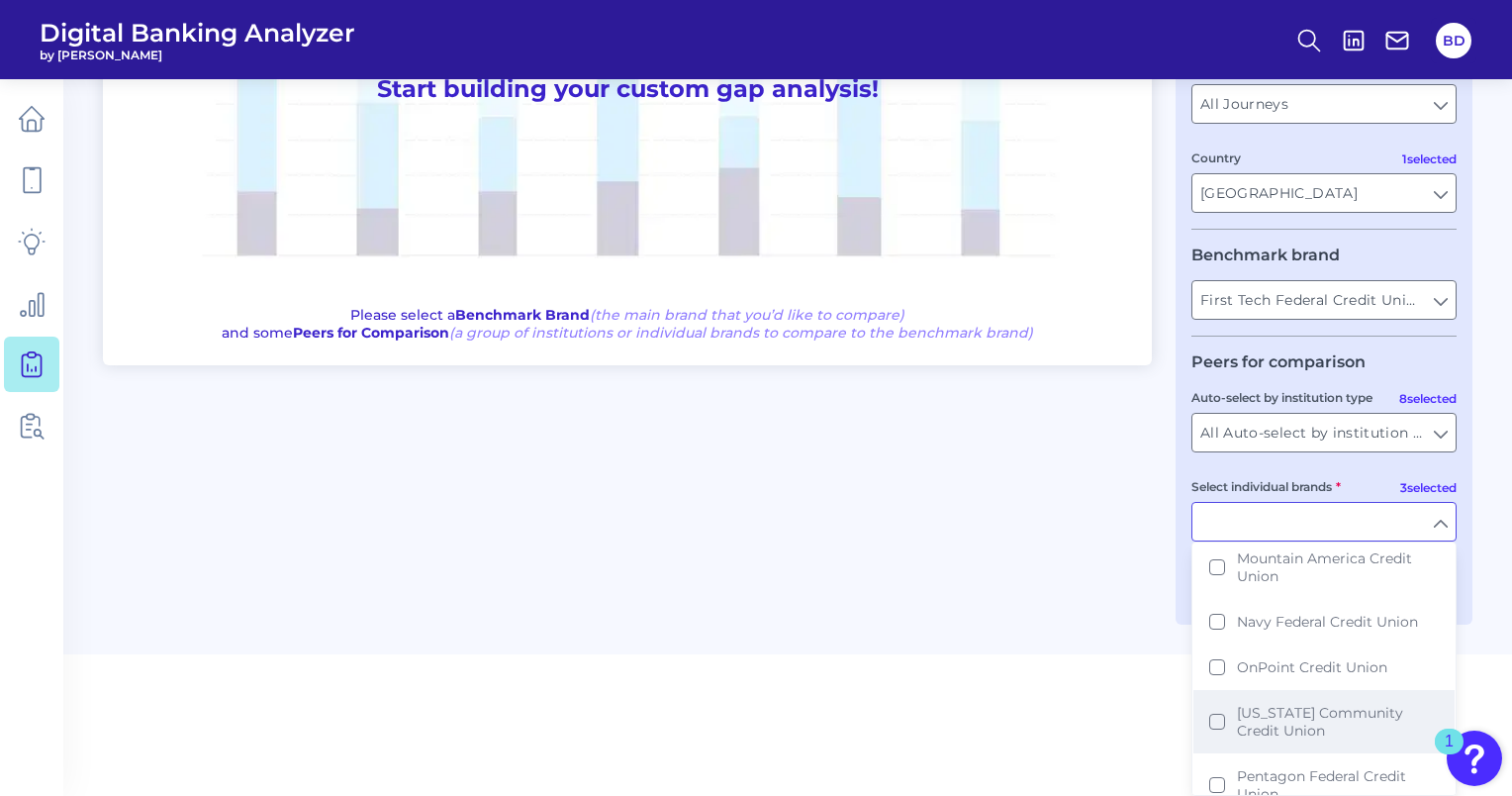 click on "[US_STATE] Community Credit Union" at bounding box center (1324, 722) 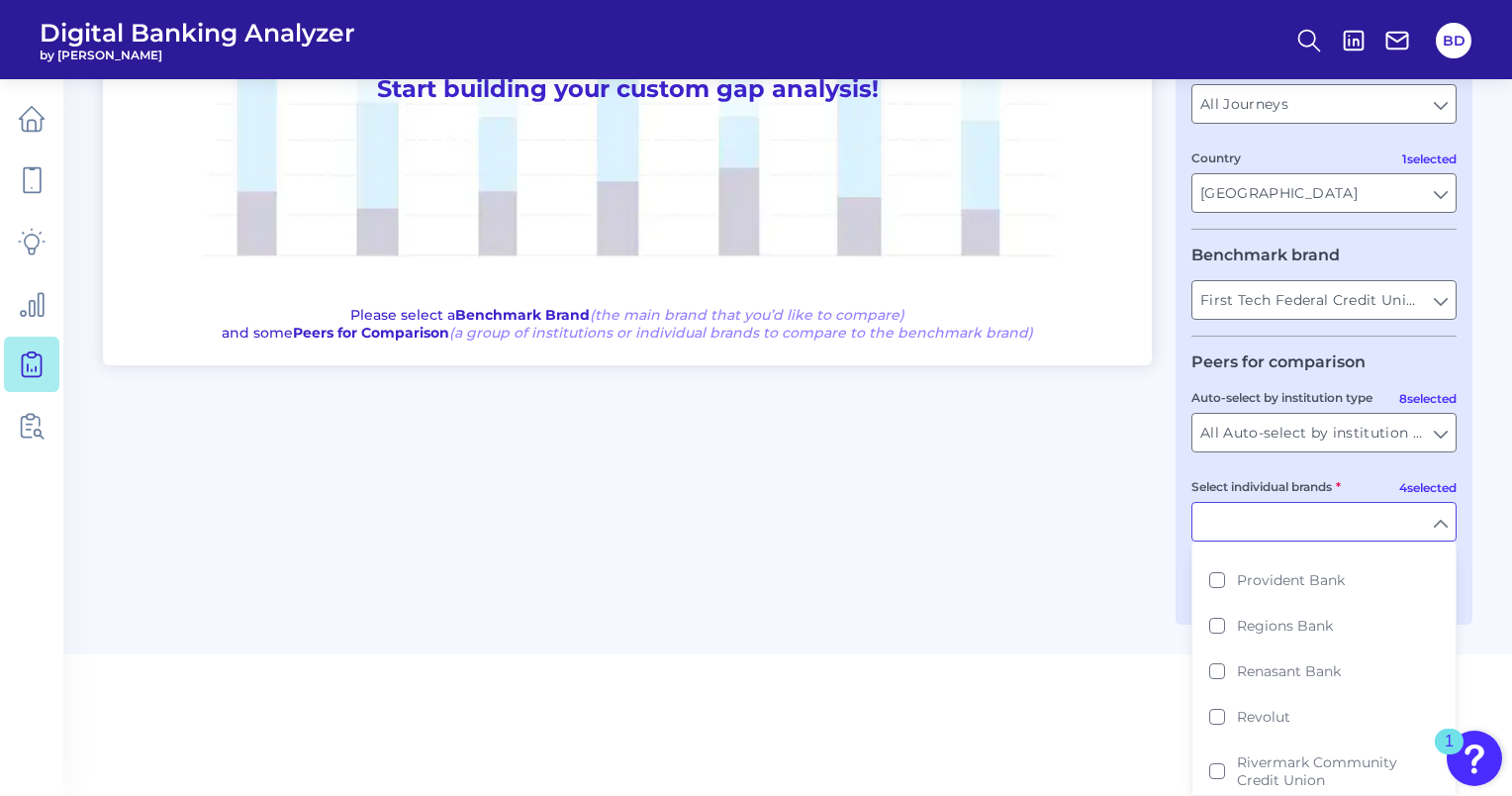 scroll, scrollTop: 3026, scrollLeft: 0, axis: vertical 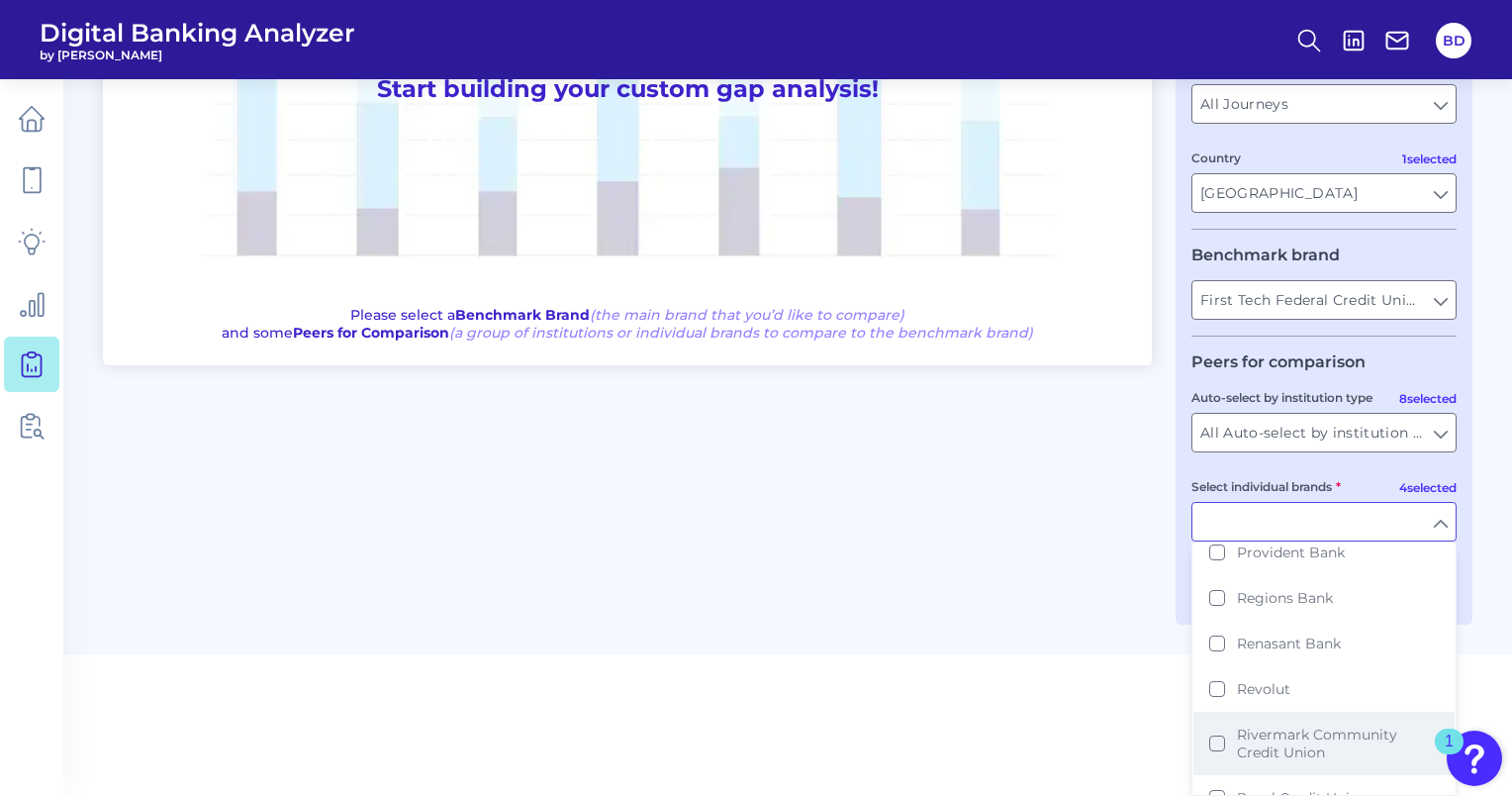click on "Rivermark Community Credit Union" at bounding box center [1324, 744] 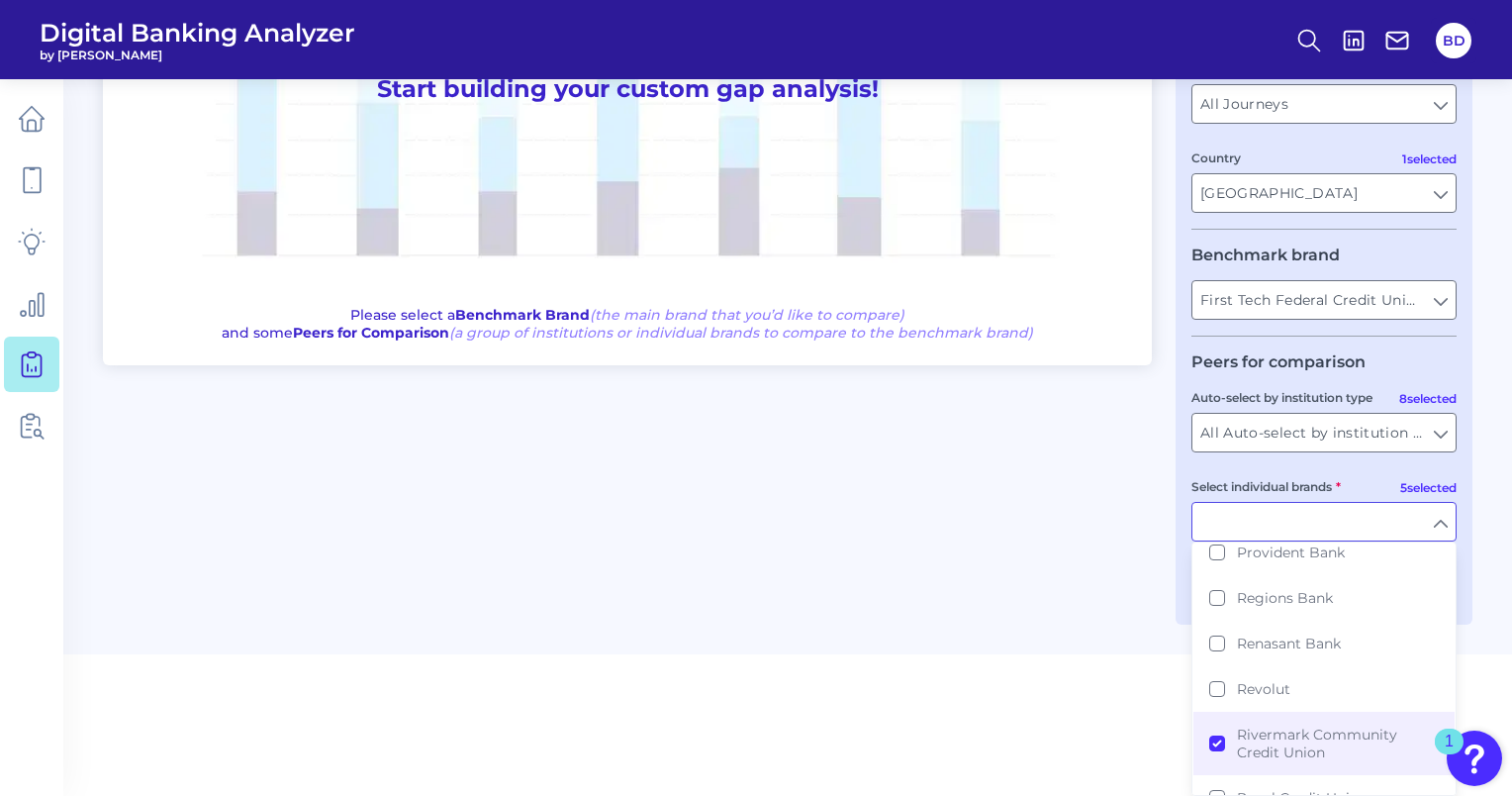 click on "Gap Analysis Download Hide  Filters One to One View Prioritization View Start building your custom gap analysis! Please select a  Benchmark Brand  (the main brand that you’d like to compare) and some  Peers for Comparison  (a group of institutions or individual brands to compare to the benchmark brand) User journey Product Checking / Current Account Checking / Current Account Experience Mobile Servicing Mobile Servicing 10  selected Journey All Journeys All Journeys 1  selected Country United States United States Benchmark brand First Tech Federal Credit Union First Tech Federal Credit Union Peers for comparison 8  selected Auto-select by institution type All Auto-select by institution types All Auto-select by institution types 5  selected Select individual brands All Select individual brands Affinity Federal Credit Union Alliant Credit Union Ally America First Credit Union American Express Arvest Aspiration Associated Bank Bank of America Bank of Oklahoma BankUnited Barclays Baxter Credit Union BECU" at bounding box center (756, 162) 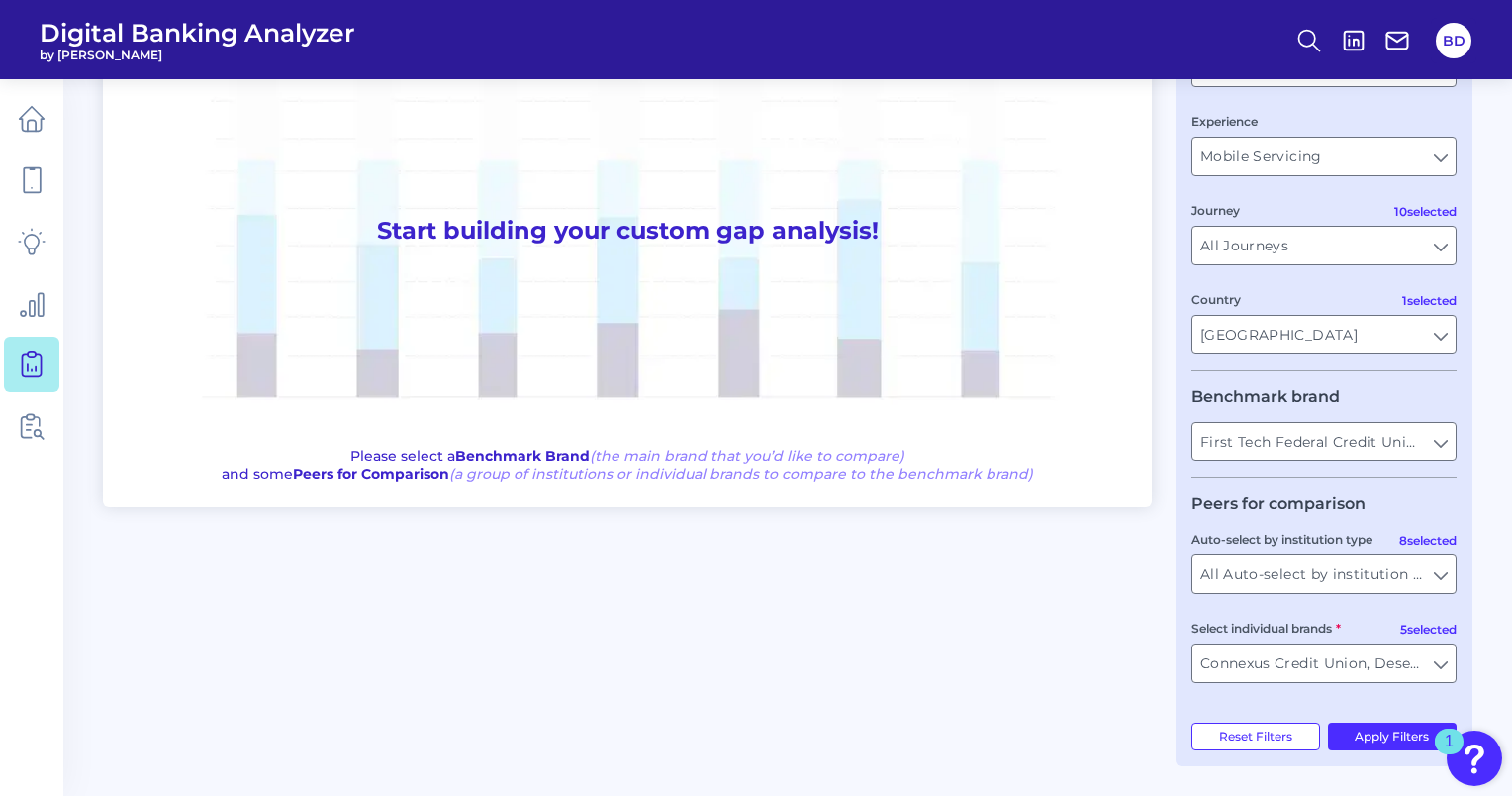 scroll, scrollTop: 190, scrollLeft: 0, axis: vertical 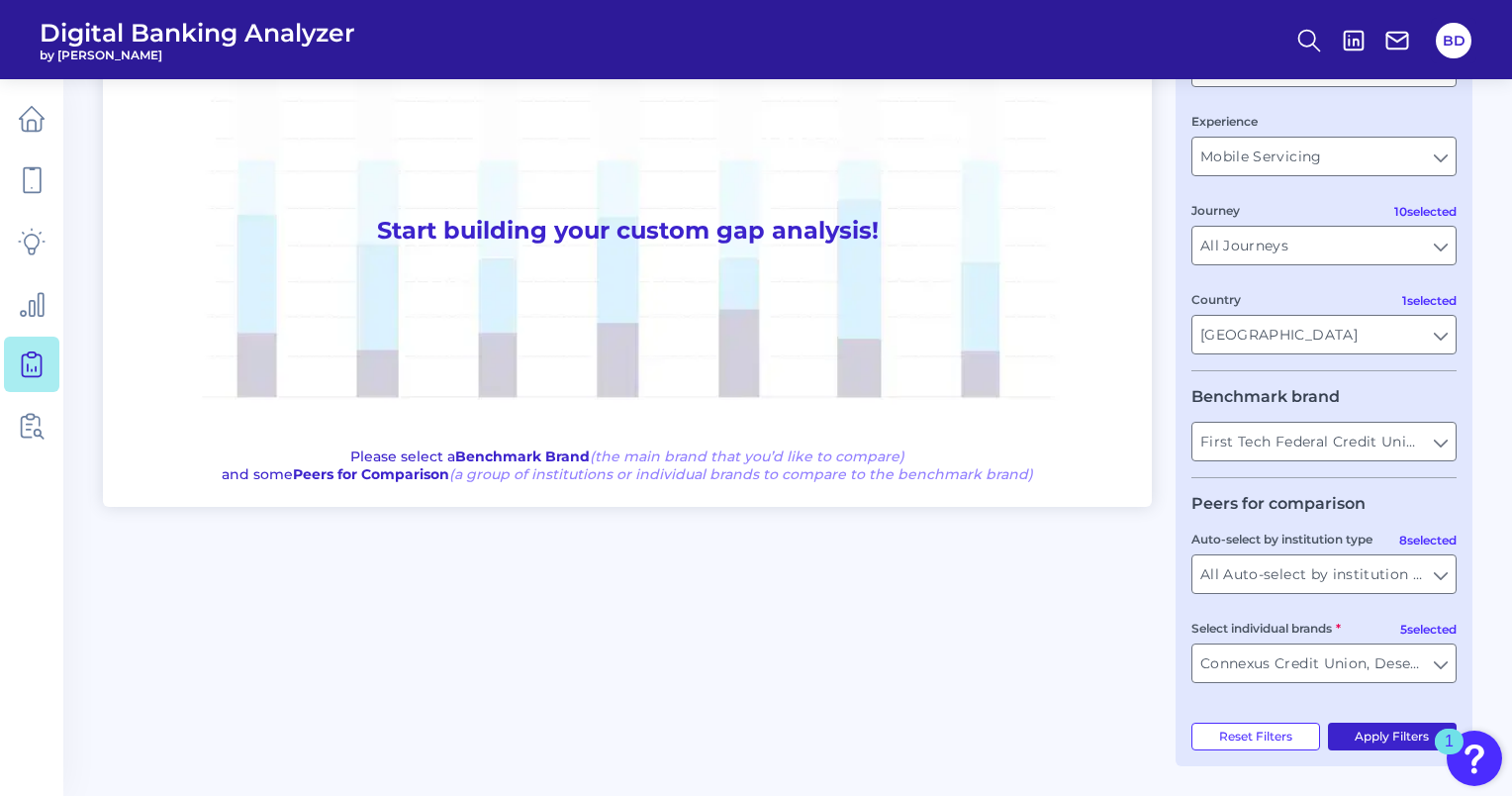 click on "Apply Filters" at bounding box center (1392, 737) 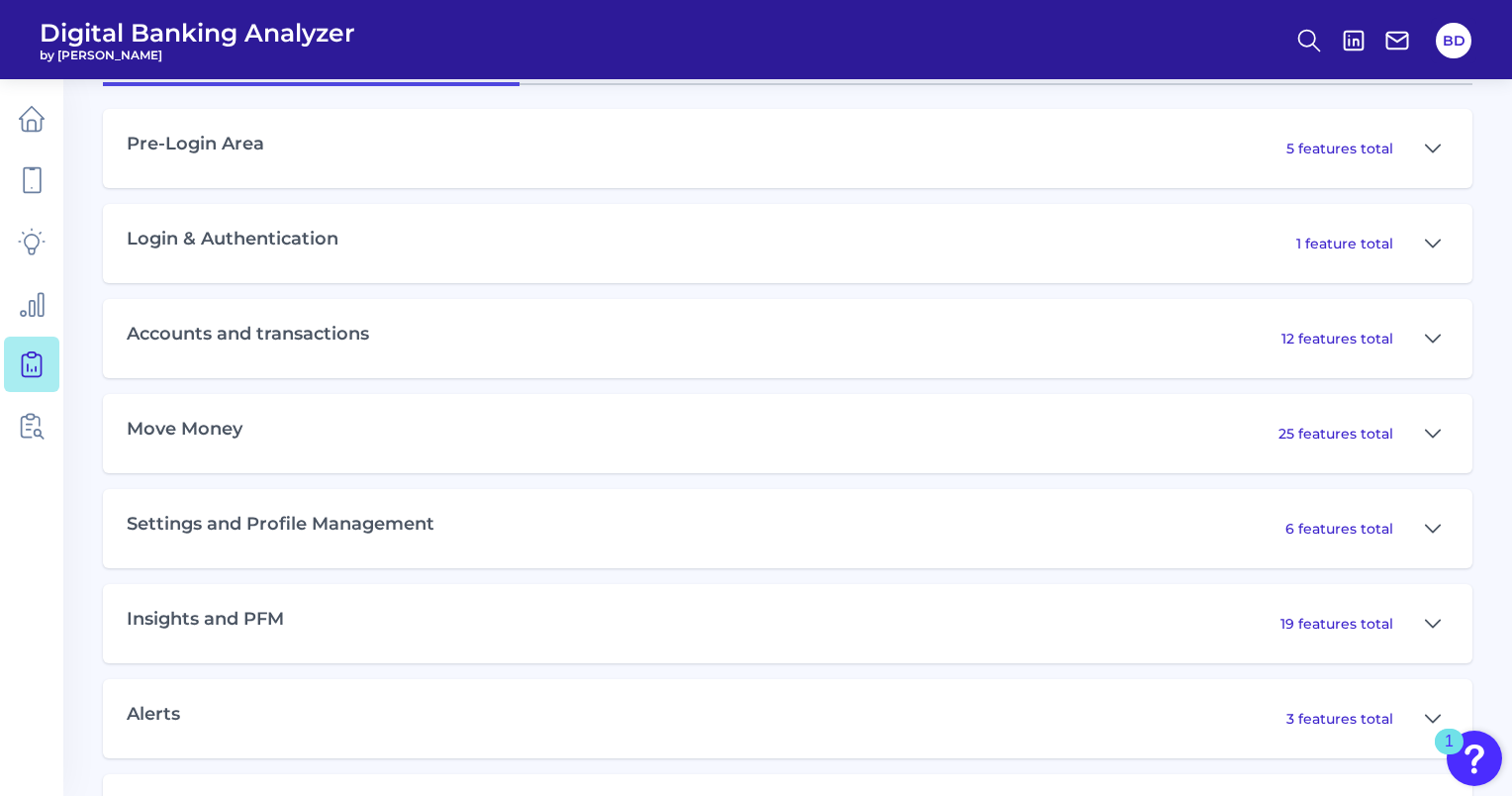 scroll, scrollTop: 1000, scrollLeft: 0, axis: vertical 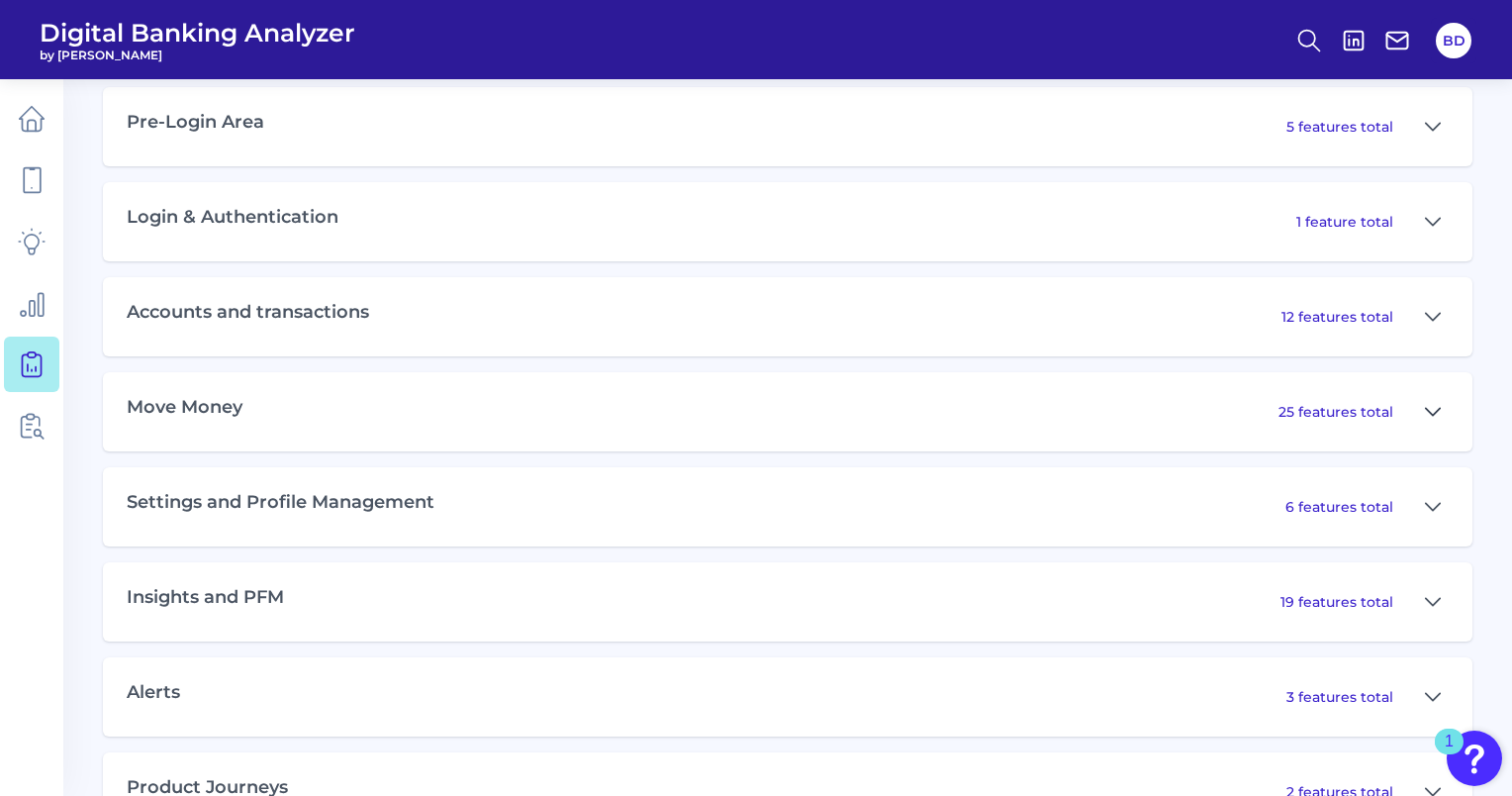 click 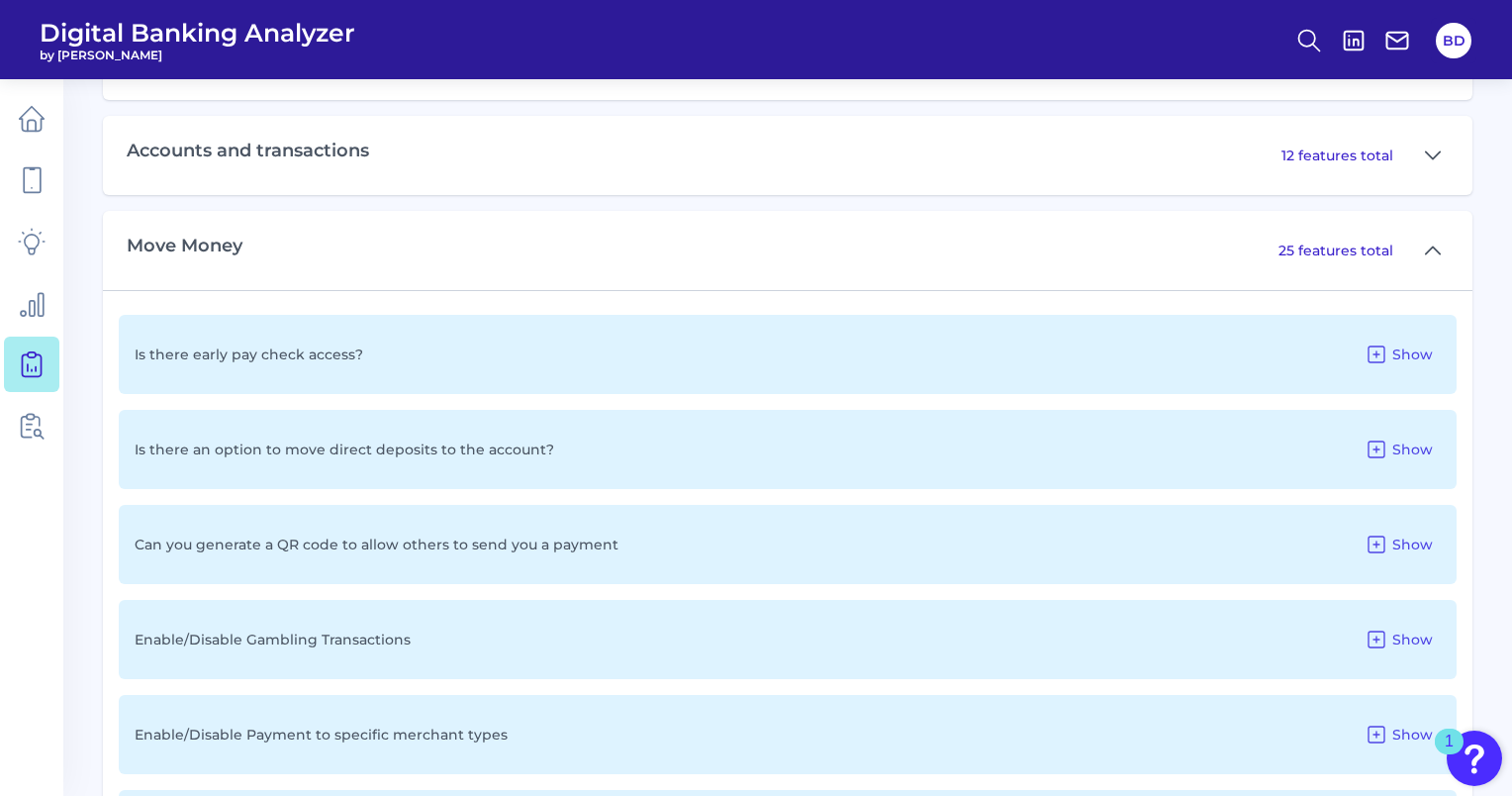 scroll, scrollTop: 1195, scrollLeft: 0, axis: vertical 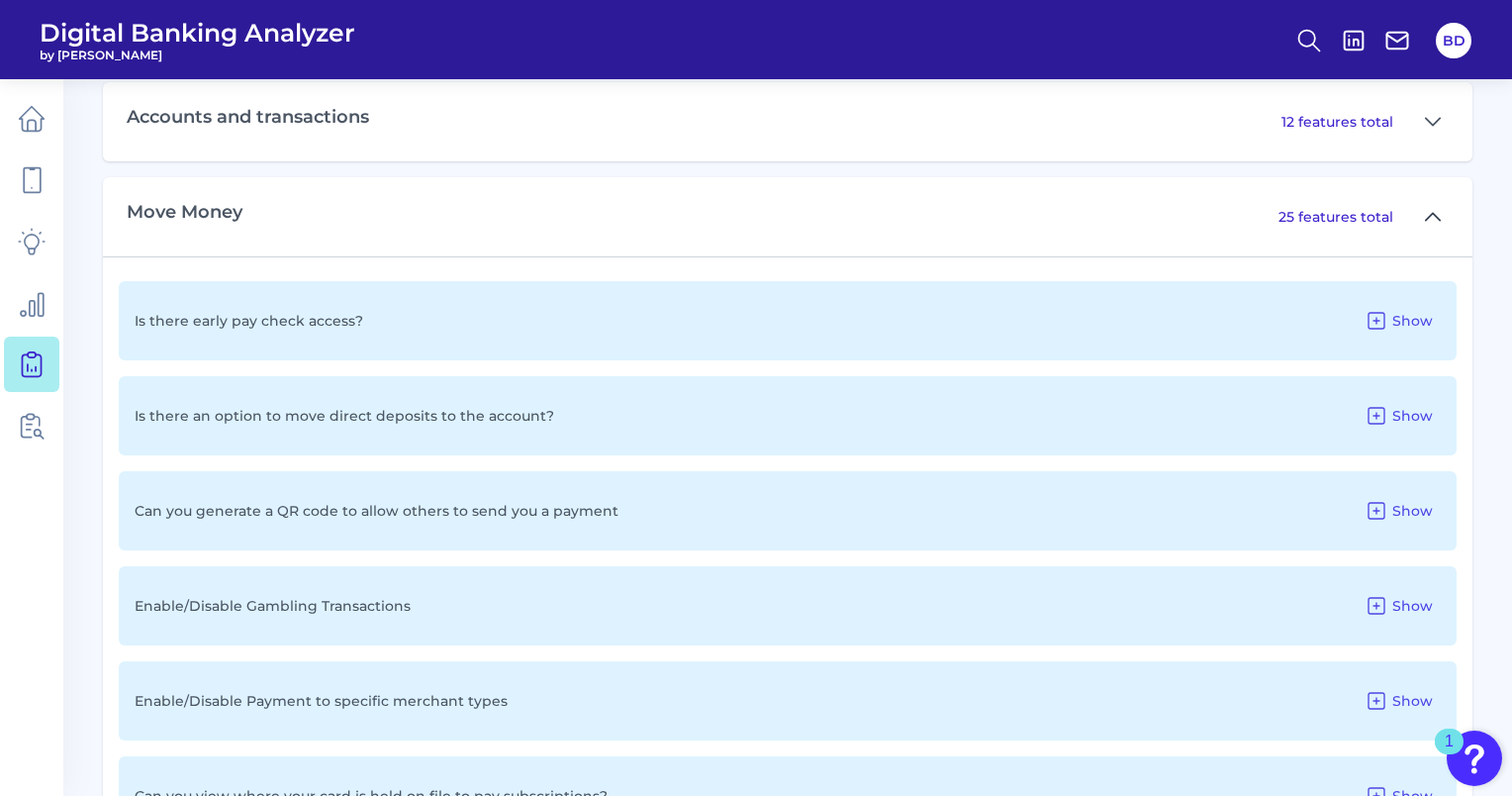 click 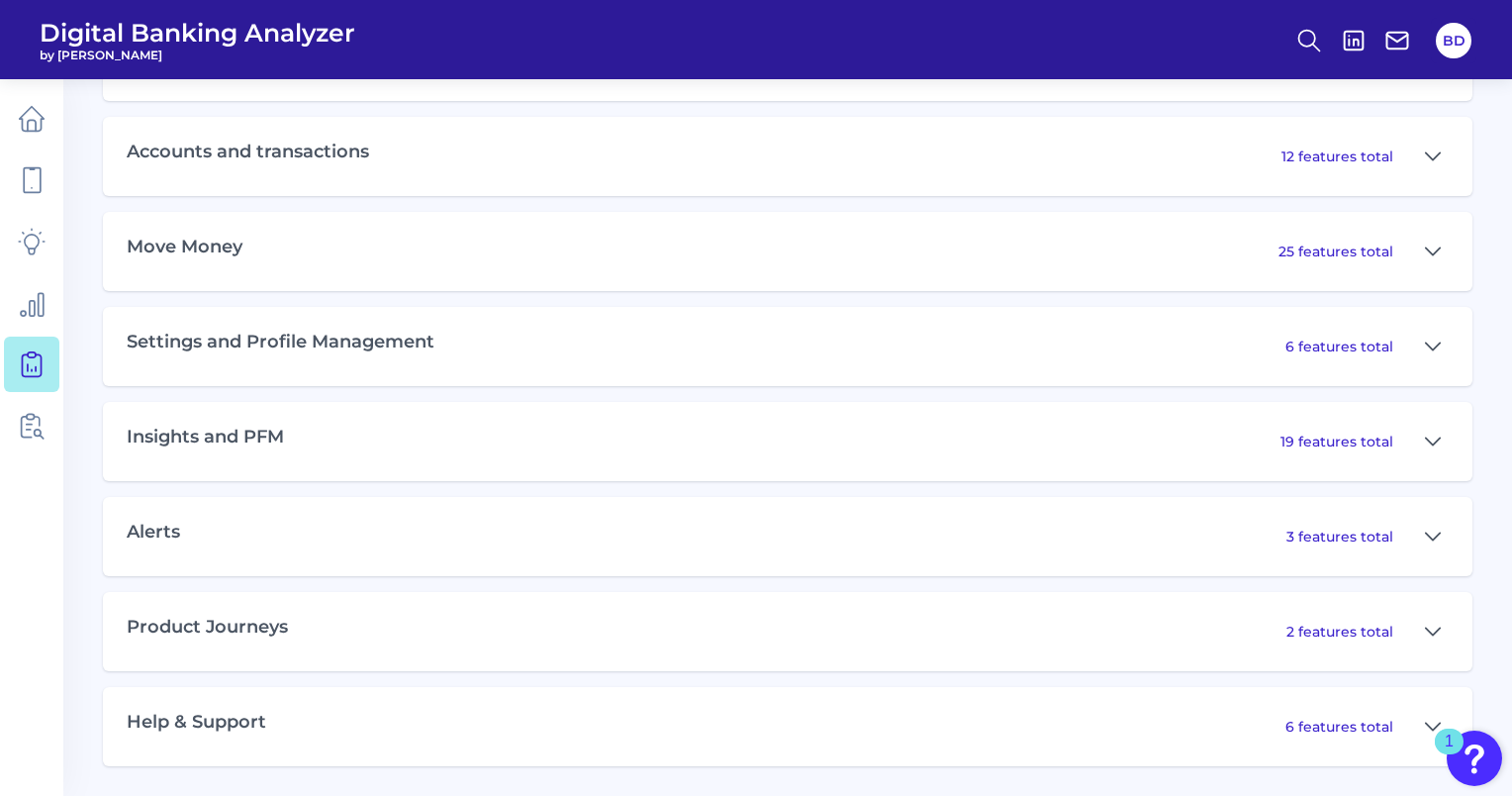 scroll, scrollTop: 1160, scrollLeft: 0, axis: vertical 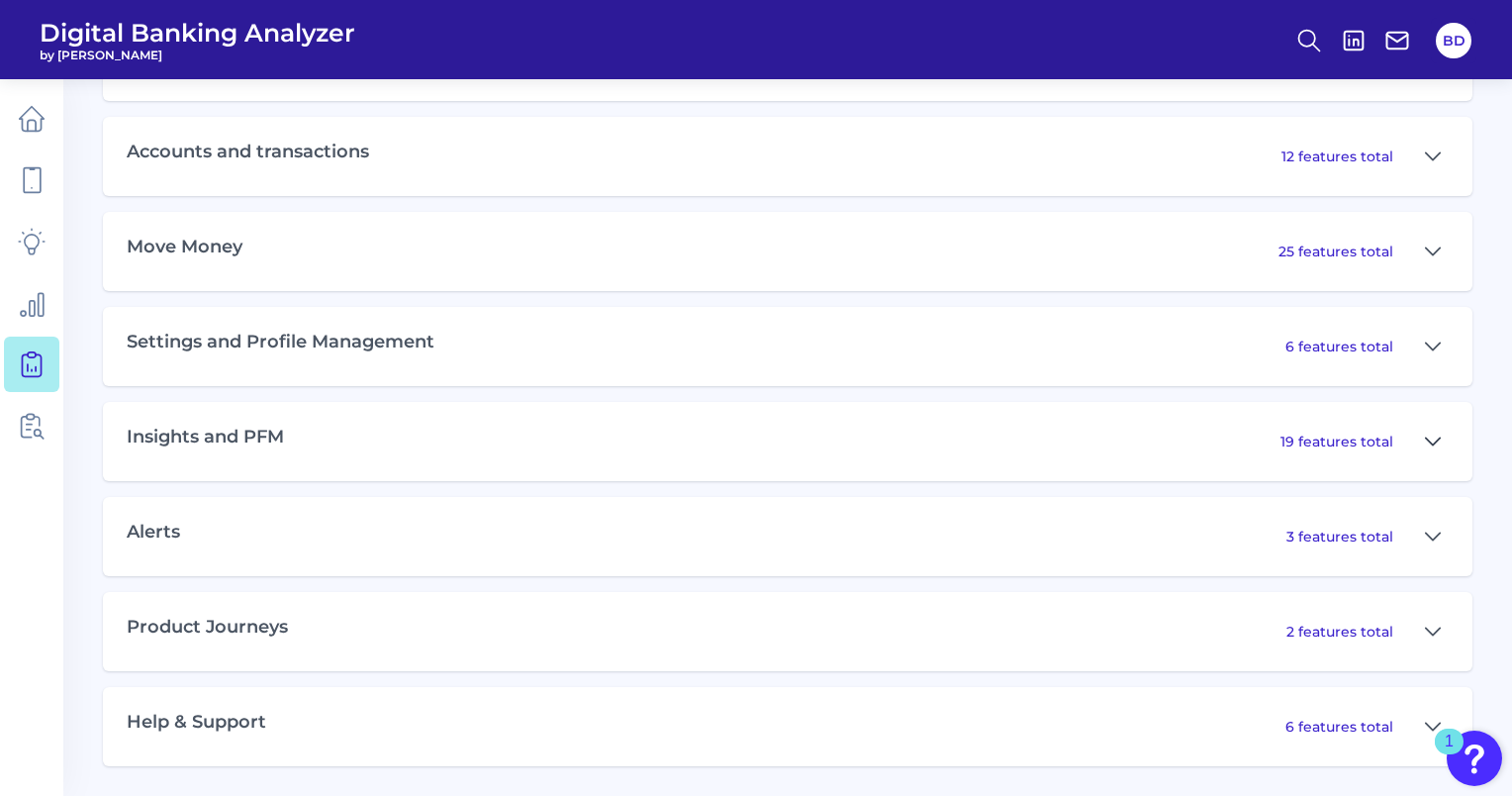 click 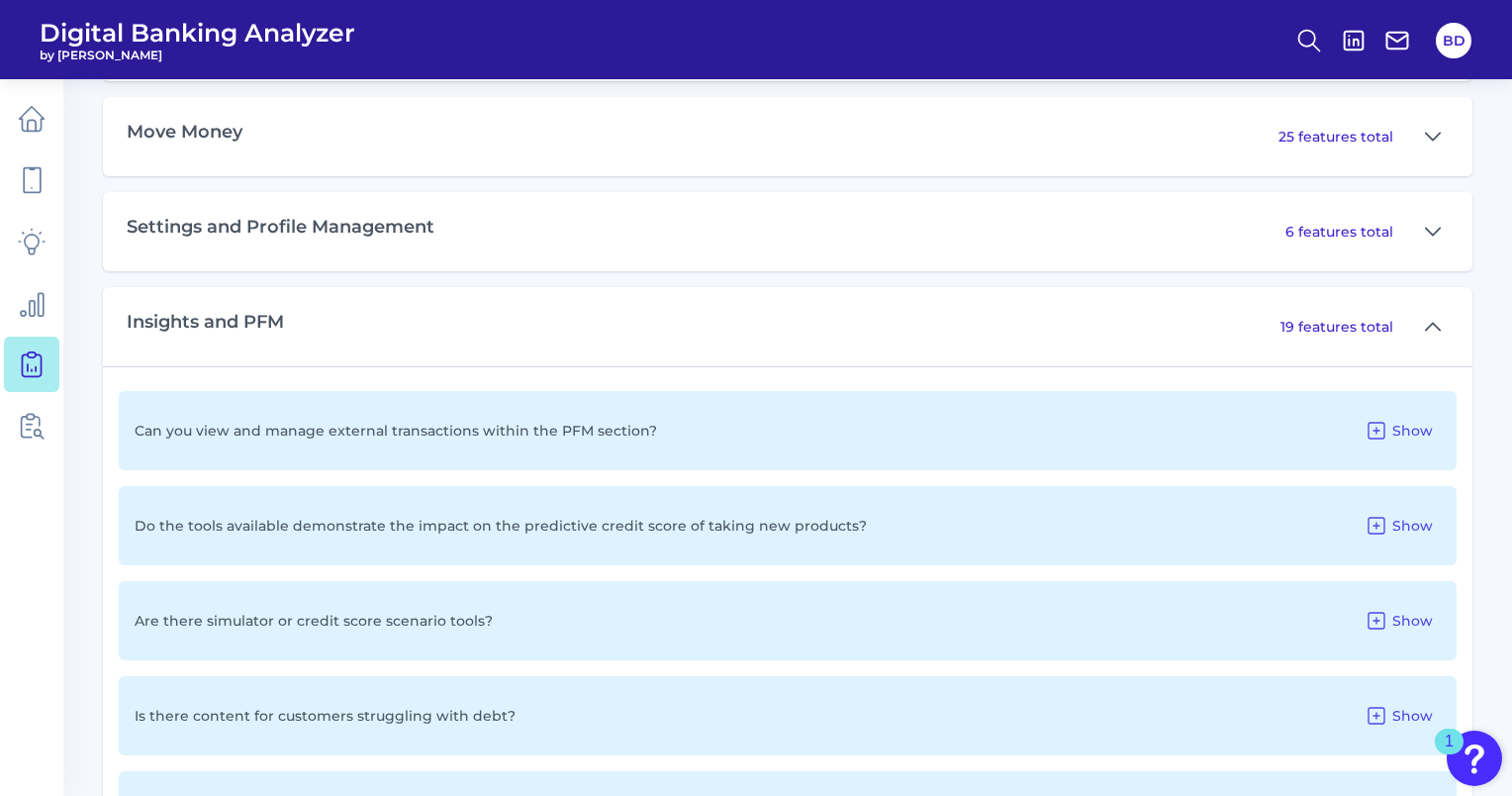 drag, startPoint x: 1430, startPoint y: 326, endPoint x: 1445, endPoint y: 329, distance: 15.297059 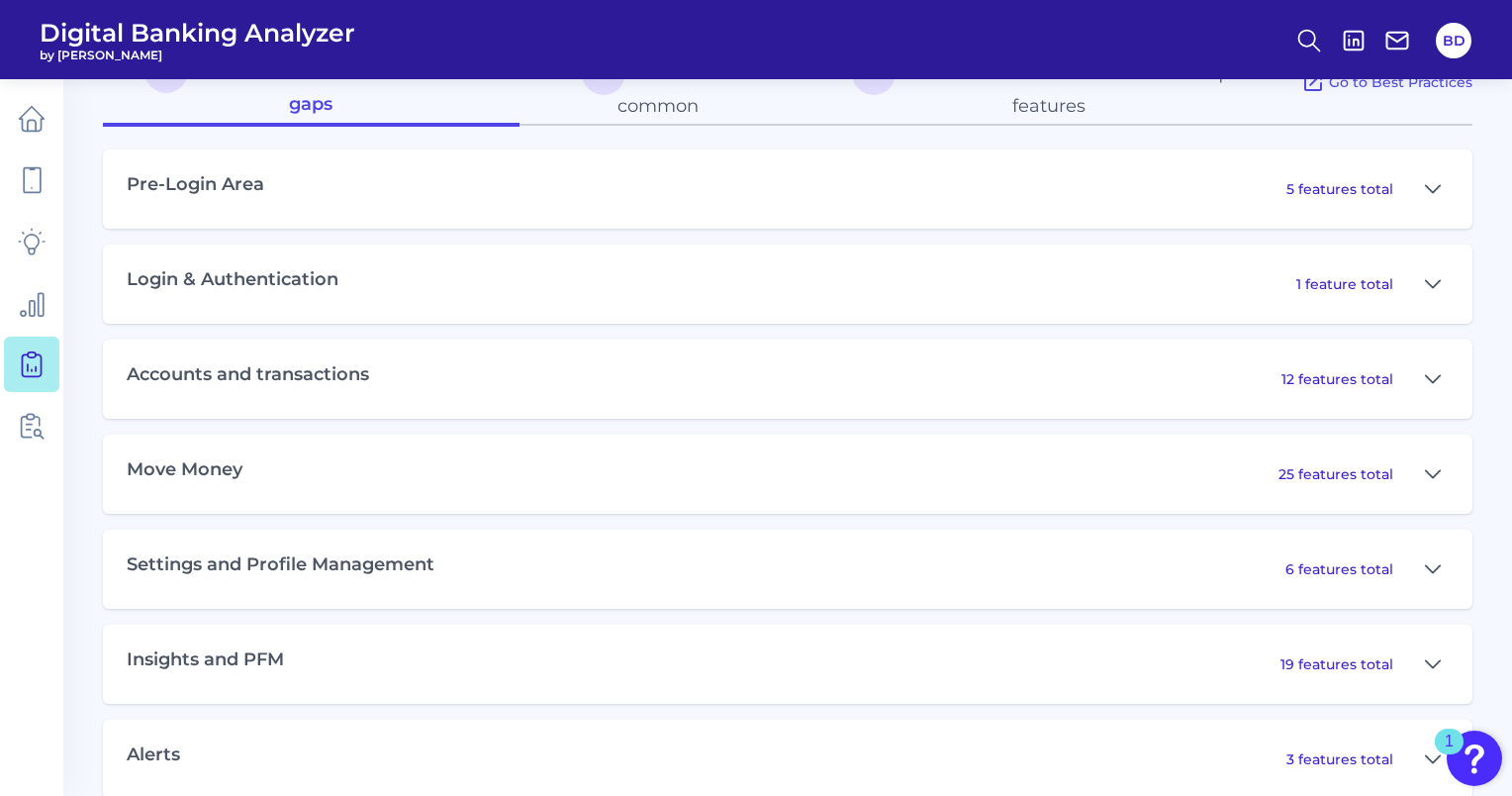 scroll, scrollTop: 939, scrollLeft: 0, axis: vertical 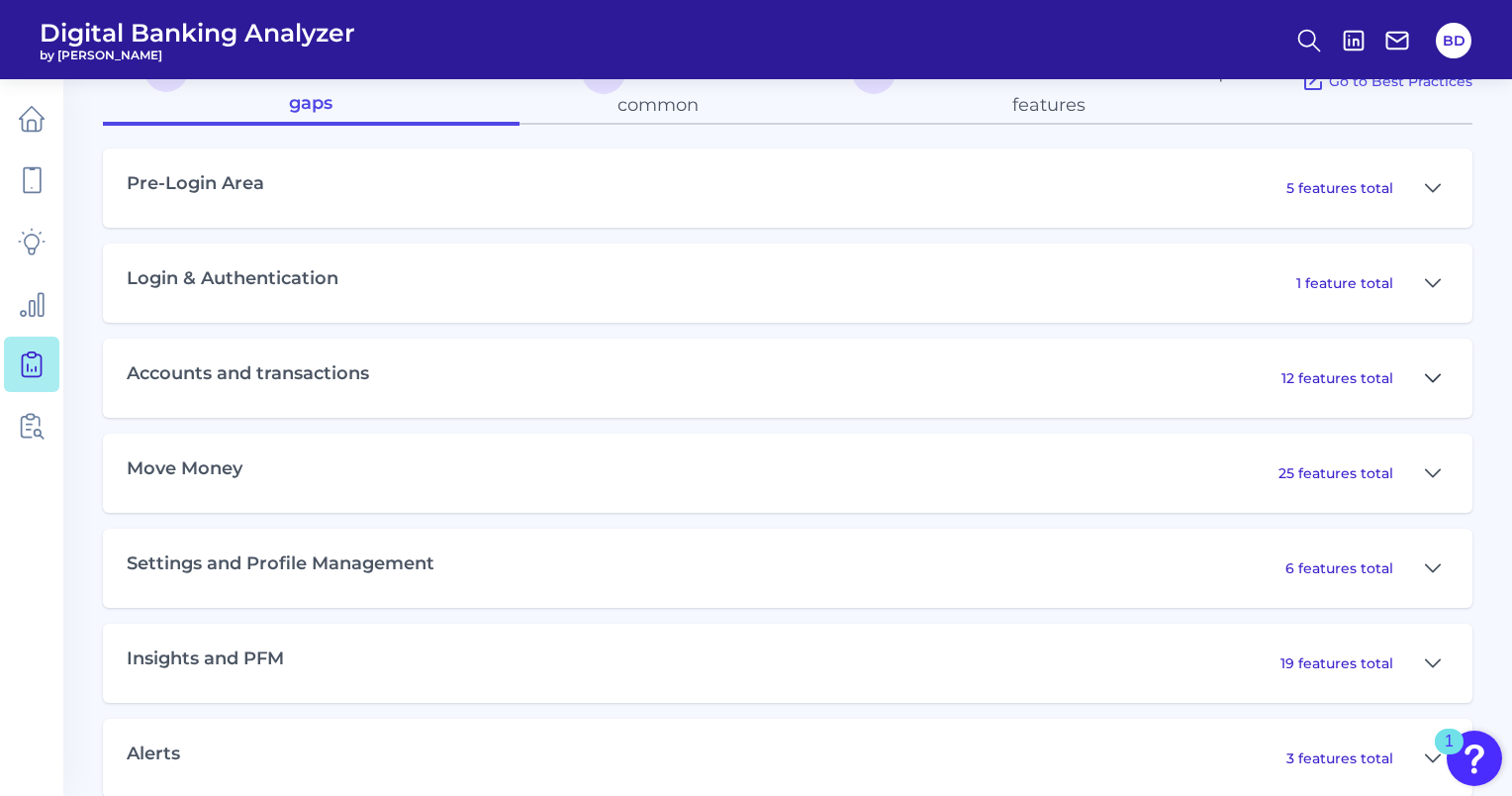 click 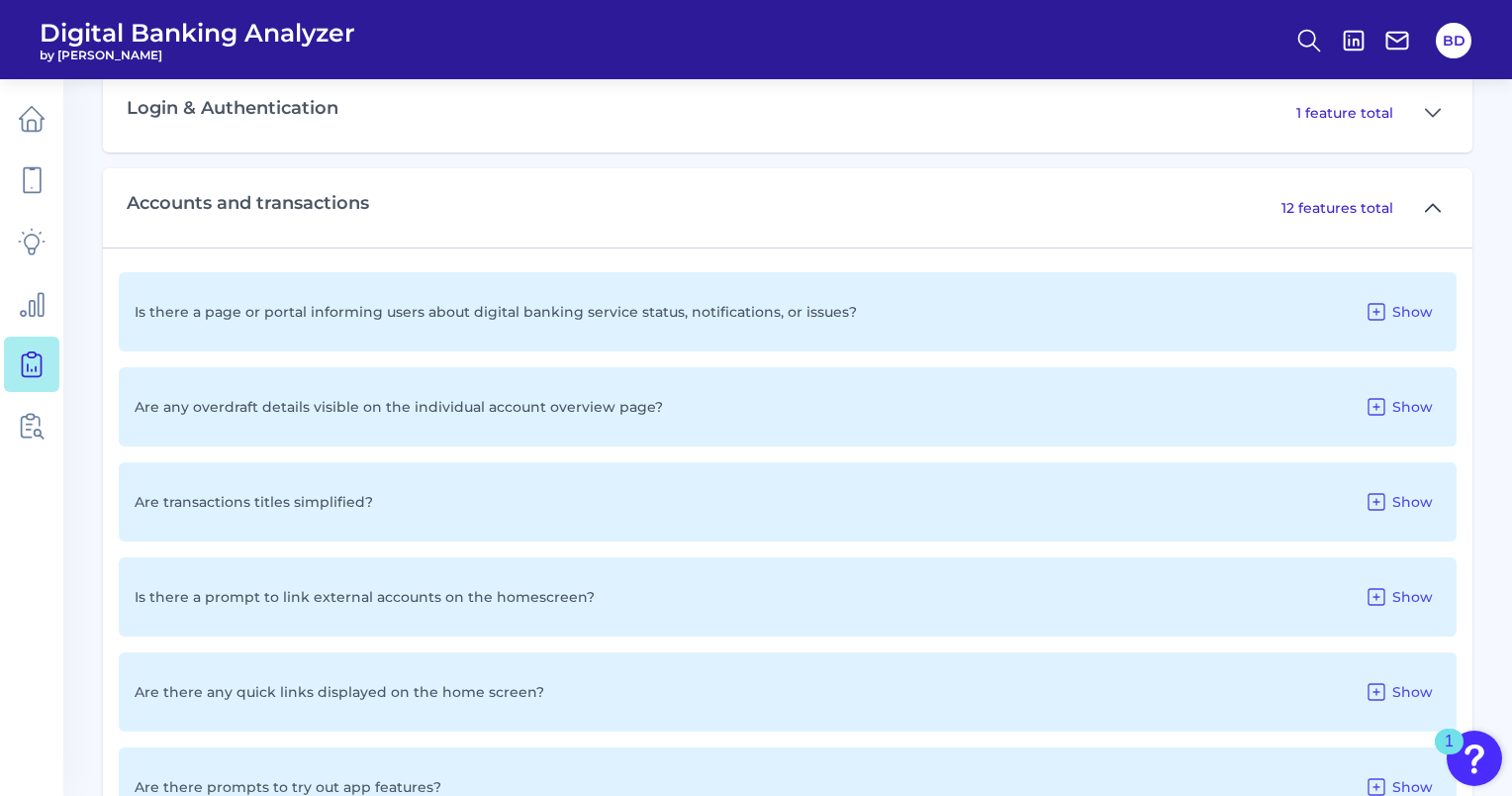 scroll, scrollTop: 1113, scrollLeft: 0, axis: vertical 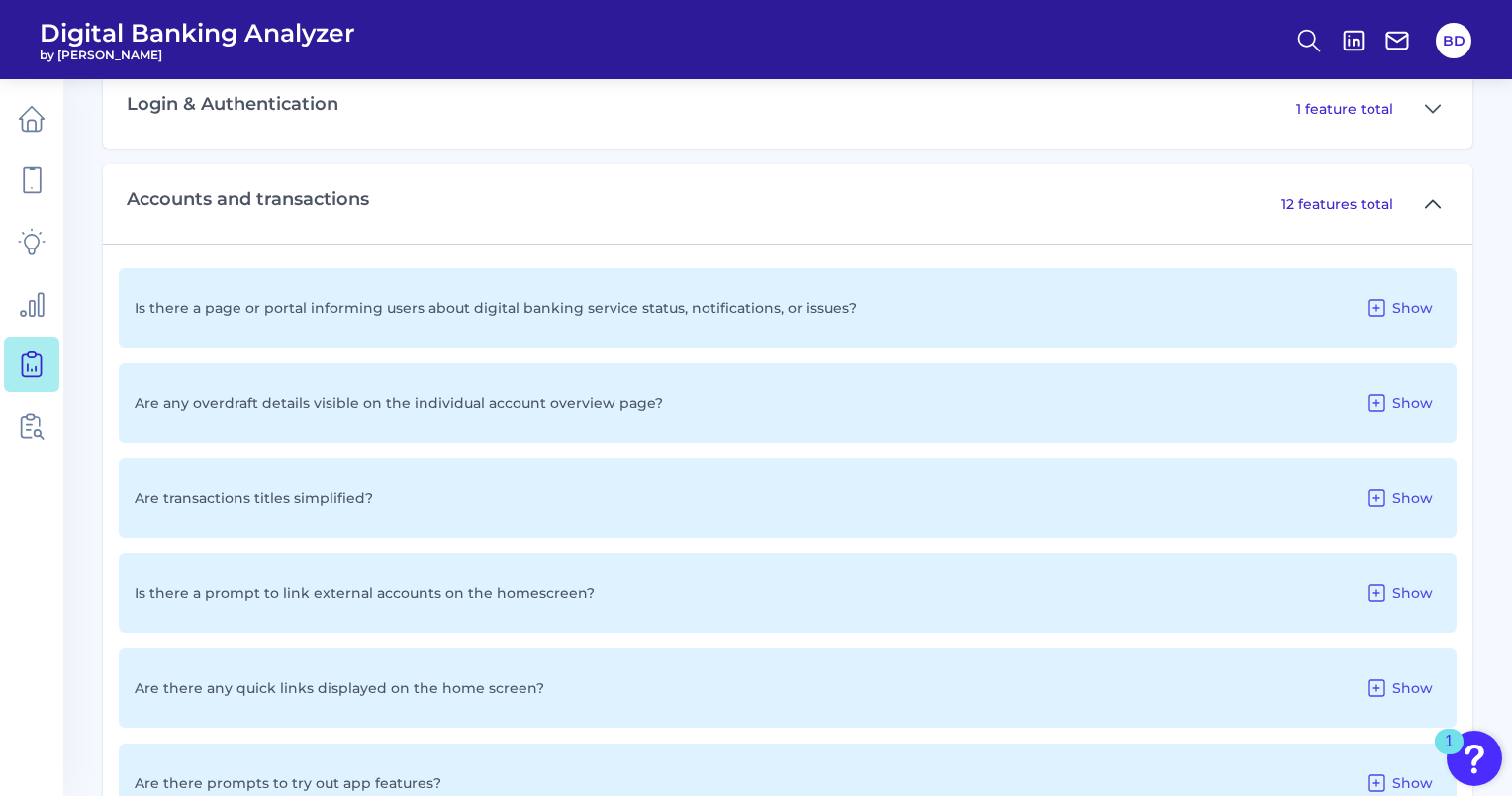 click 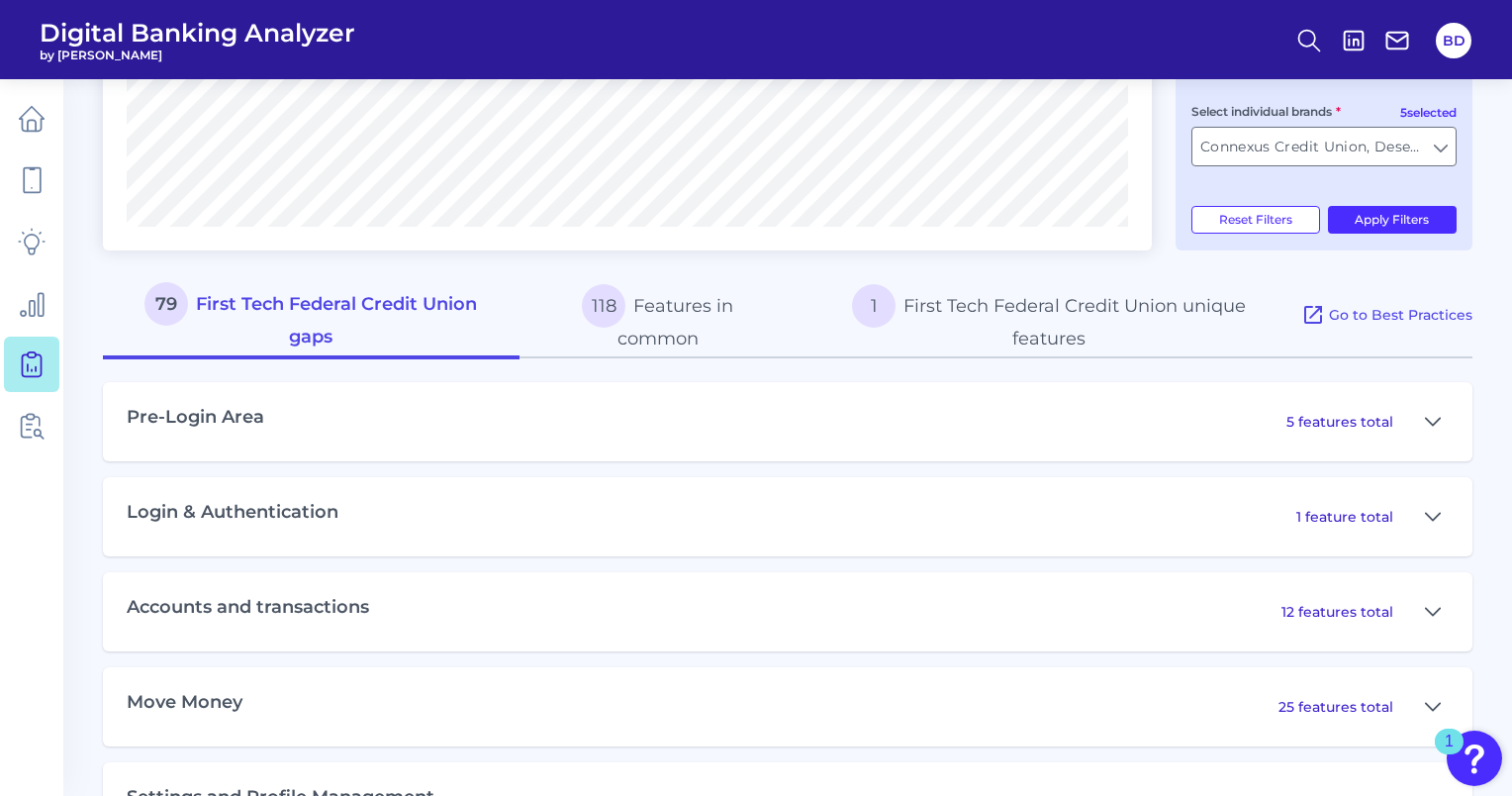 scroll, scrollTop: 705, scrollLeft: 0, axis: vertical 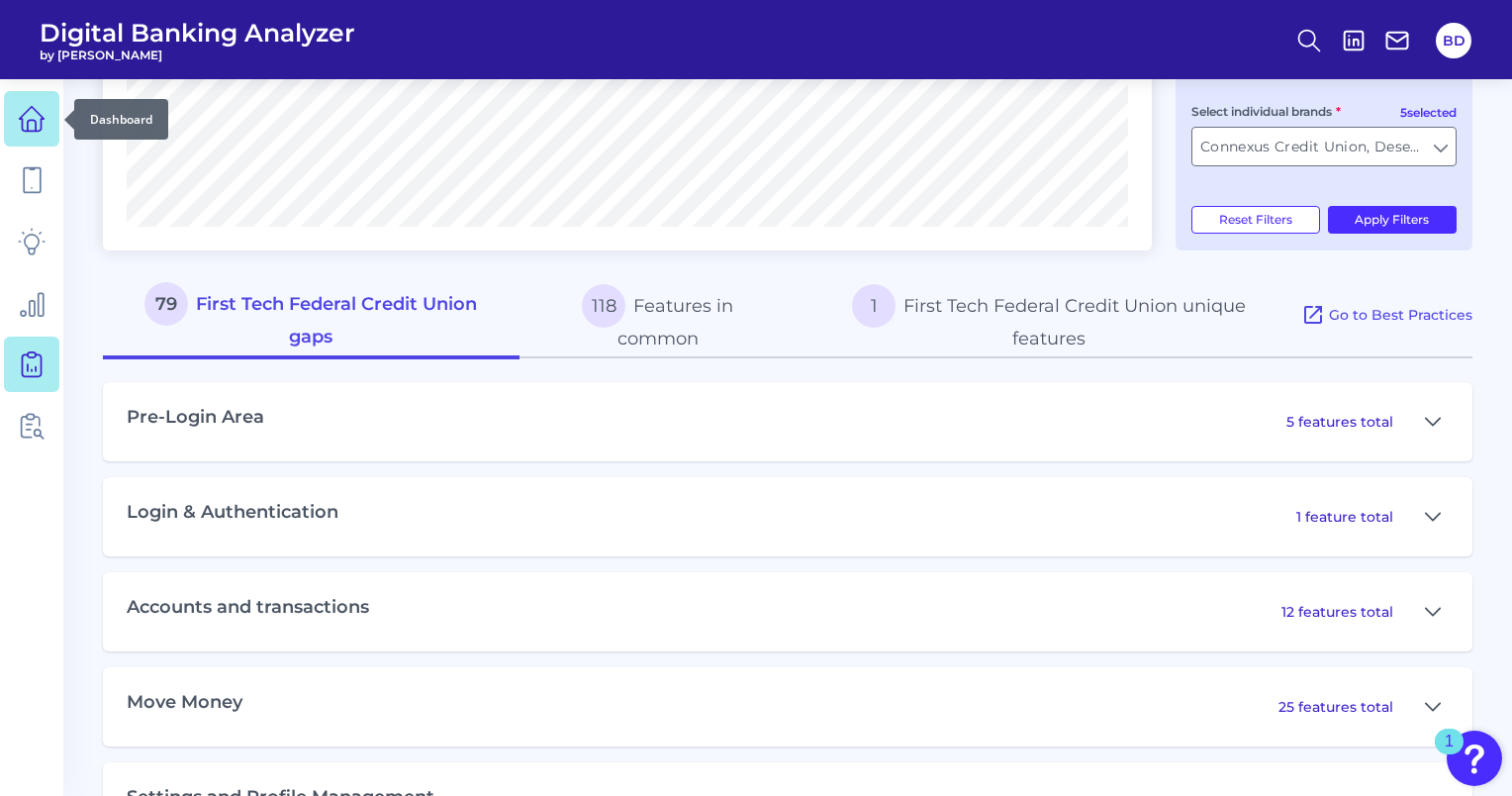 click 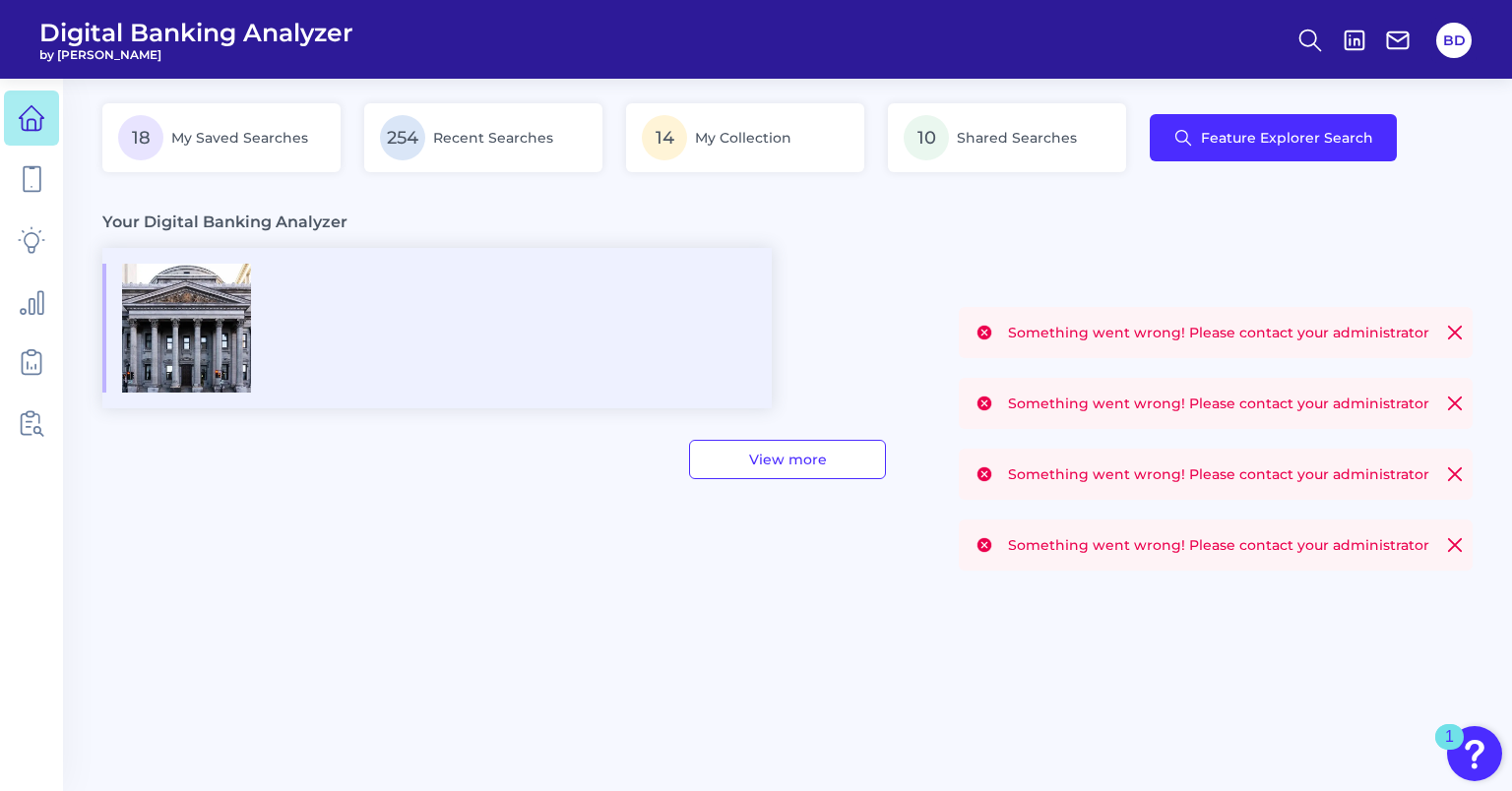 scroll, scrollTop: 0, scrollLeft: 0, axis: both 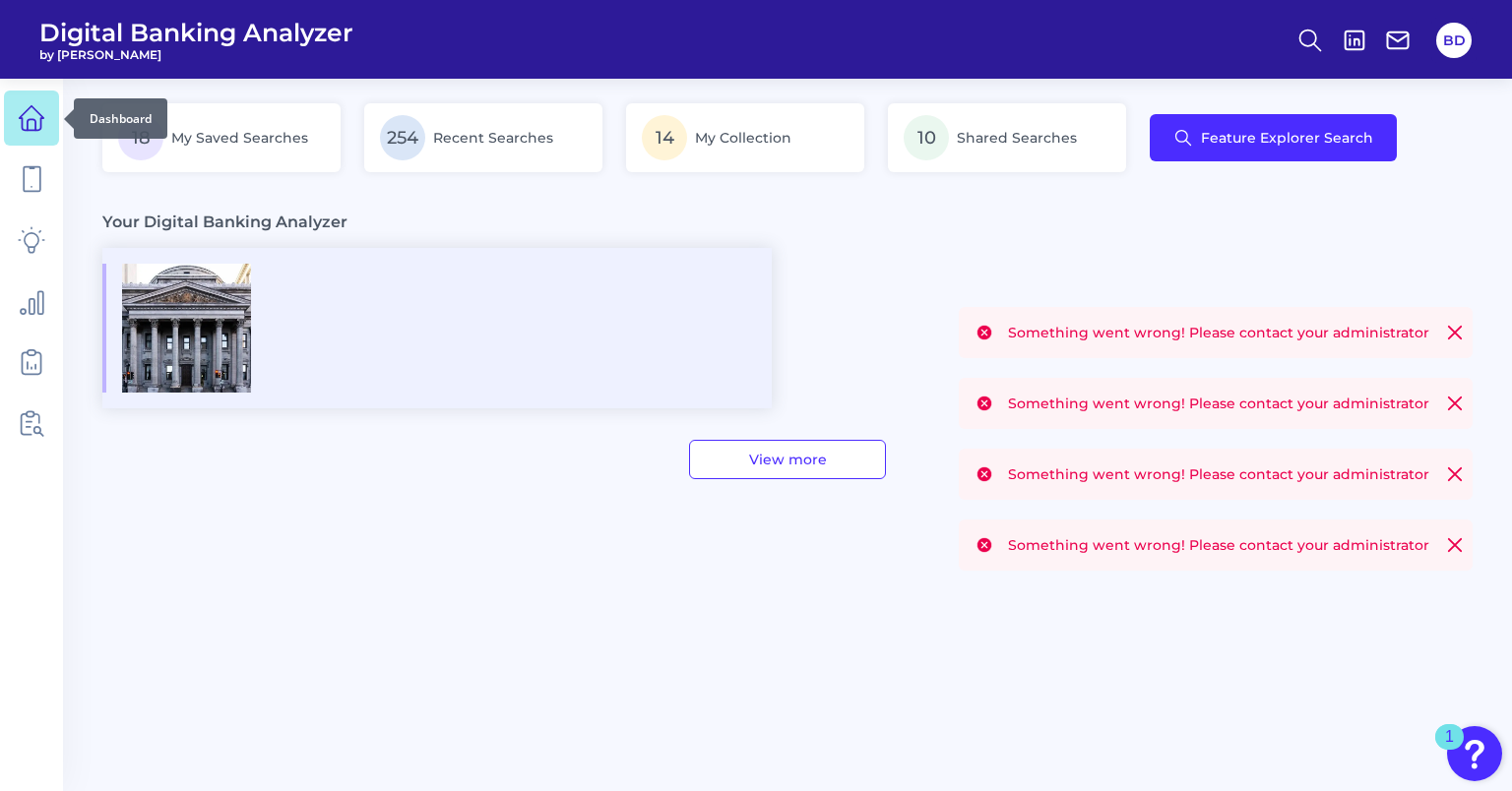 click 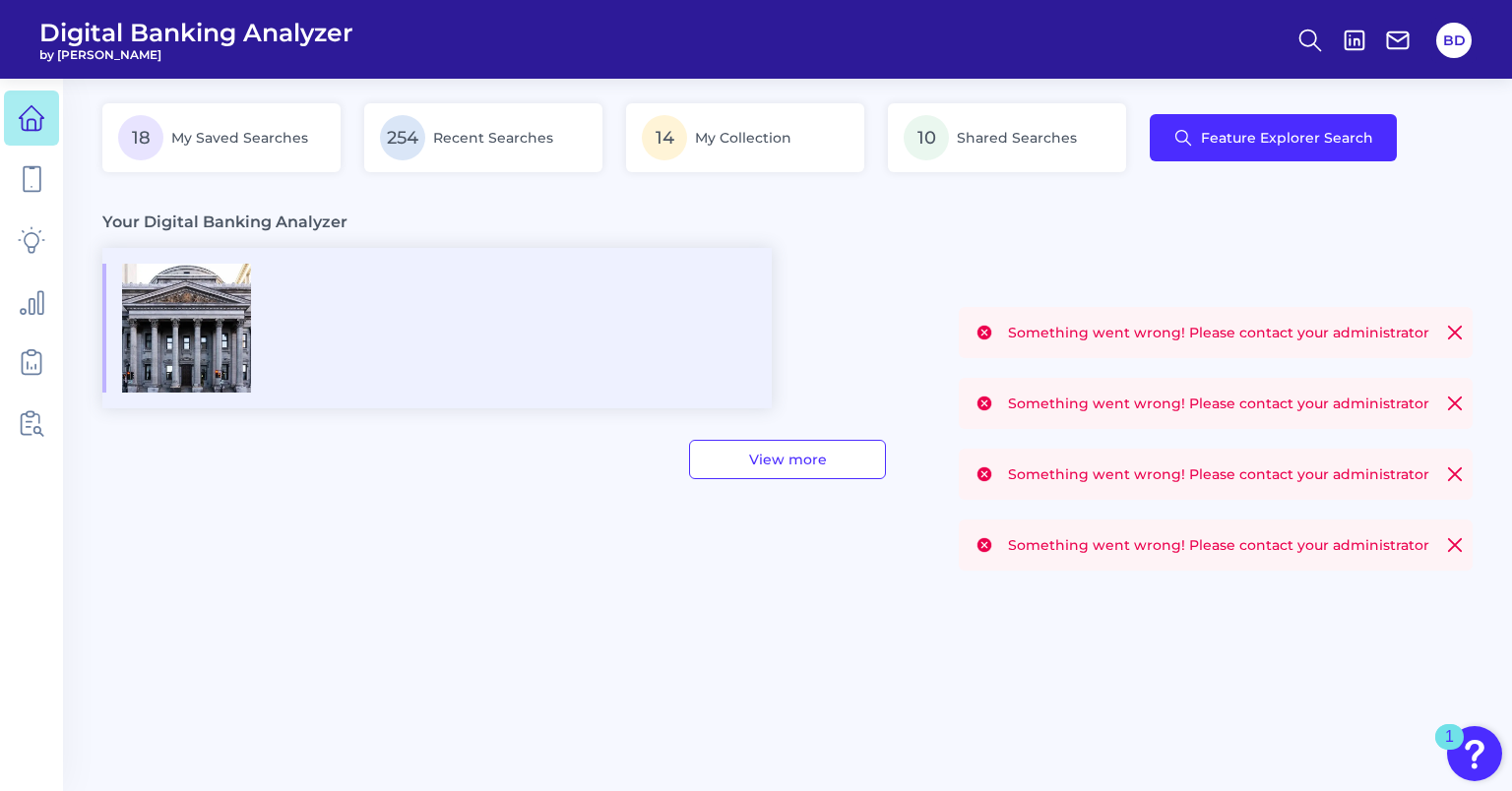 scroll, scrollTop: 0, scrollLeft: 0, axis: both 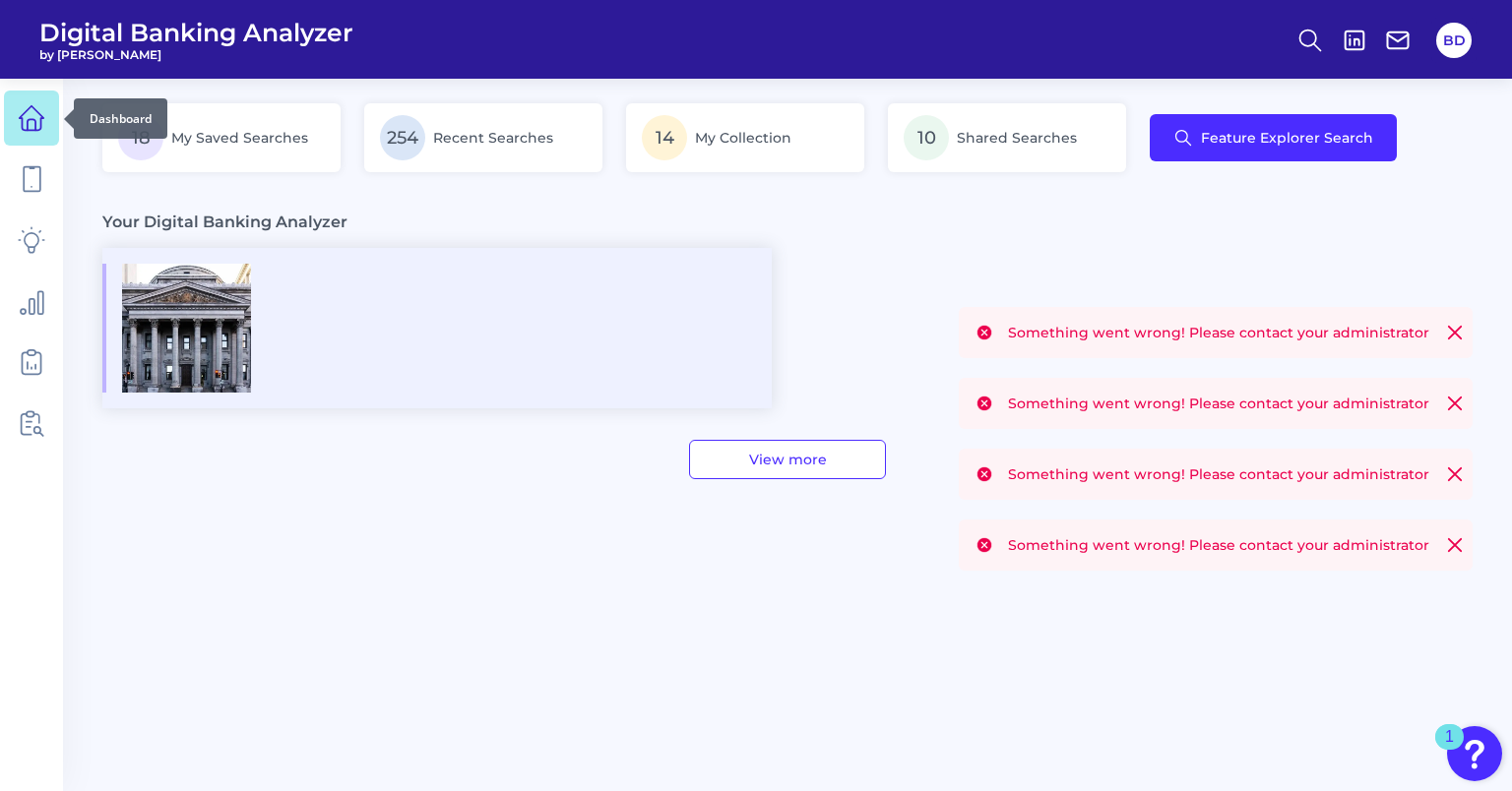 click 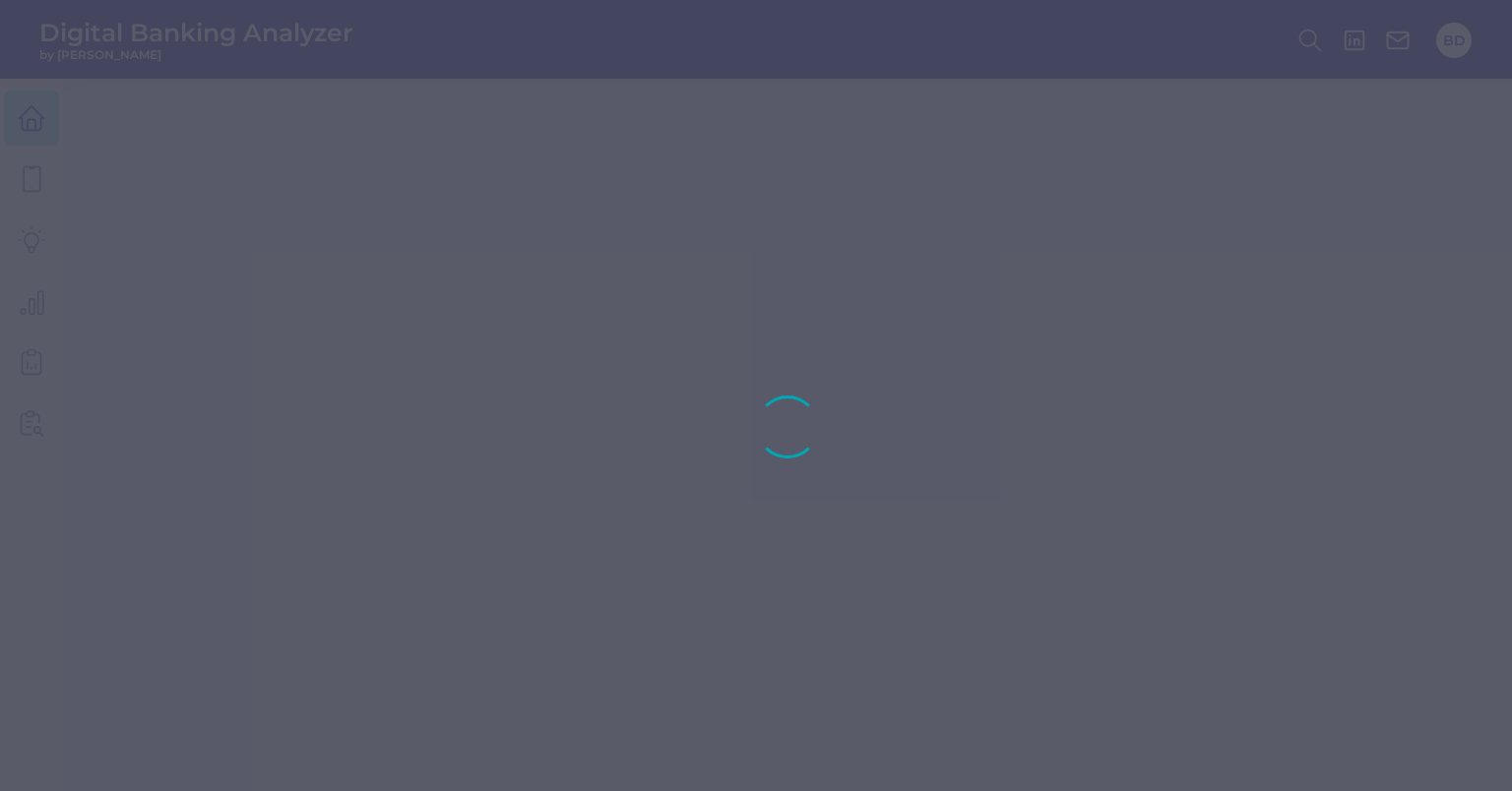 scroll, scrollTop: 0, scrollLeft: 0, axis: both 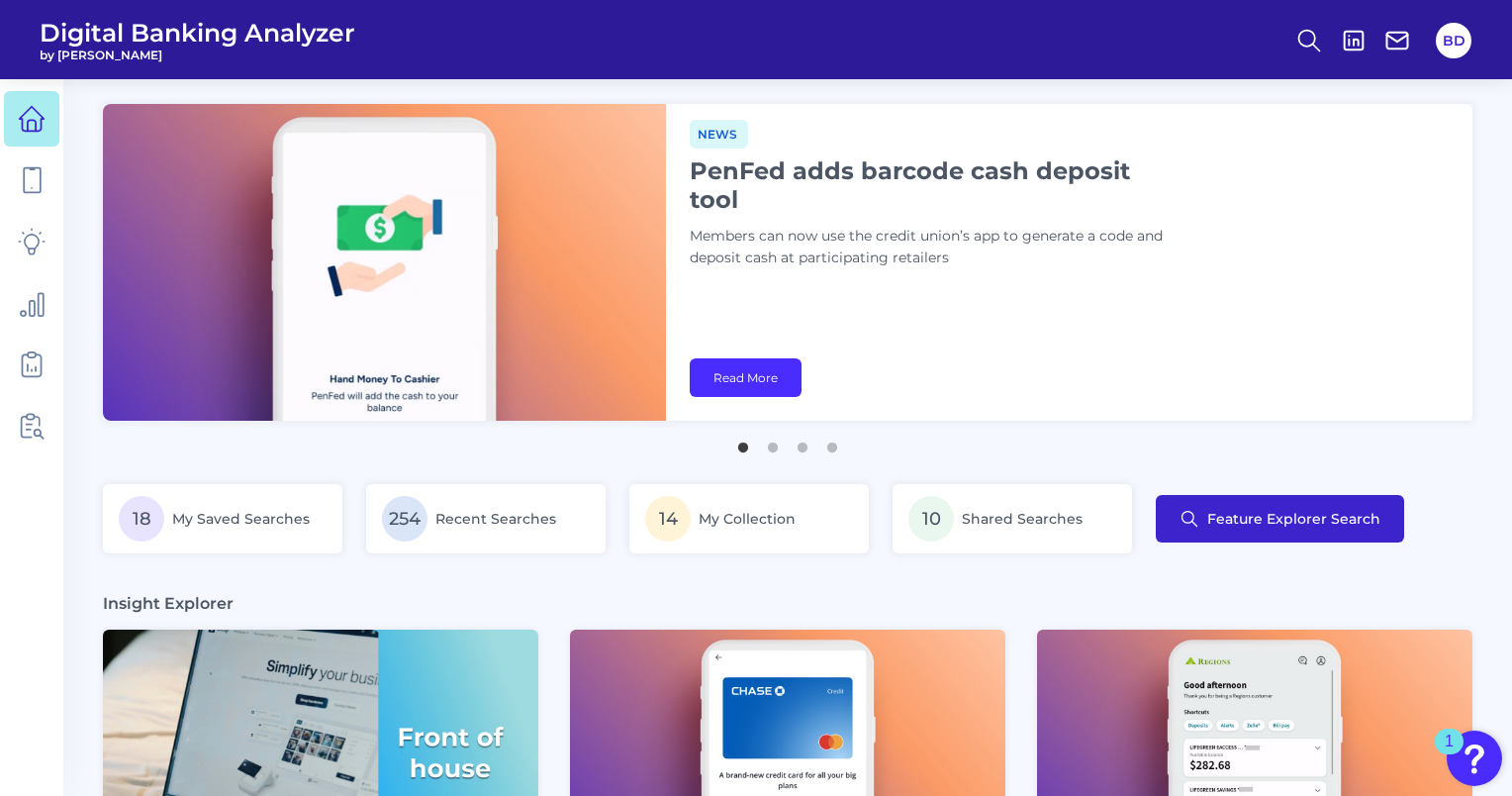 click on "Feature Explorer Search" at bounding box center (1279, 519) 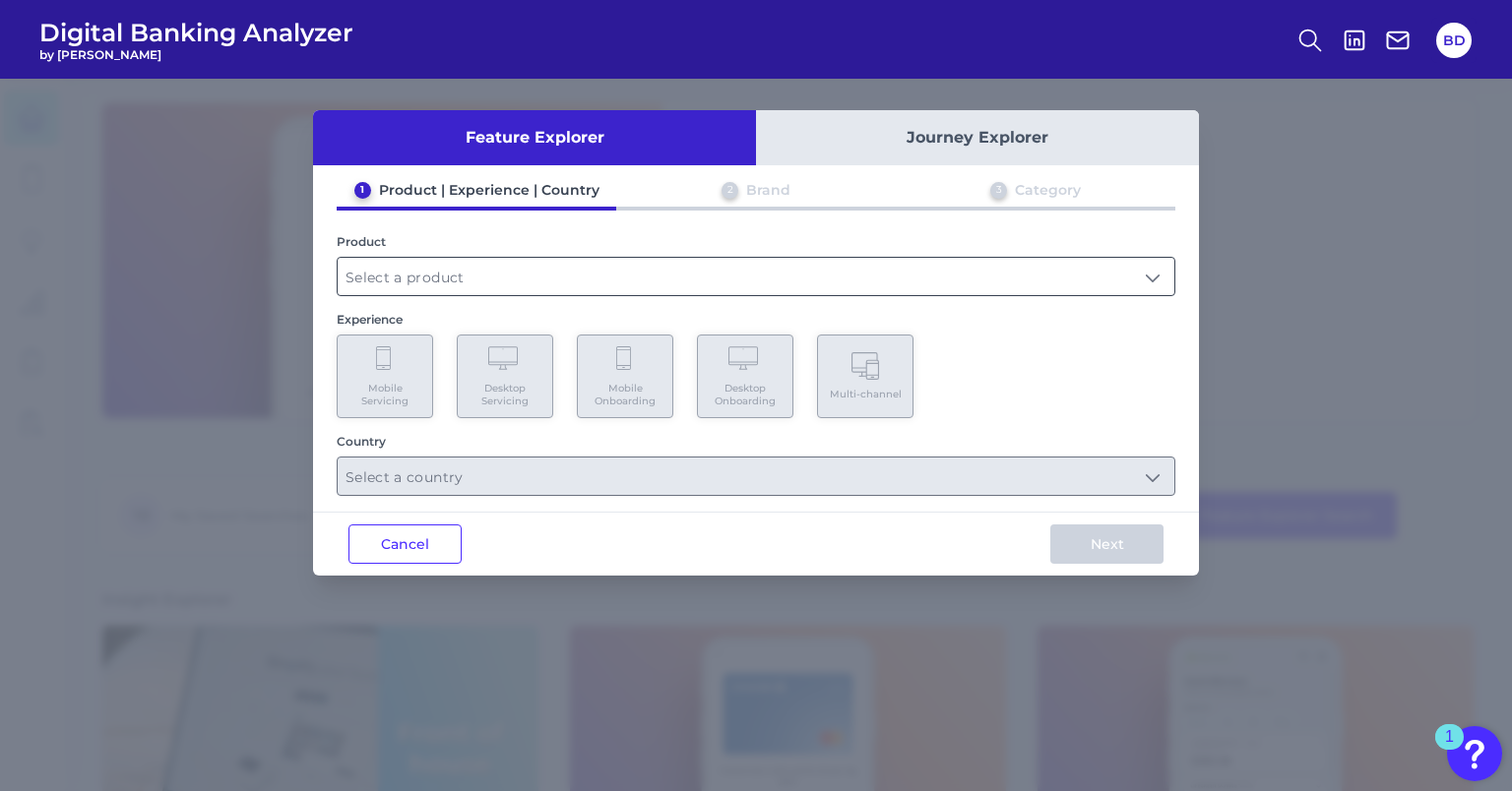 click at bounding box center (756, 276) 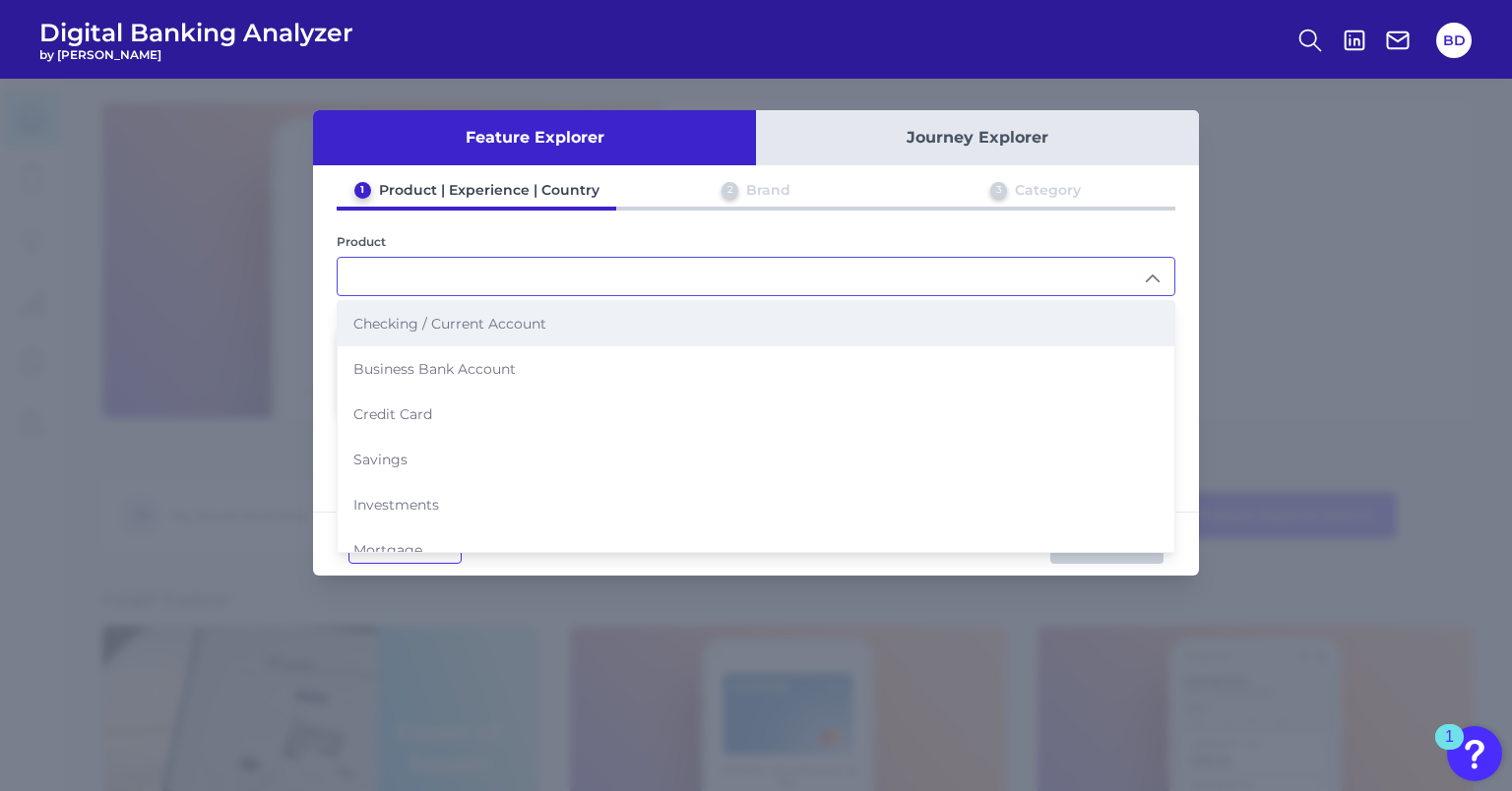 scroll, scrollTop: 1, scrollLeft: 0, axis: vertical 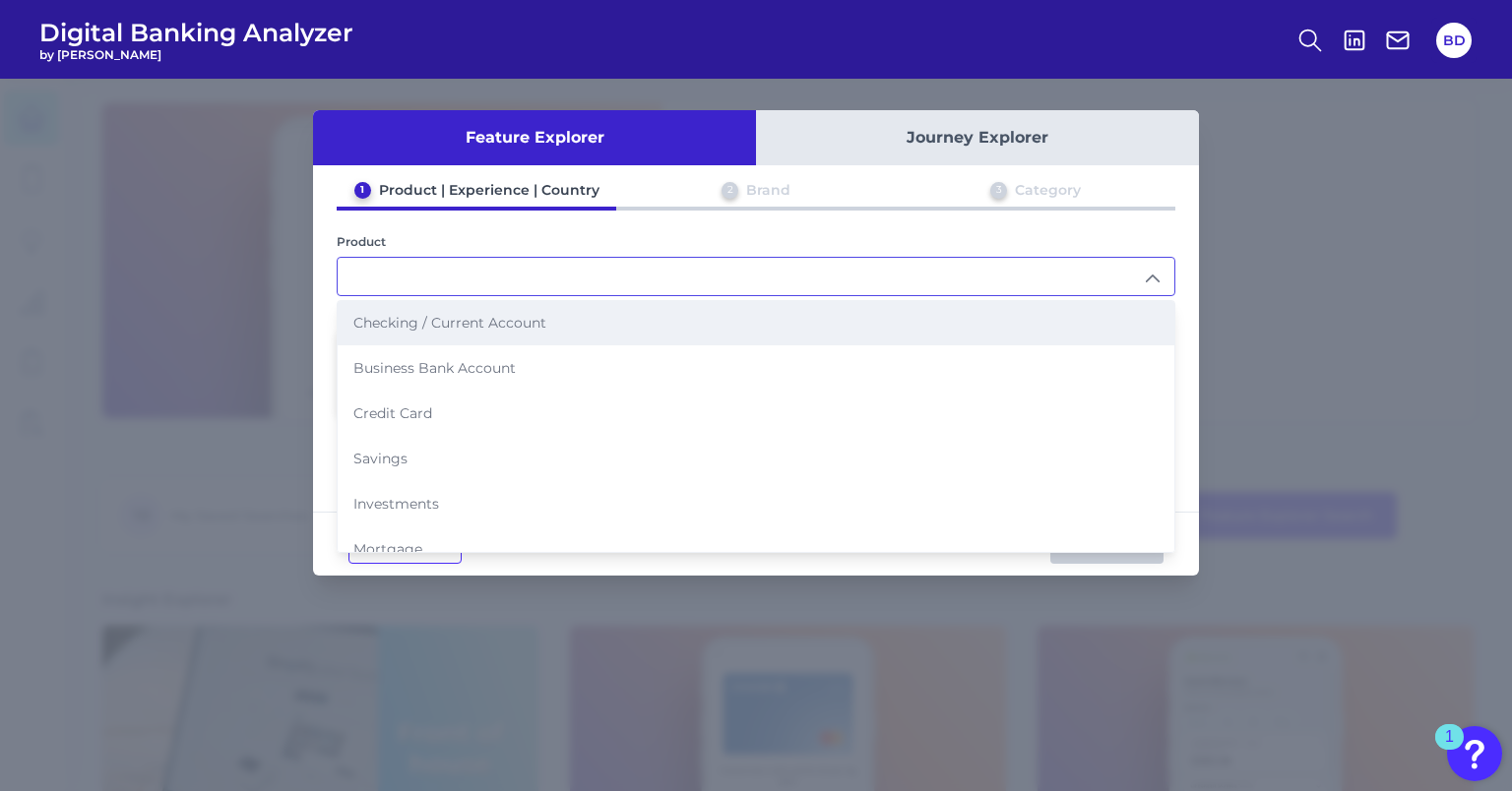 click on "Checking / Current Account" at bounding box center (756, 323) 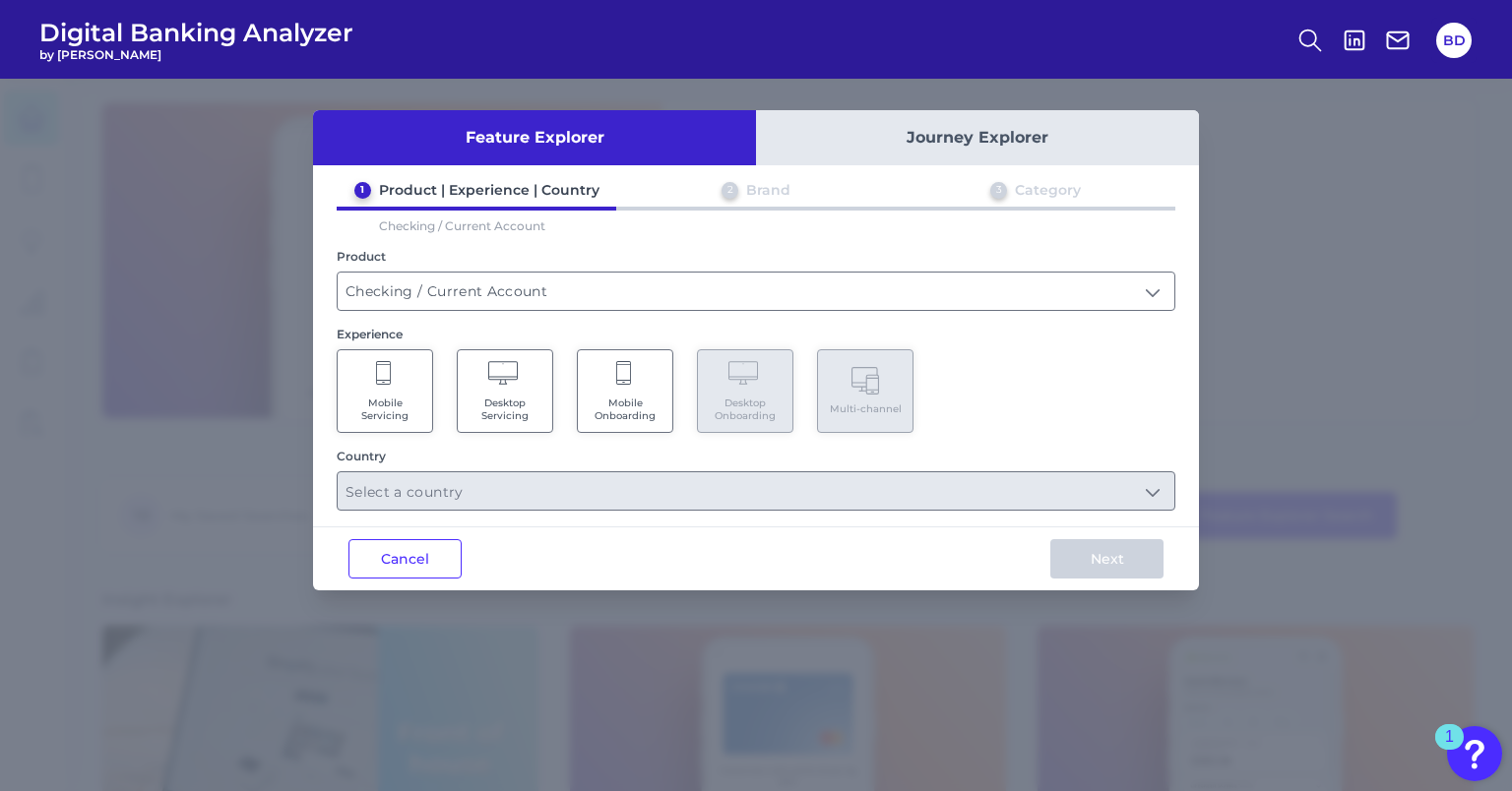 click on "Mobile Servicing" at bounding box center [385, 409] 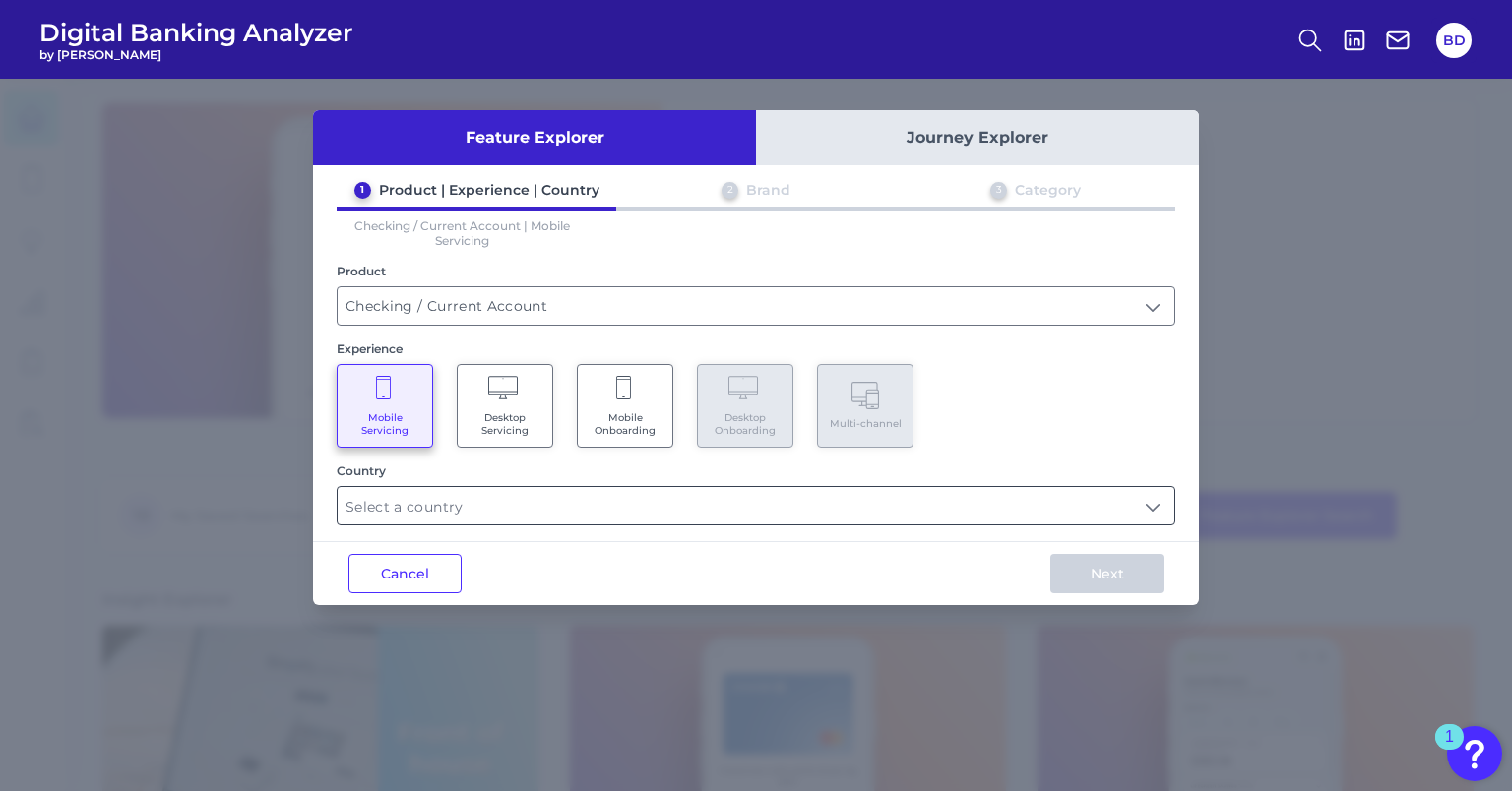 click at bounding box center (756, 506) 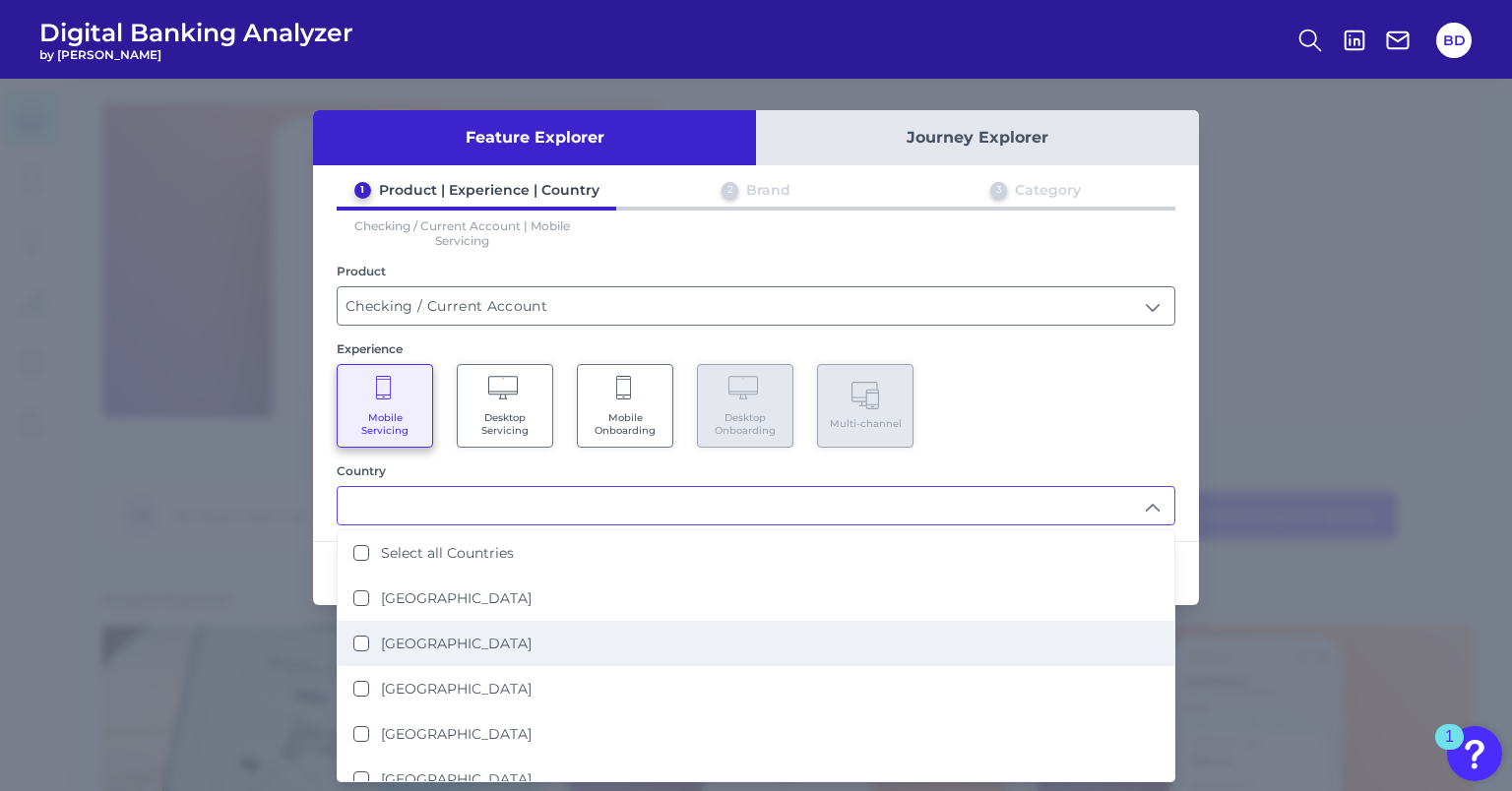 click on "[GEOGRAPHIC_DATA]" at bounding box center [361, 643] 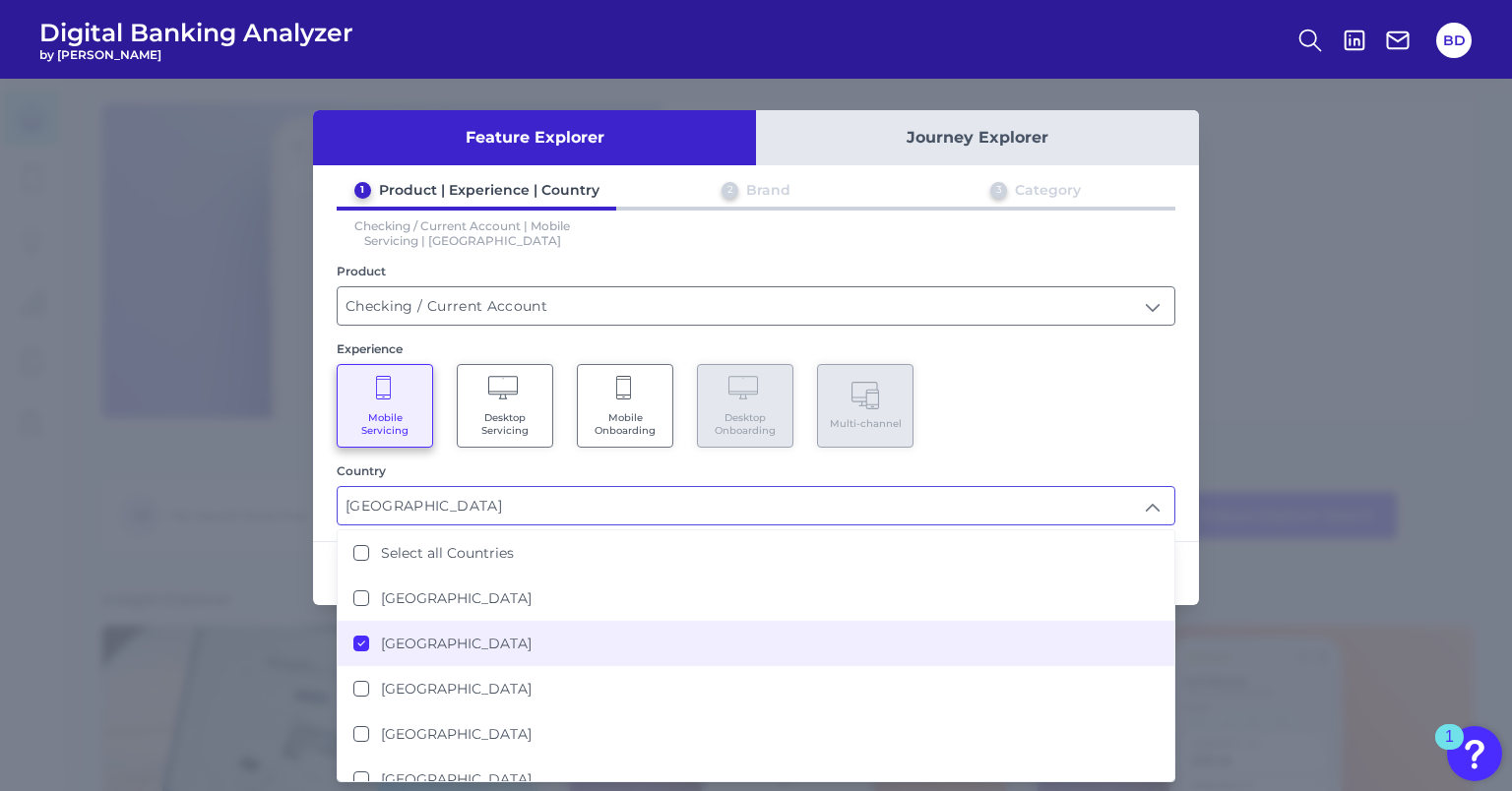 click on "Mobile Servicing Desktop Servicing Mobile Onboarding Desktop Onboarding Multi-channel" at bounding box center (756, 405) 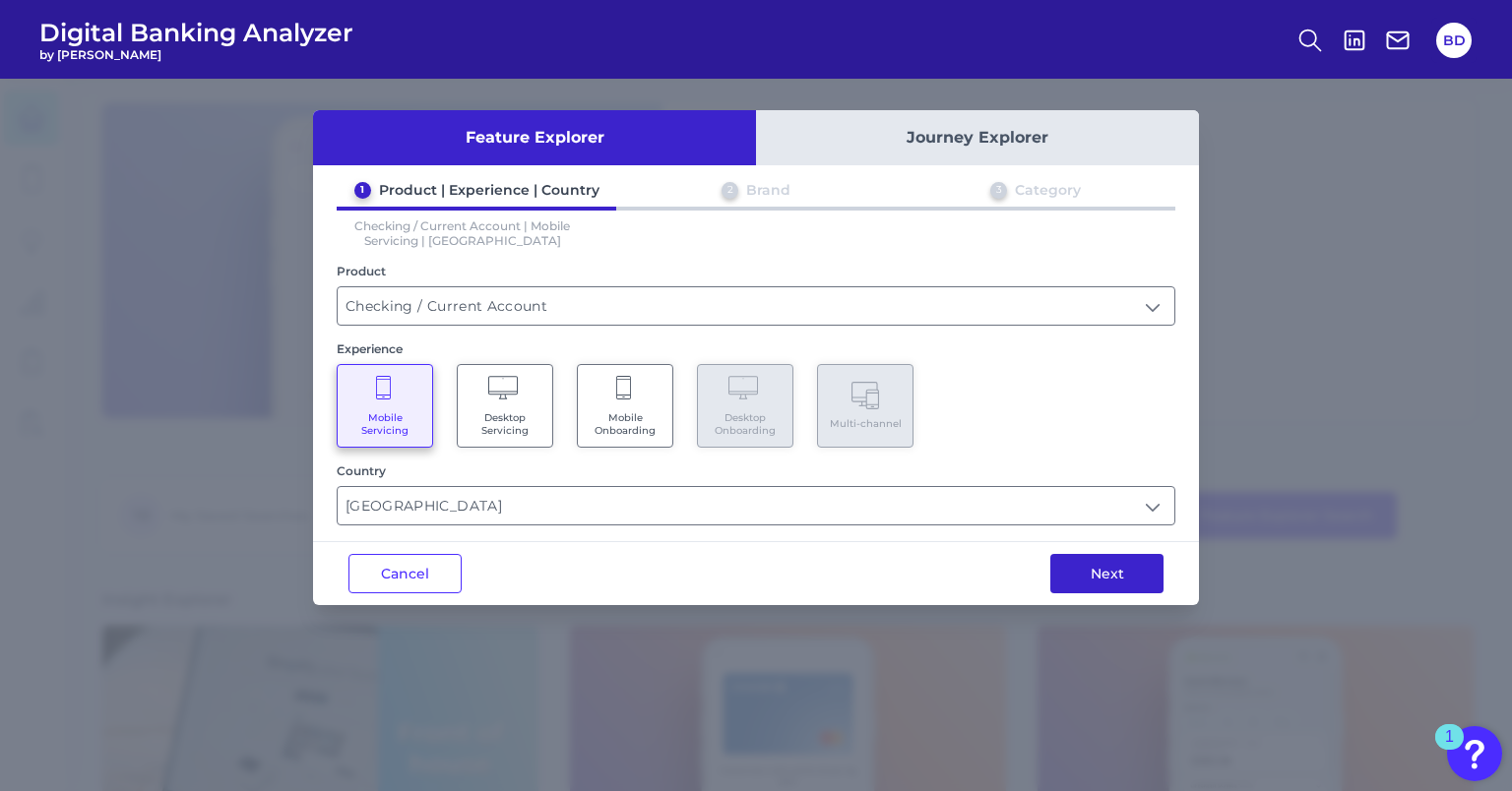click on "Next" at bounding box center [1106, 574] 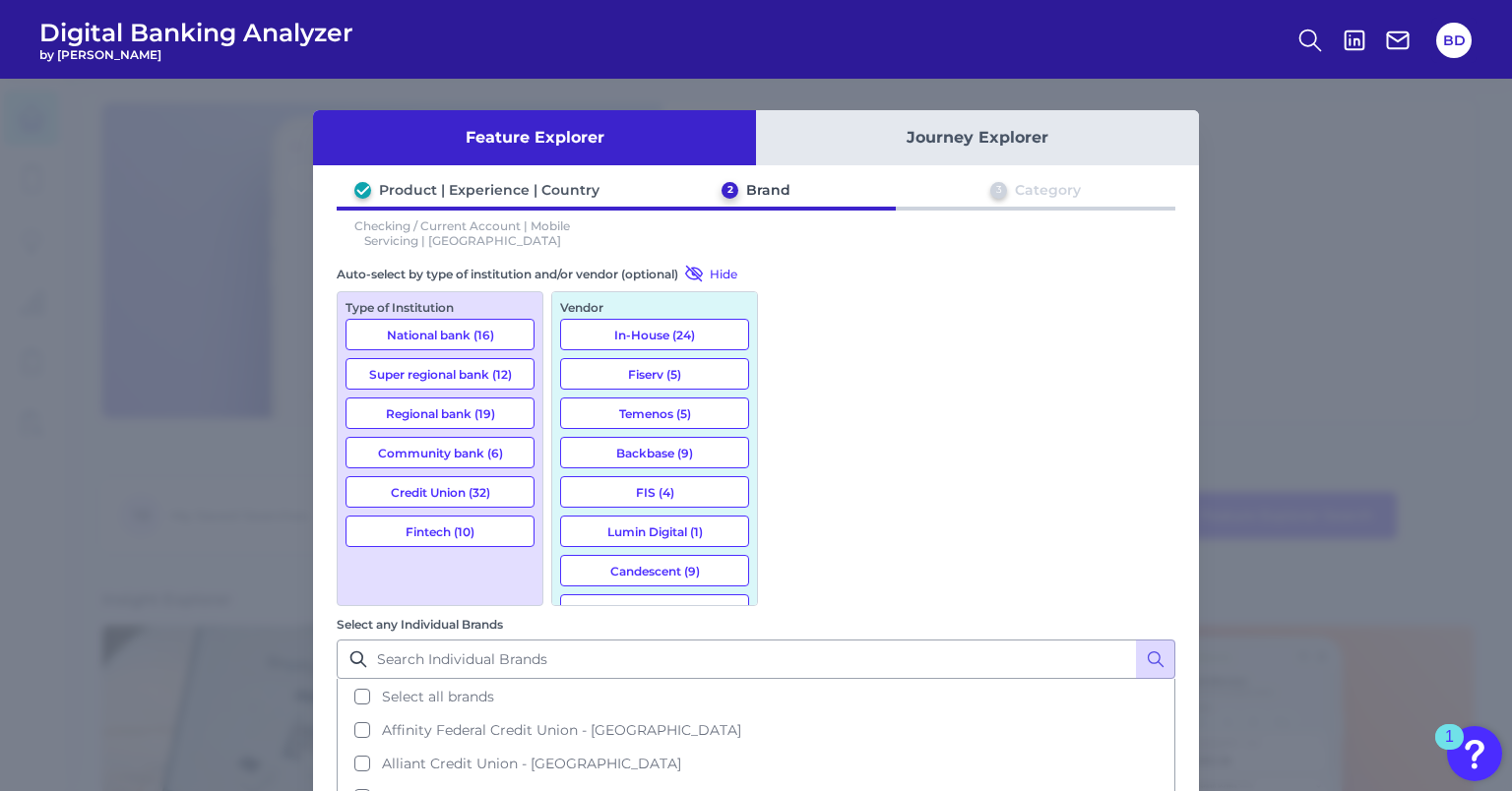 click on "Previous" at bounding box center (922, 1003) 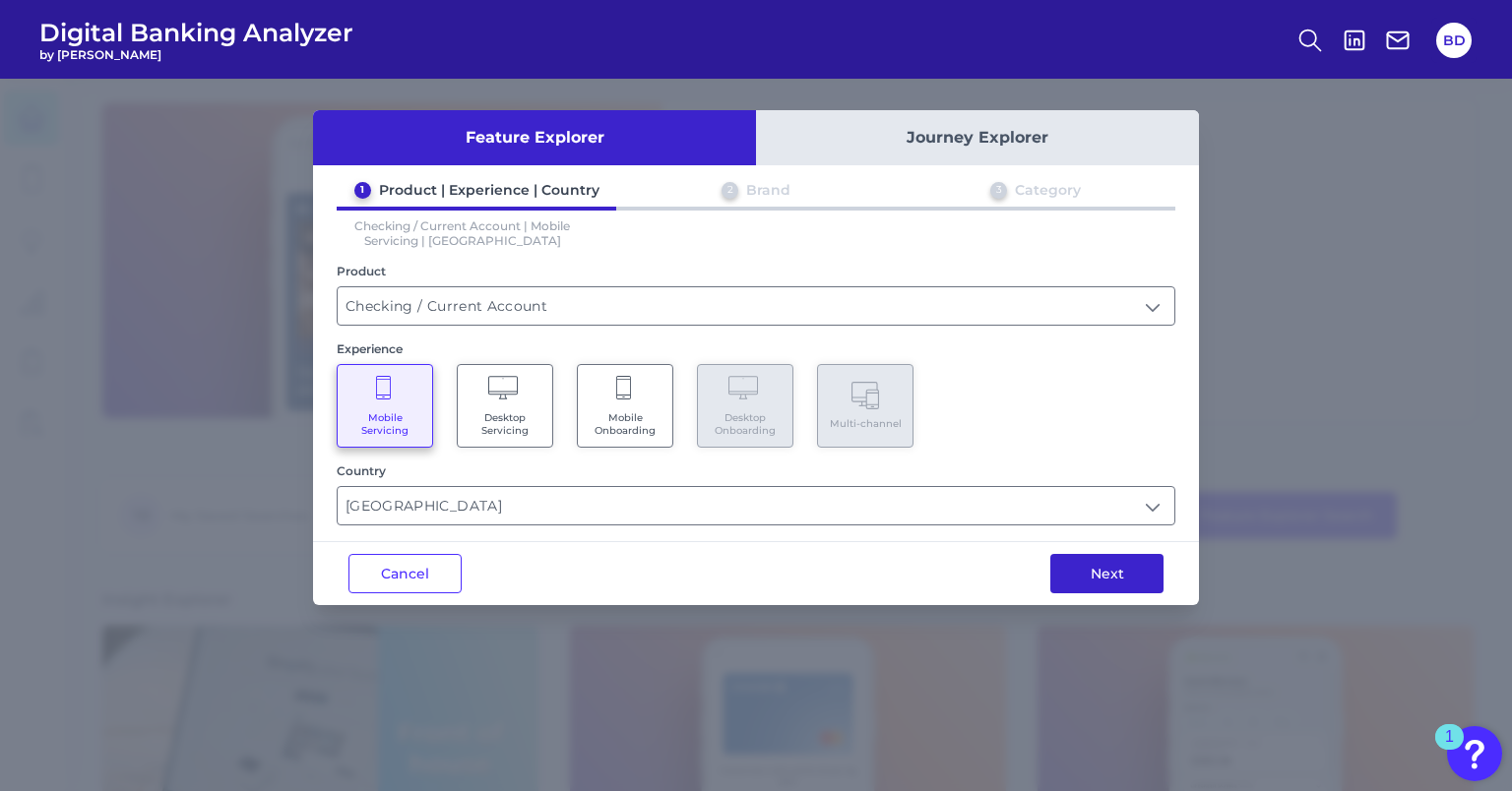 click on "Next" at bounding box center [1106, 574] 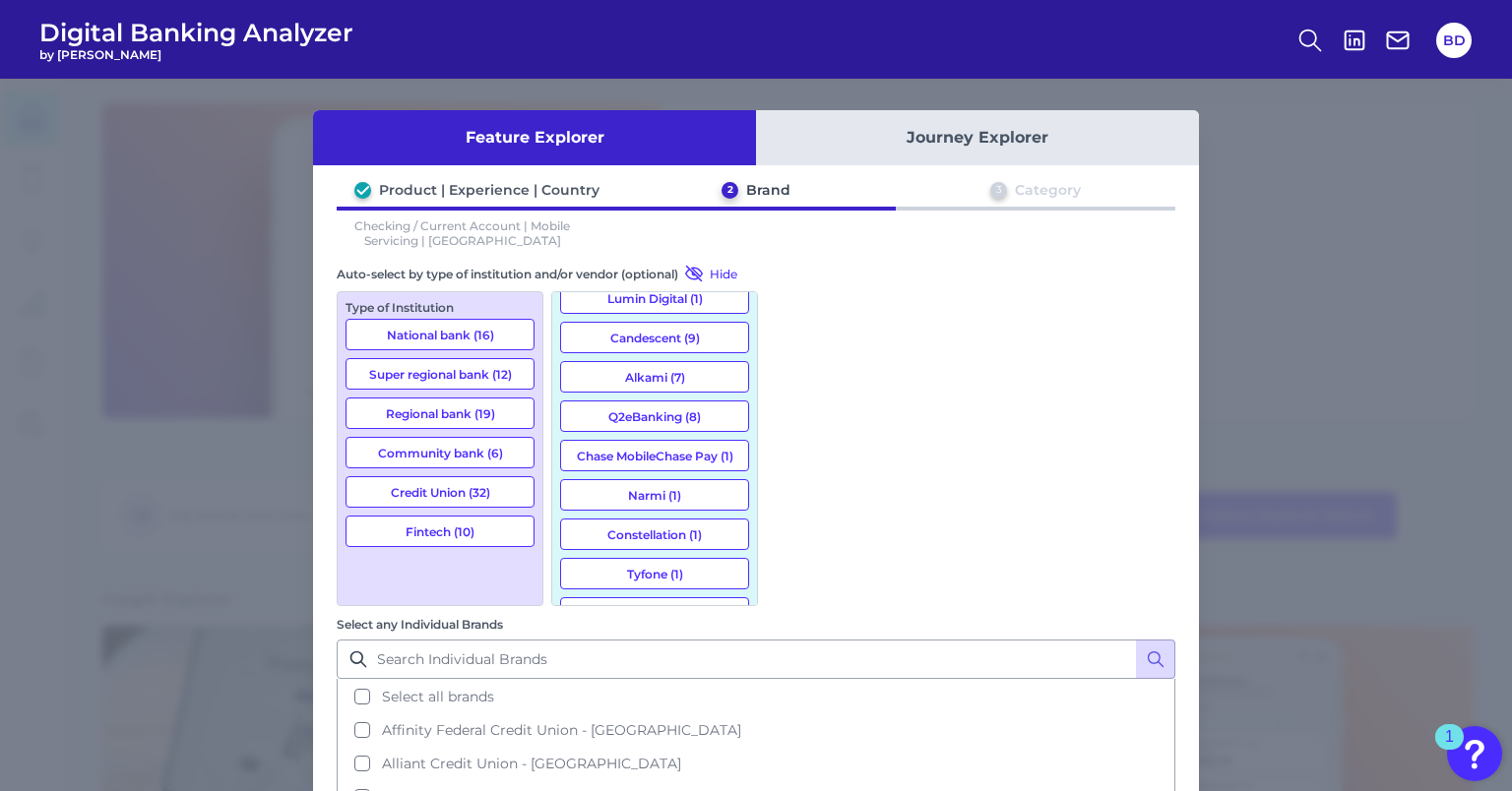scroll, scrollTop: 249, scrollLeft: 0, axis: vertical 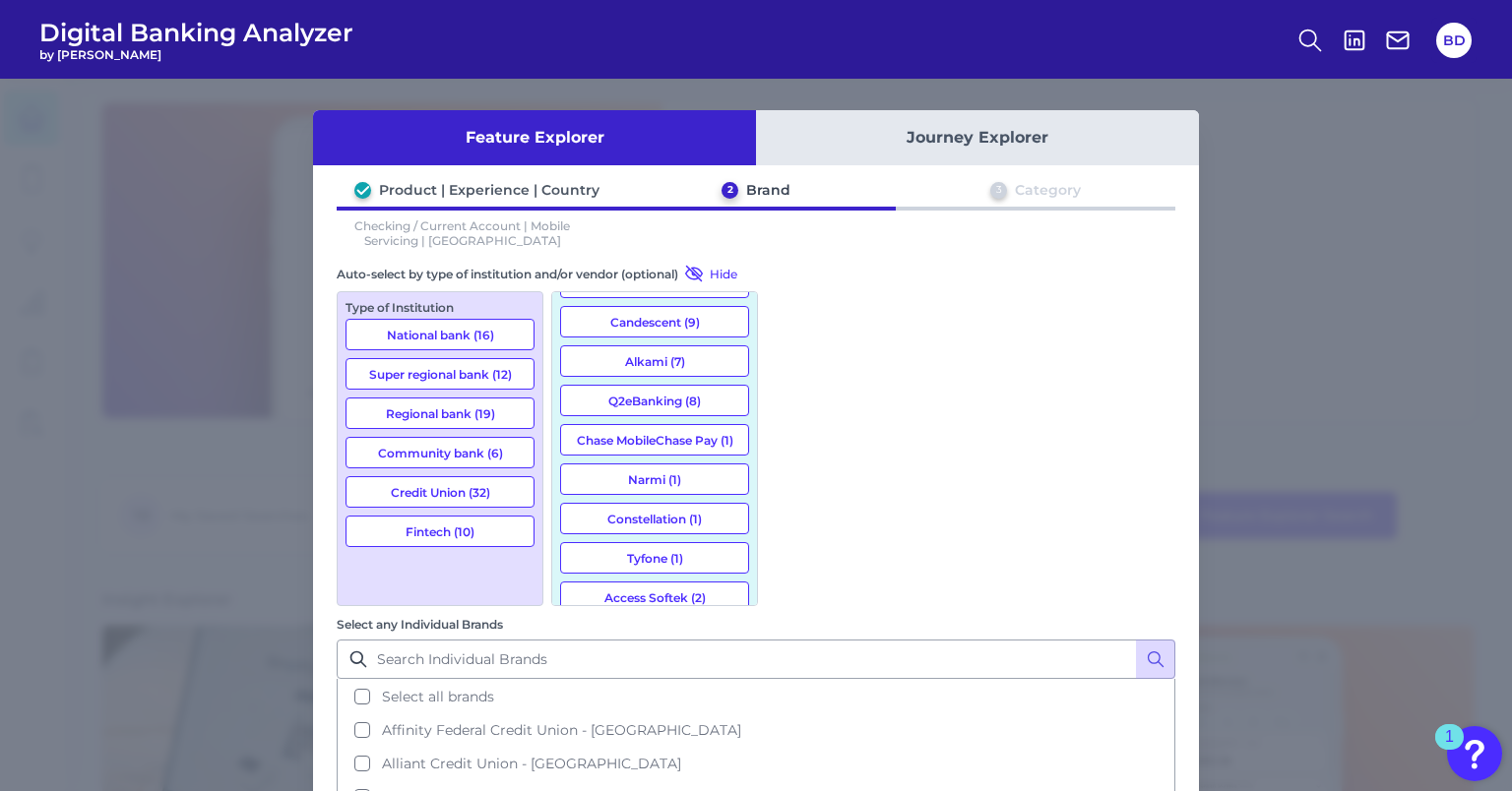 click on "Constellation (1)" at bounding box center (655, 518) 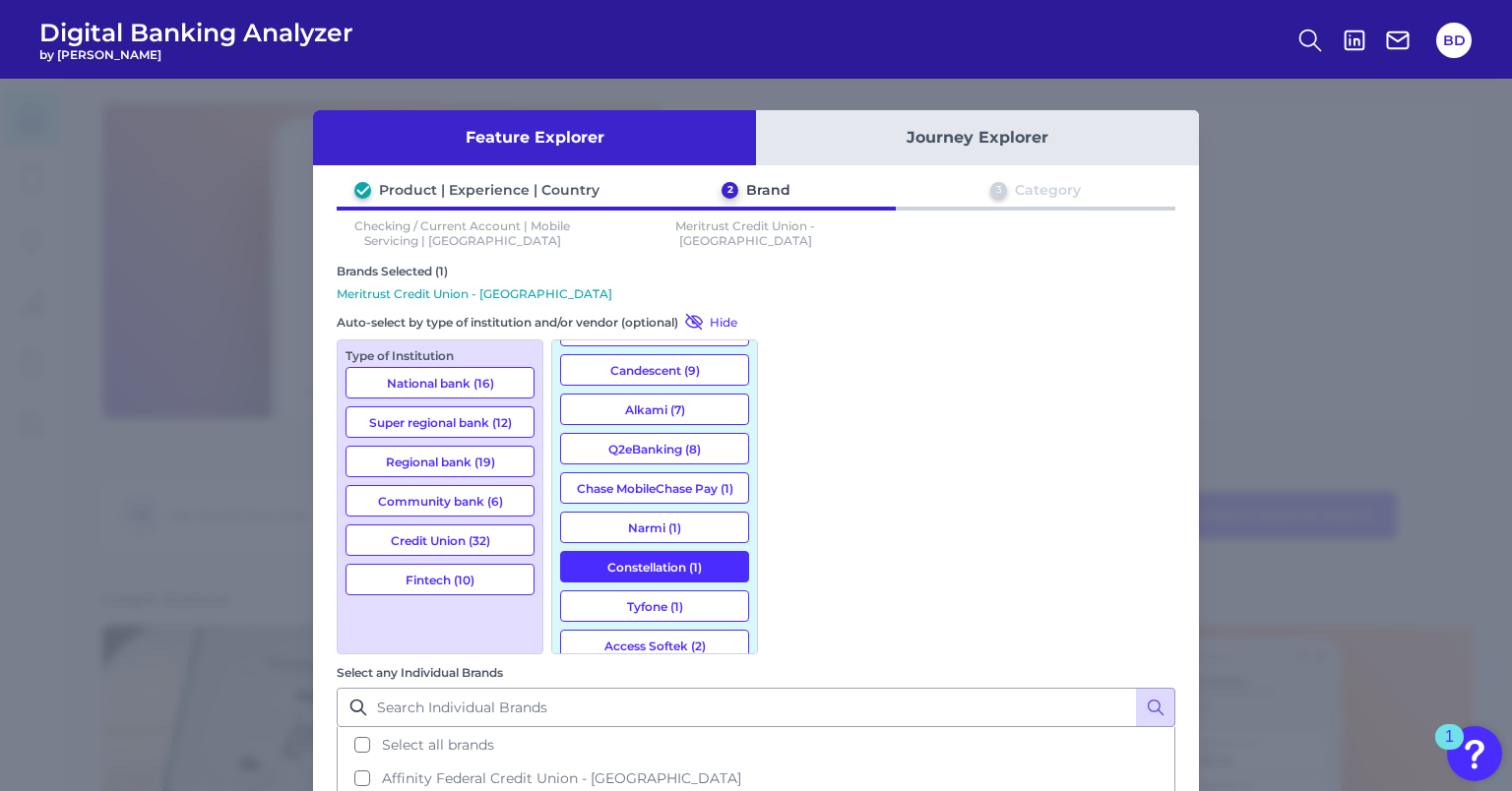 click on "Alkami (7)" at bounding box center (655, 409) 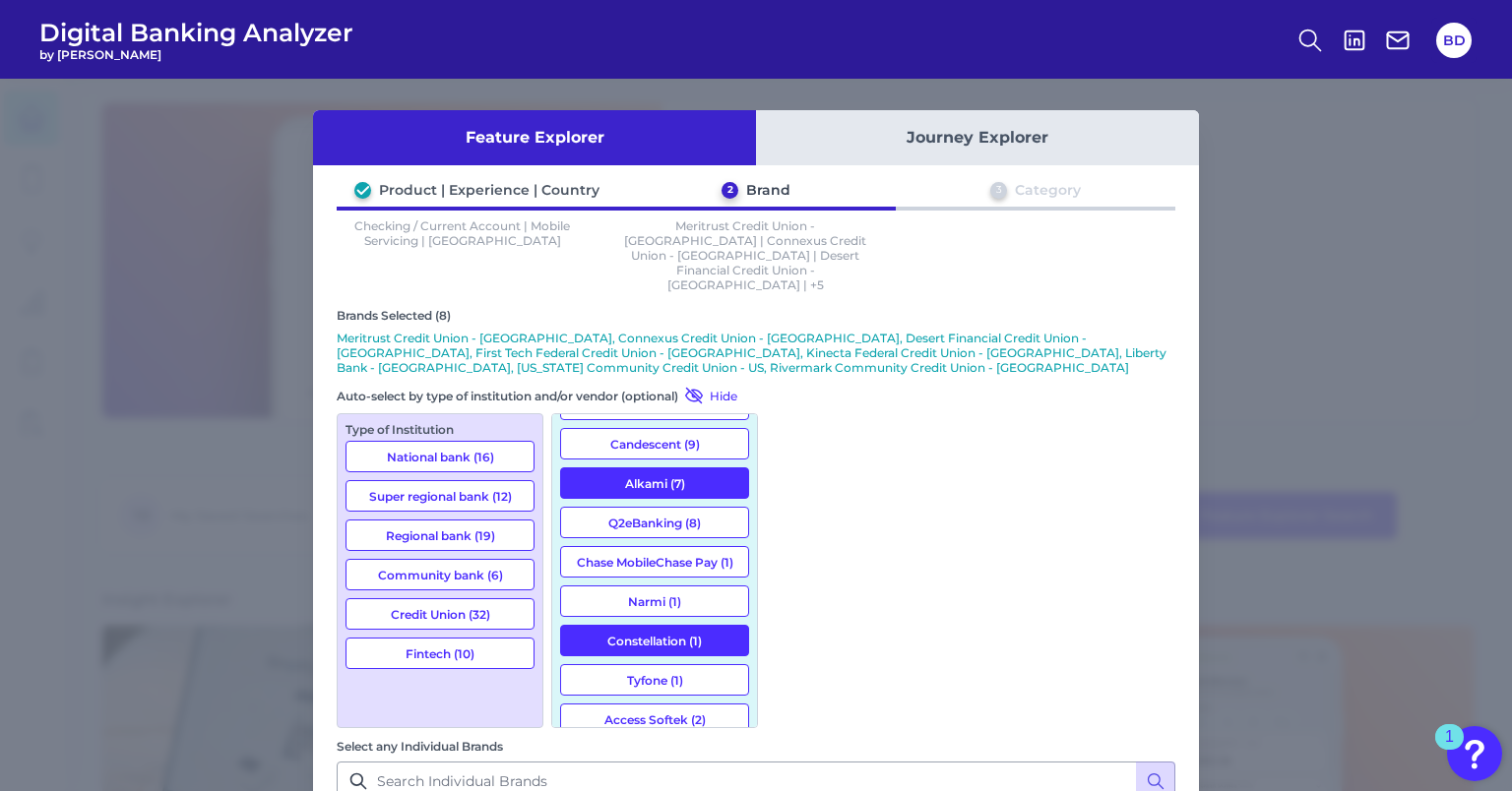 click on "Next" at bounding box center [1106, 1125] 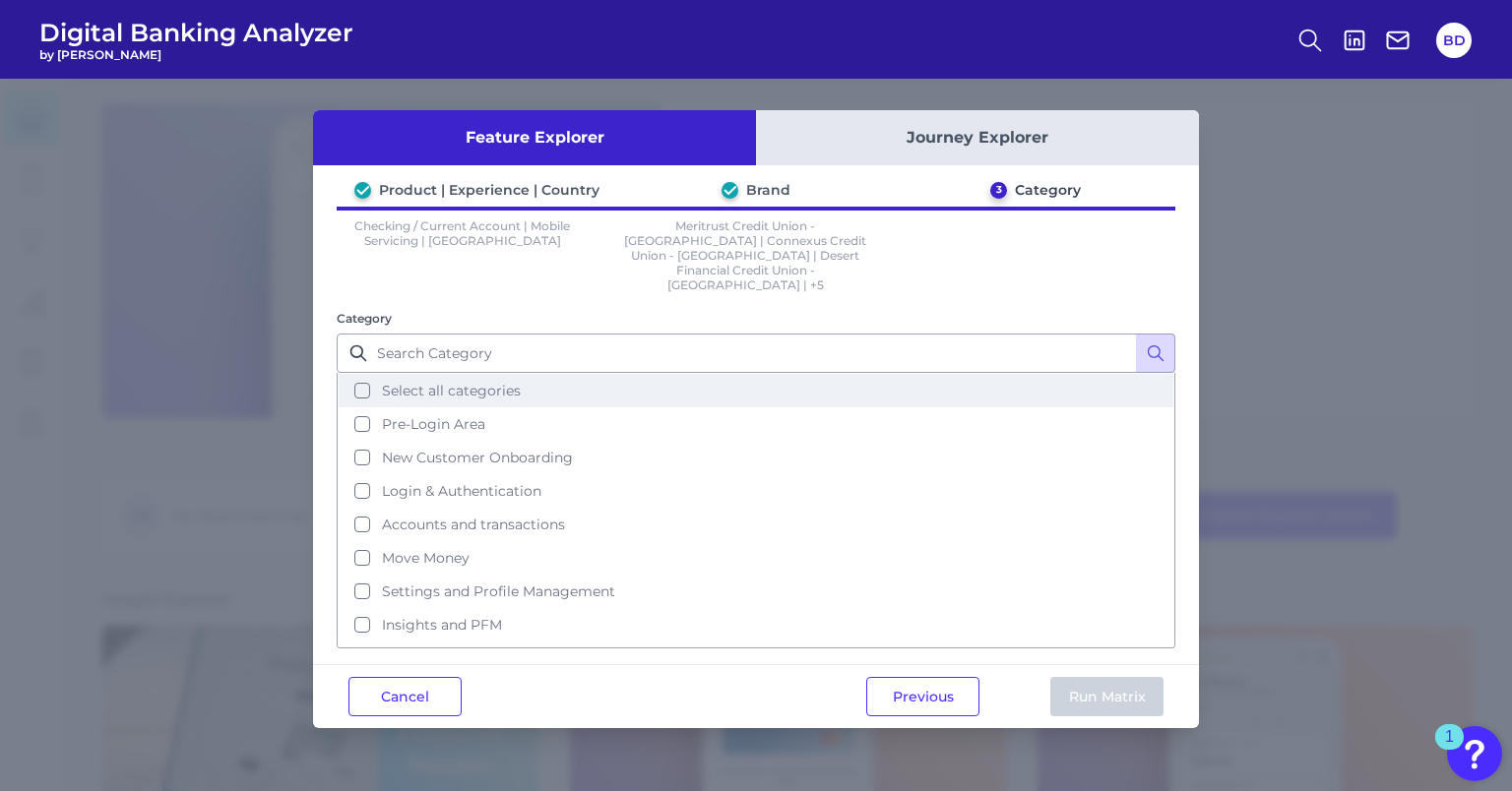 click on "Select all categories" at bounding box center [756, 391] 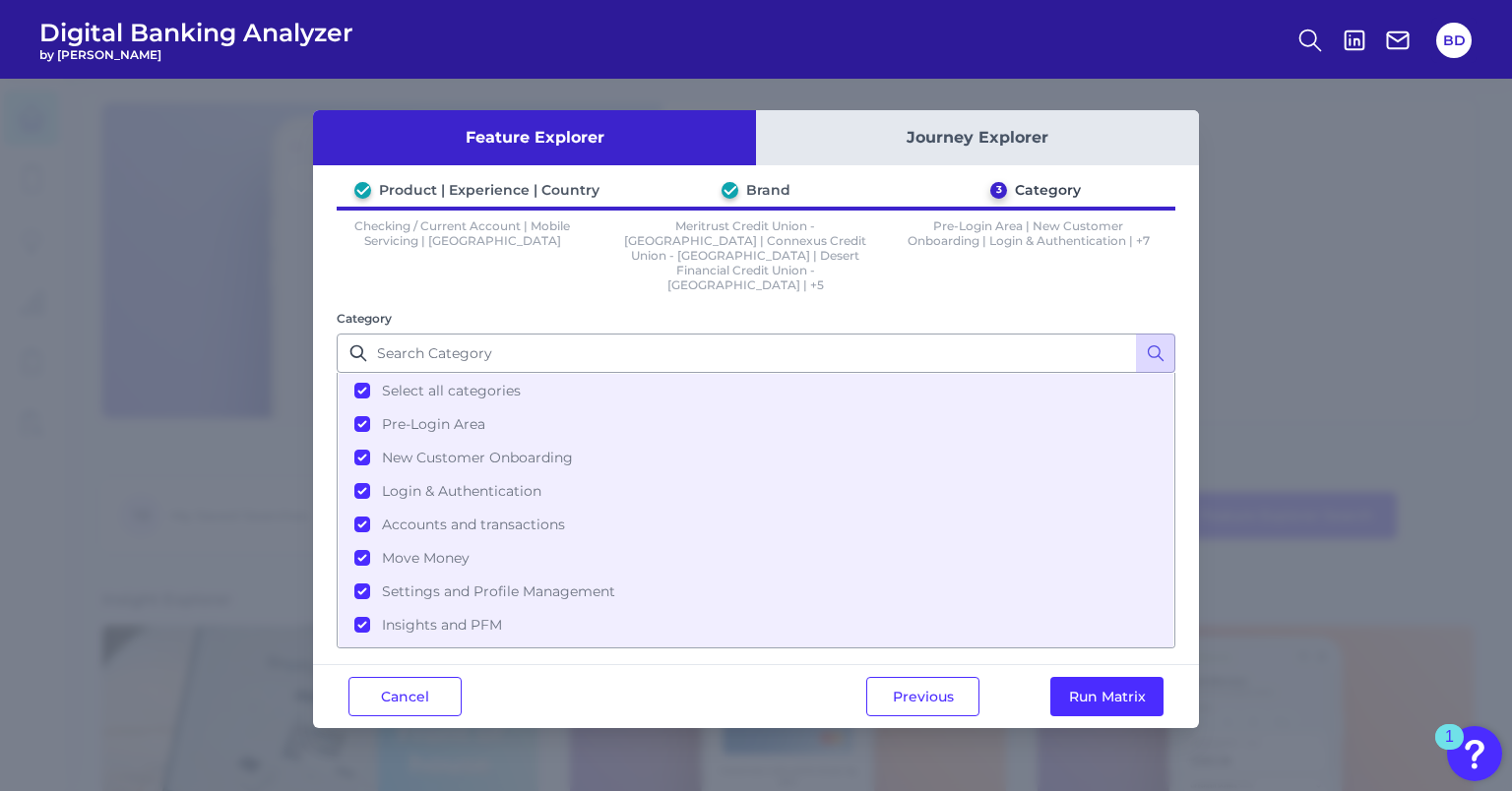 click on "Previous Run Matrix" at bounding box center [1015, 697] 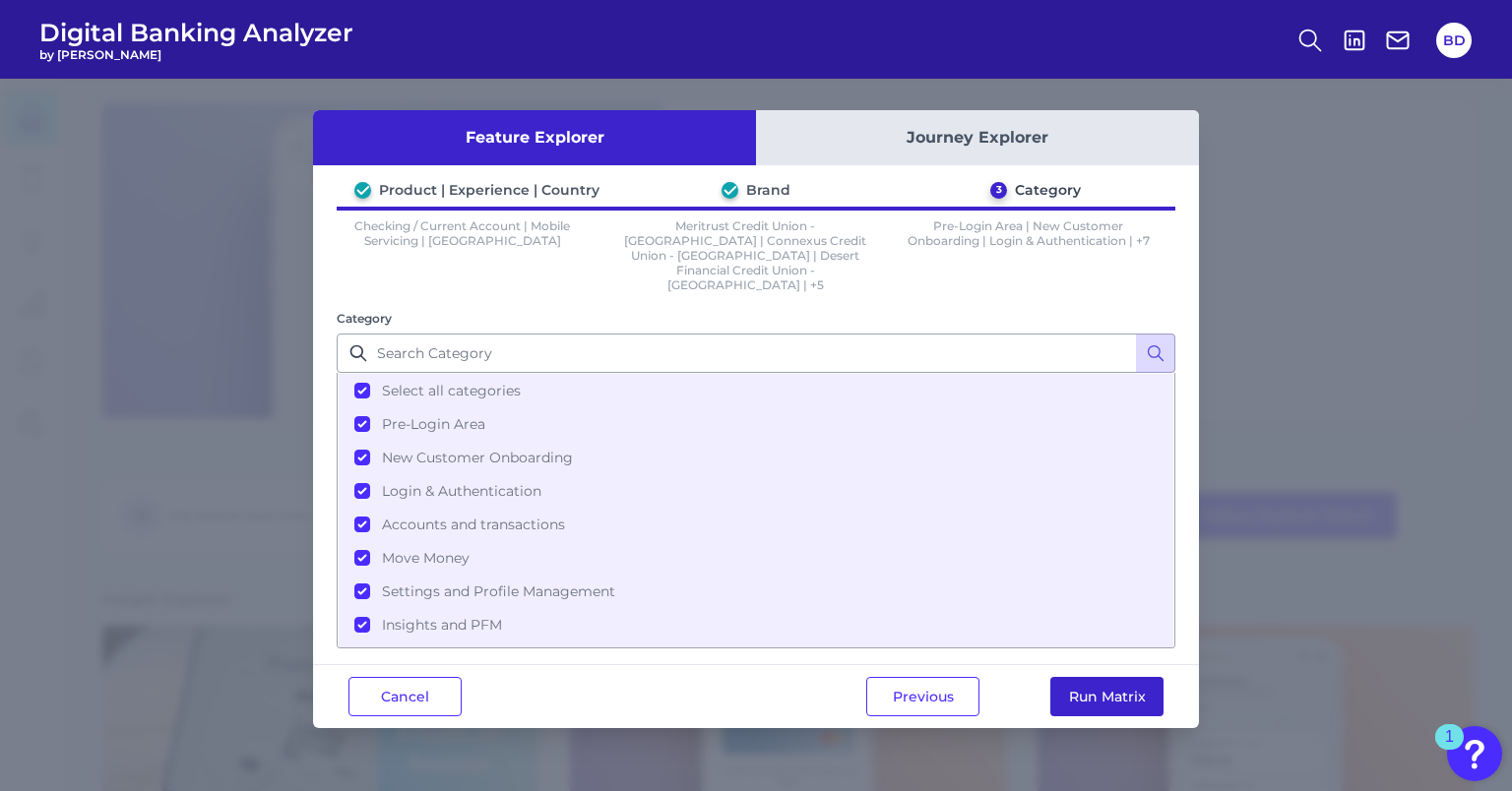 click on "Run Matrix" at bounding box center (1106, 697) 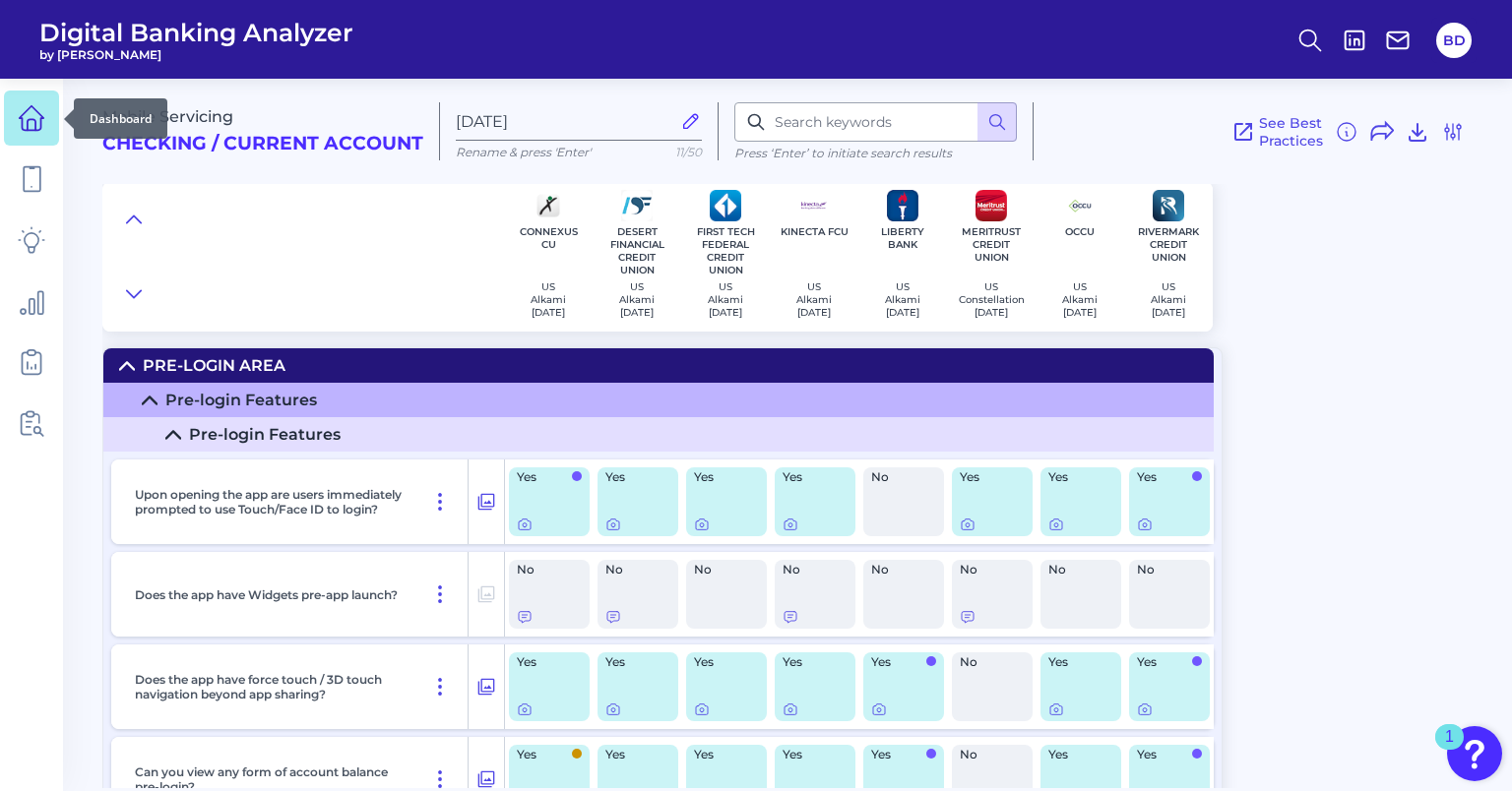 click 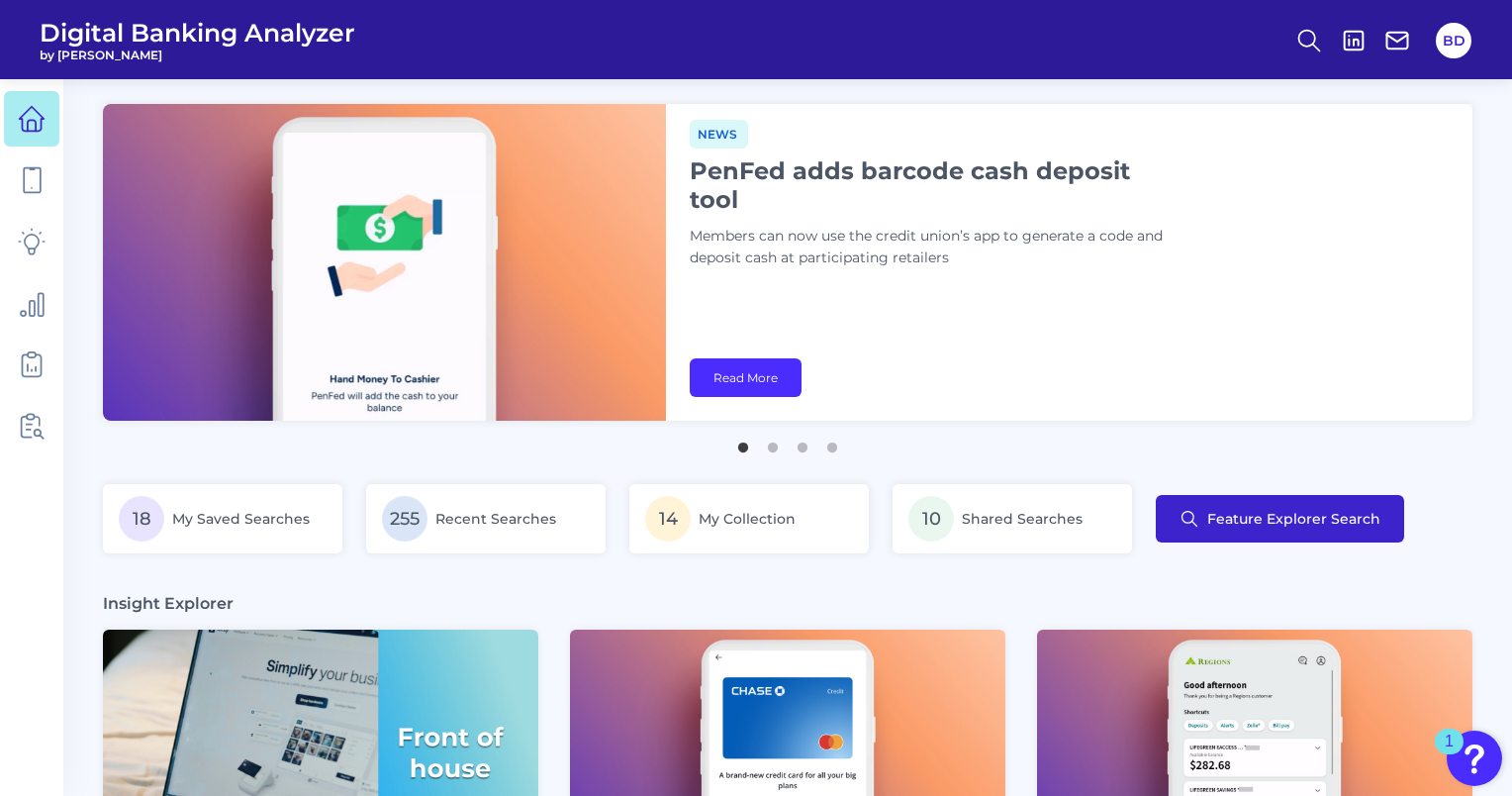 click on "Feature Explorer Search" at bounding box center (1293, 519) 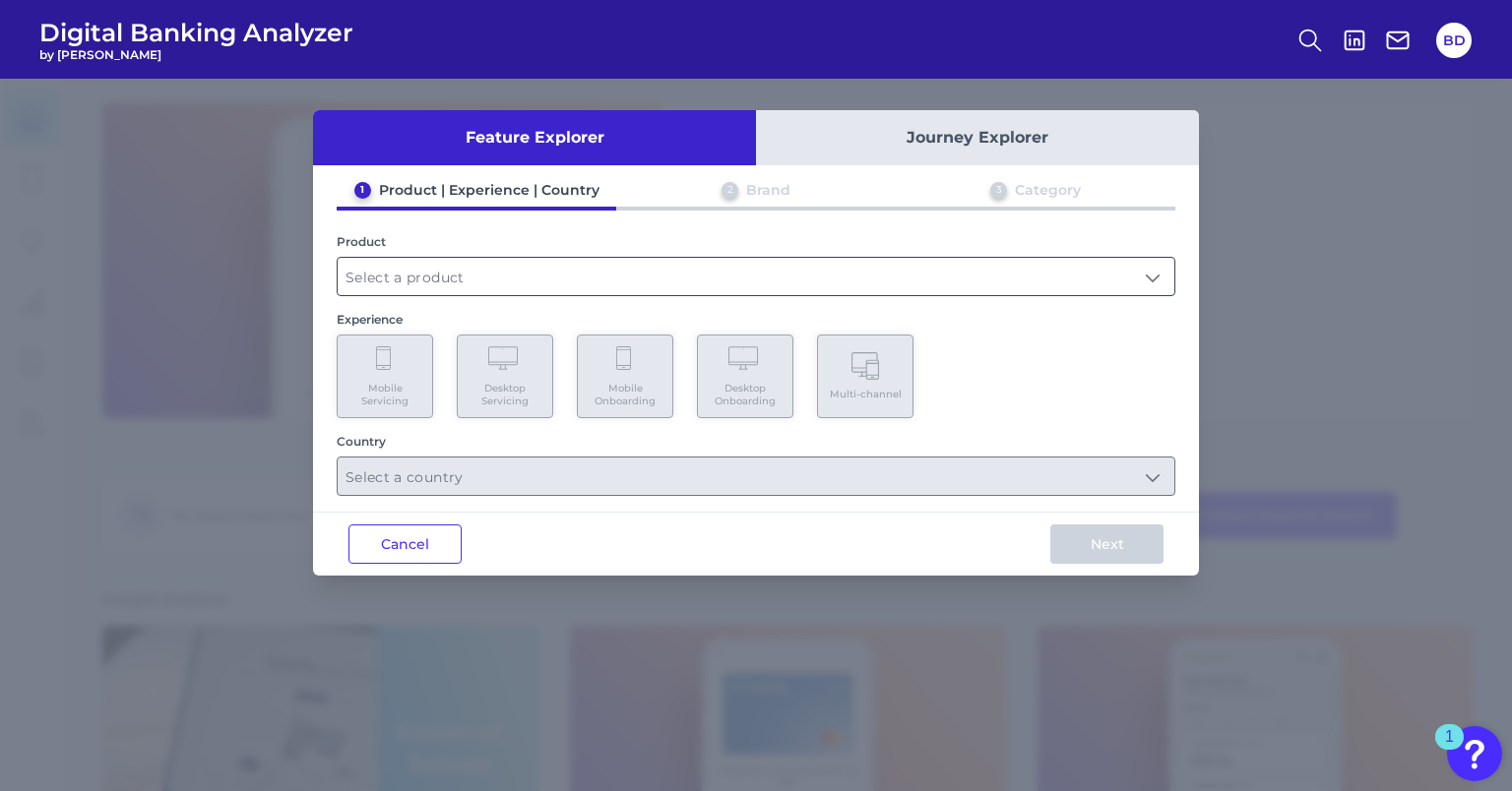 click at bounding box center (756, 276) 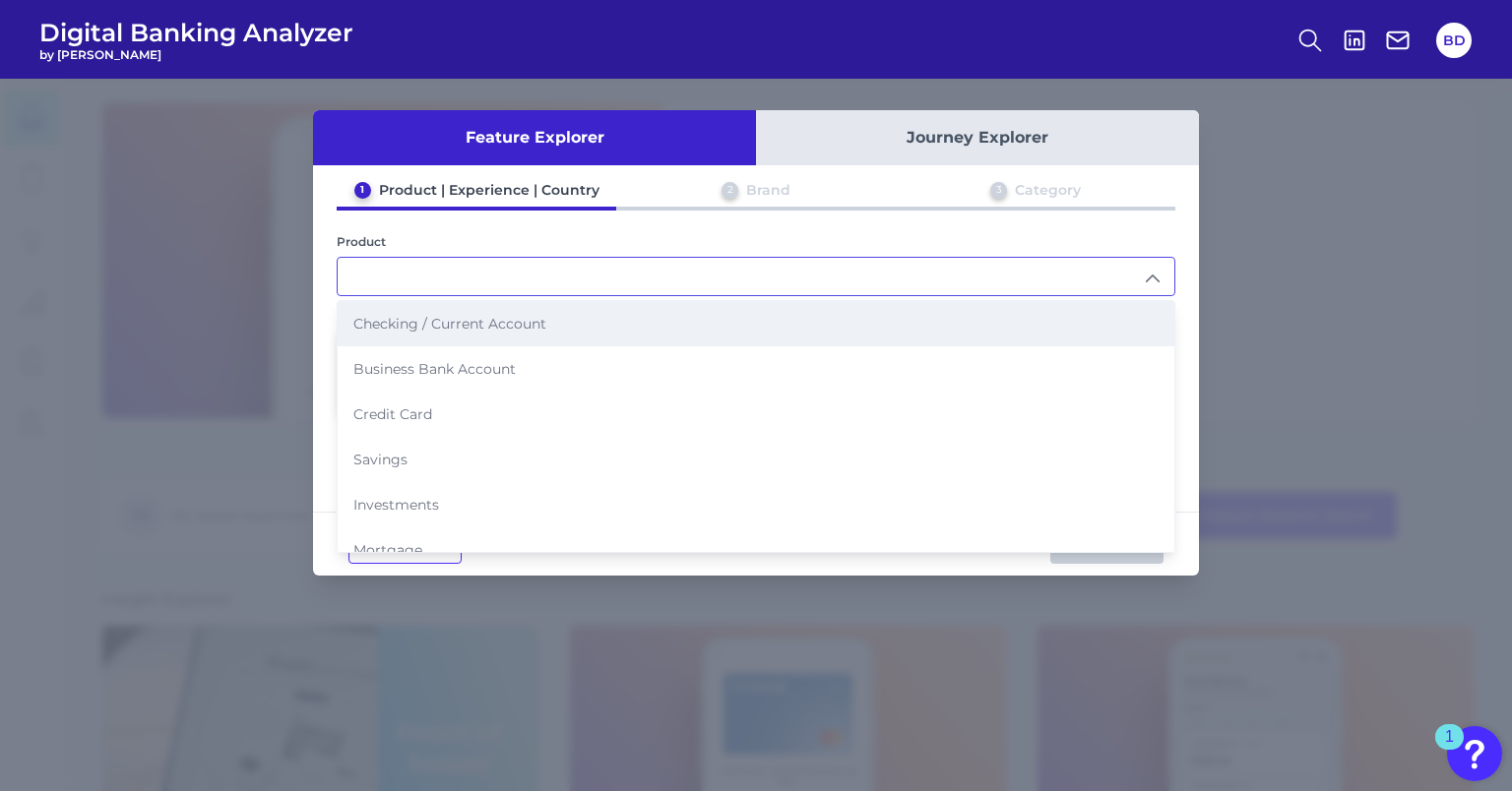 click on "Checking / Current Account" at bounding box center (450, 324) 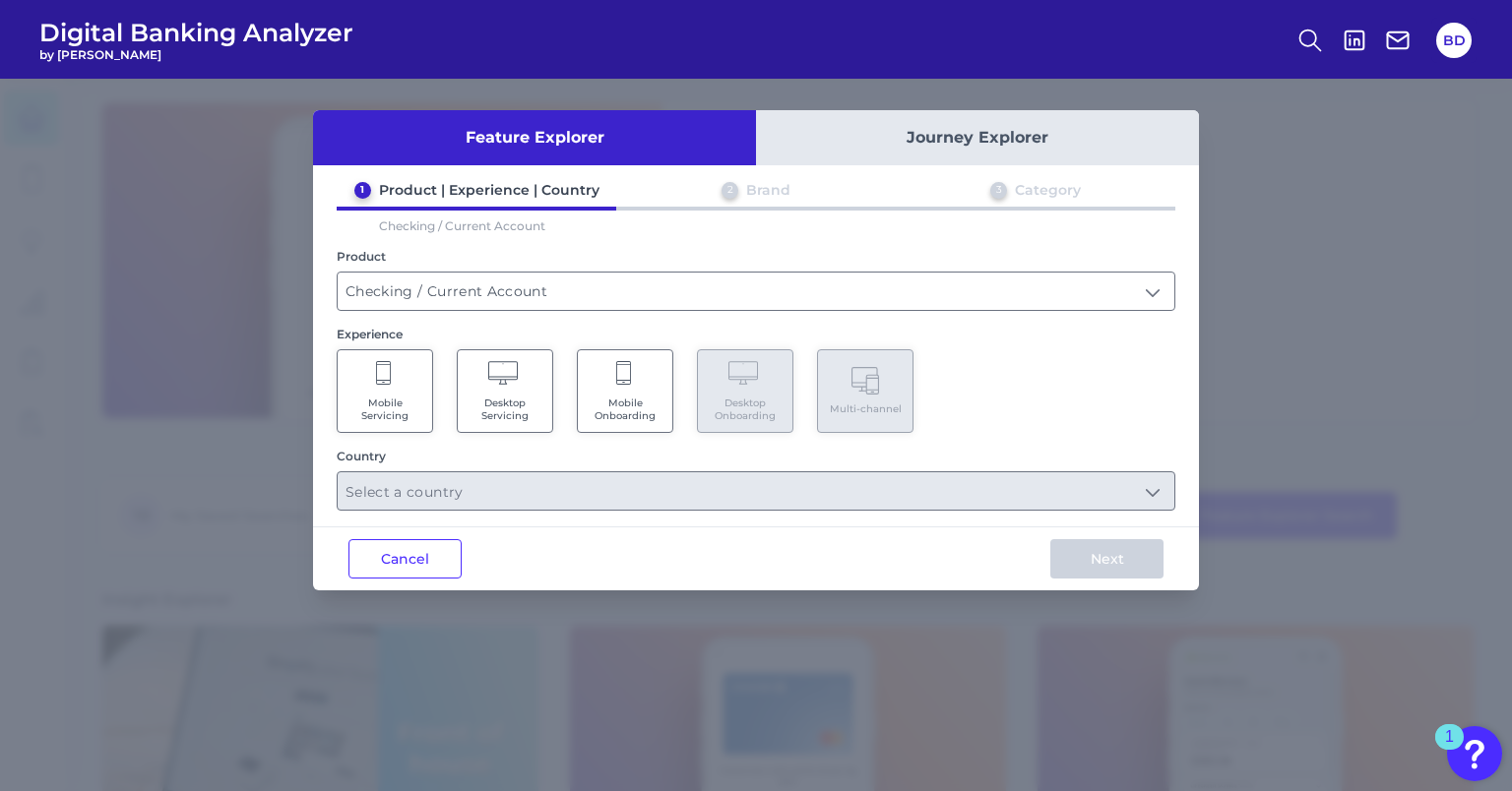 click on "Mobile Servicing" at bounding box center (385, 409) 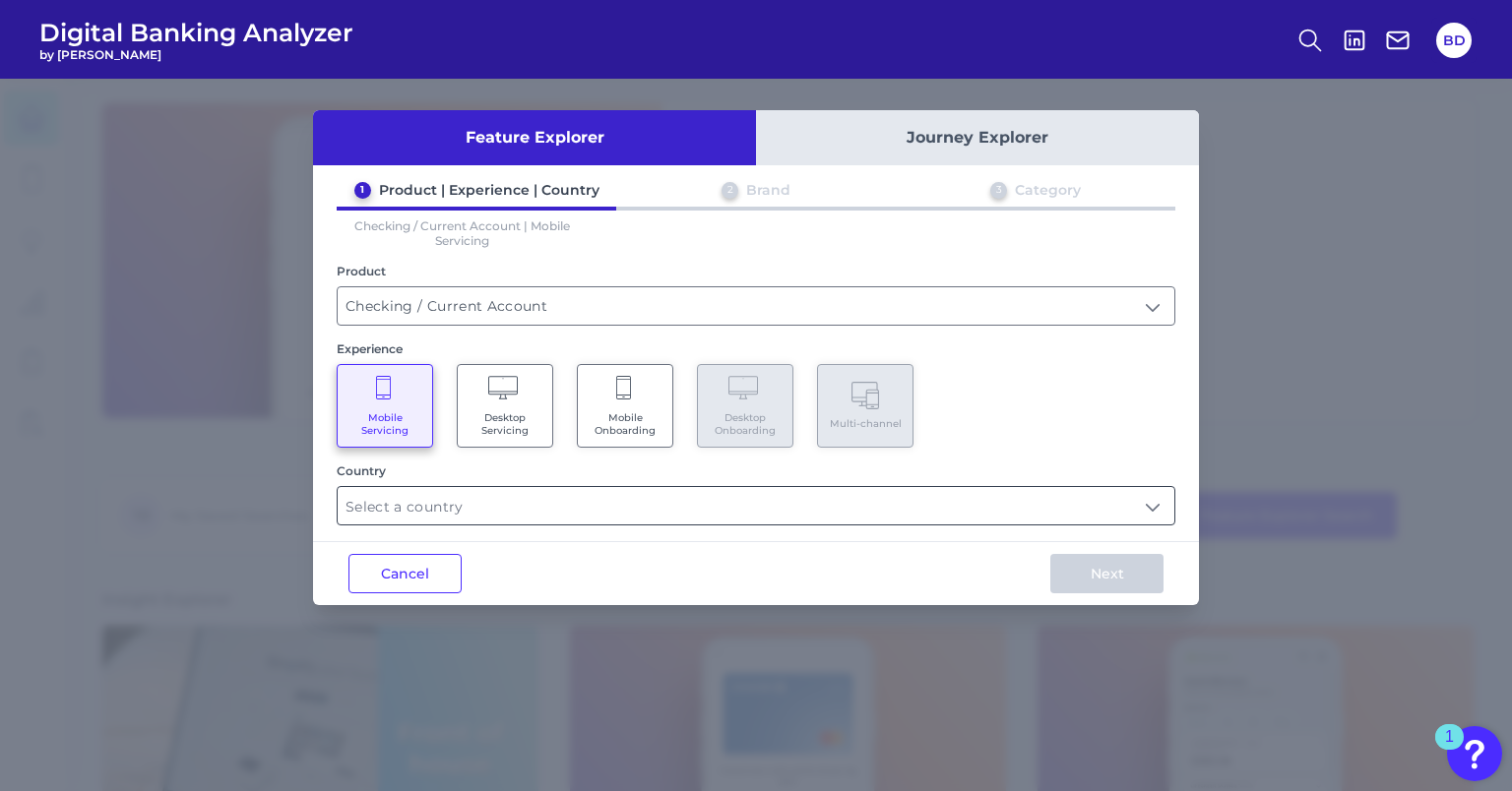 click at bounding box center [756, 506] 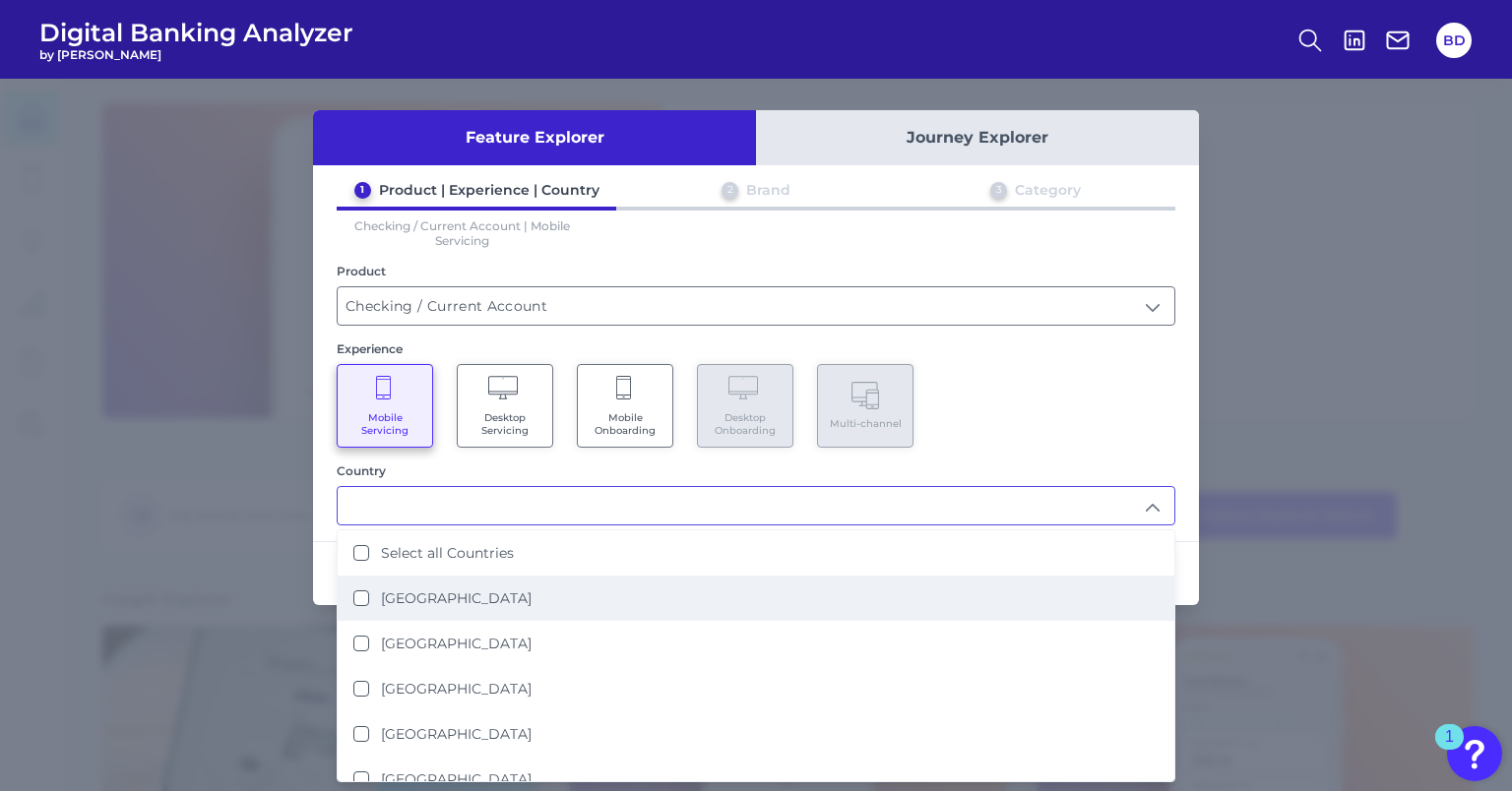 drag, startPoint x: 359, startPoint y: 642, endPoint x: 650, endPoint y: 598, distance: 294.30766 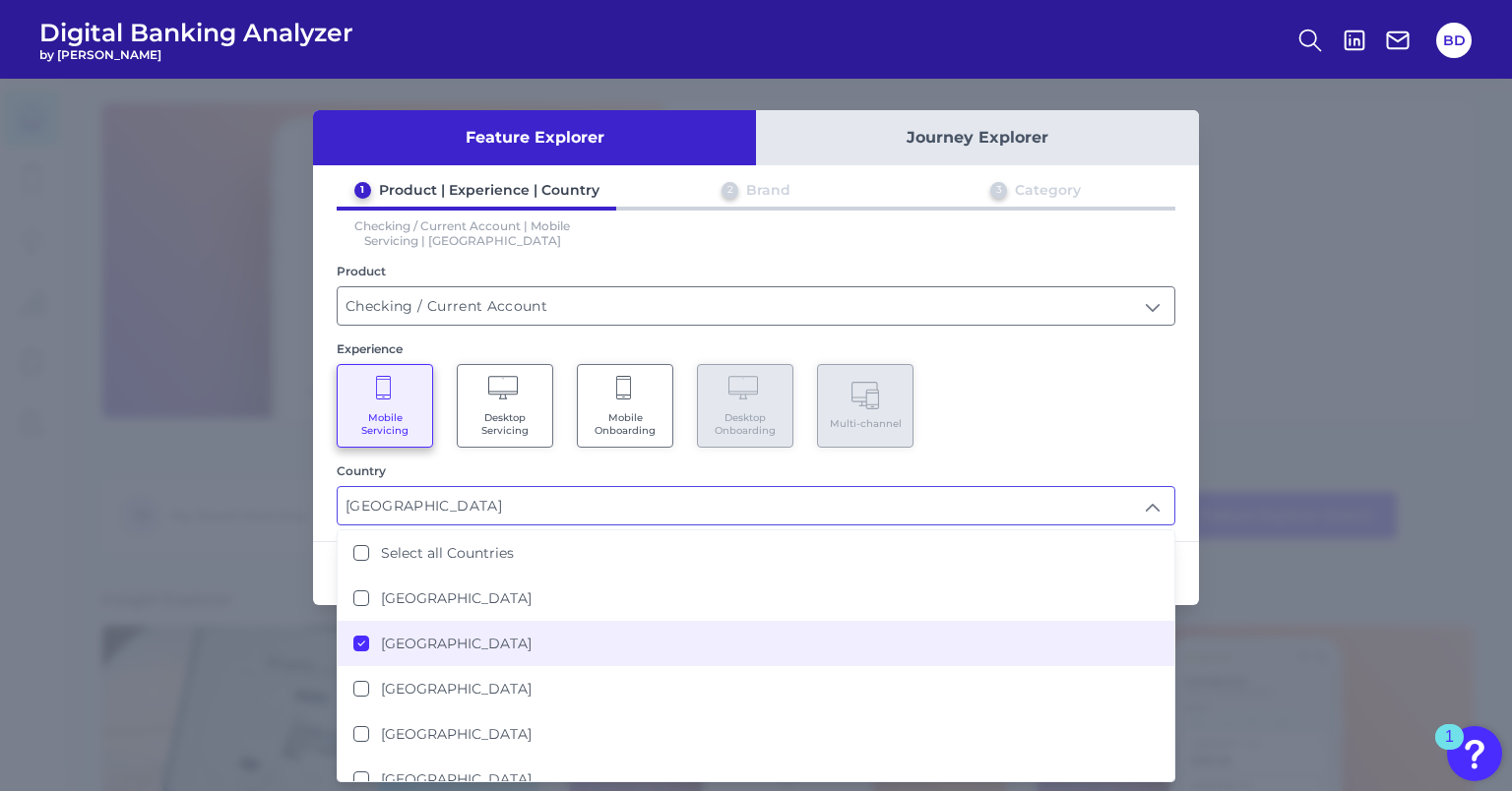 click on "Experience Mobile Servicing Desktop Servicing Mobile Onboarding Desktop Onboarding Multi-channel" at bounding box center [756, 395] 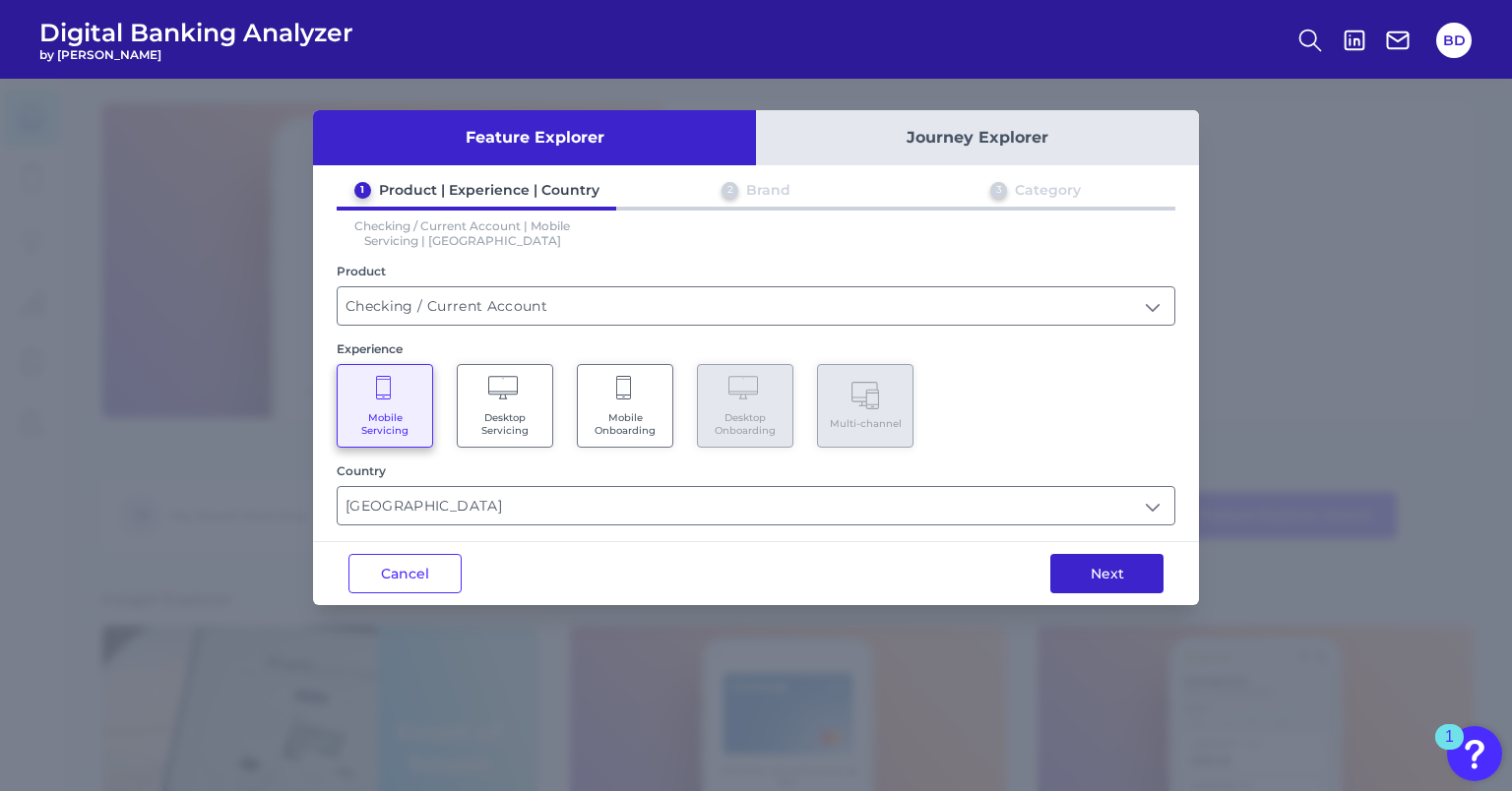 click on "Next" at bounding box center (1106, 574) 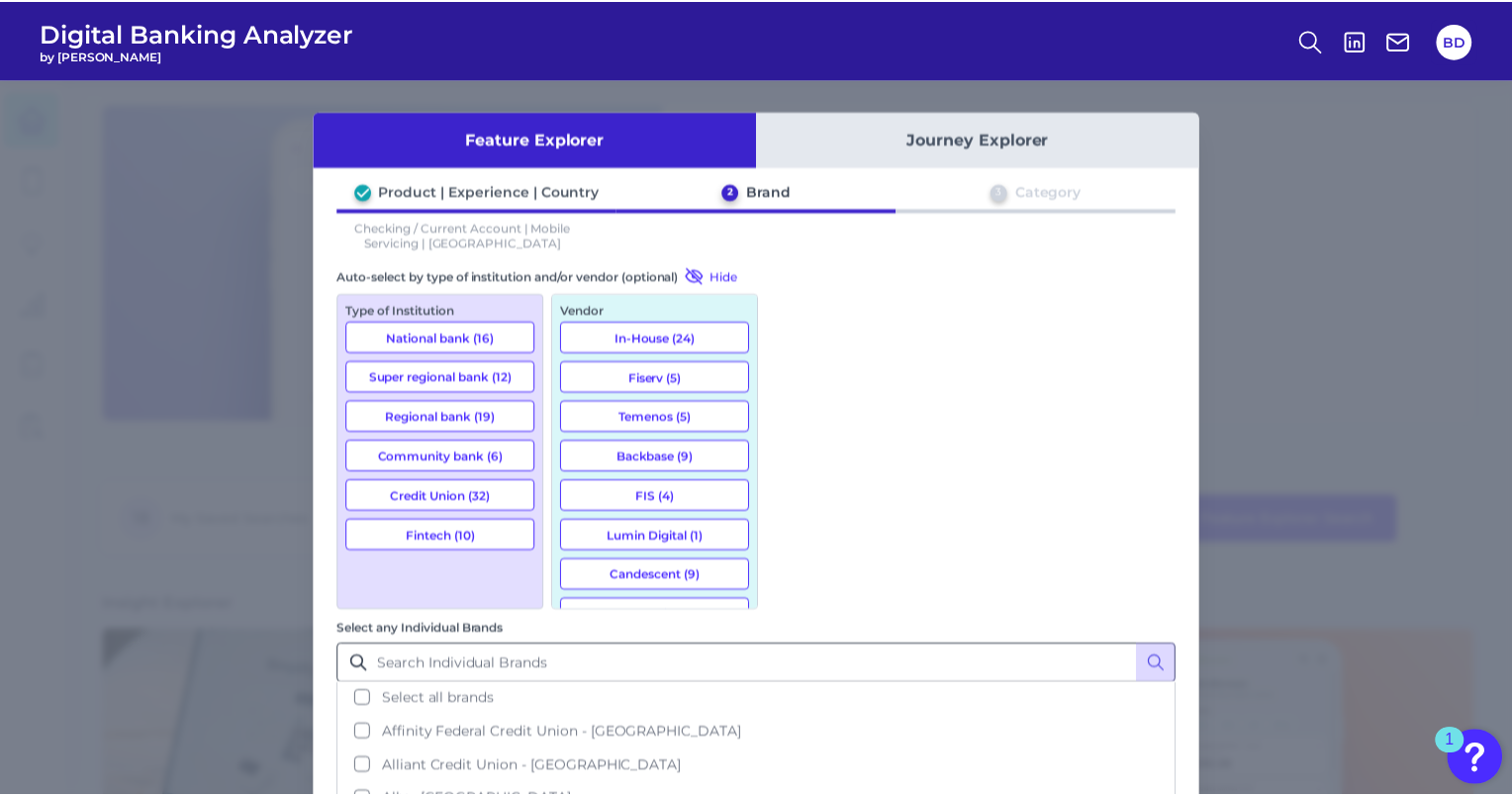 scroll, scrollTop: 2, scrollLeft: 0, axis: vertical 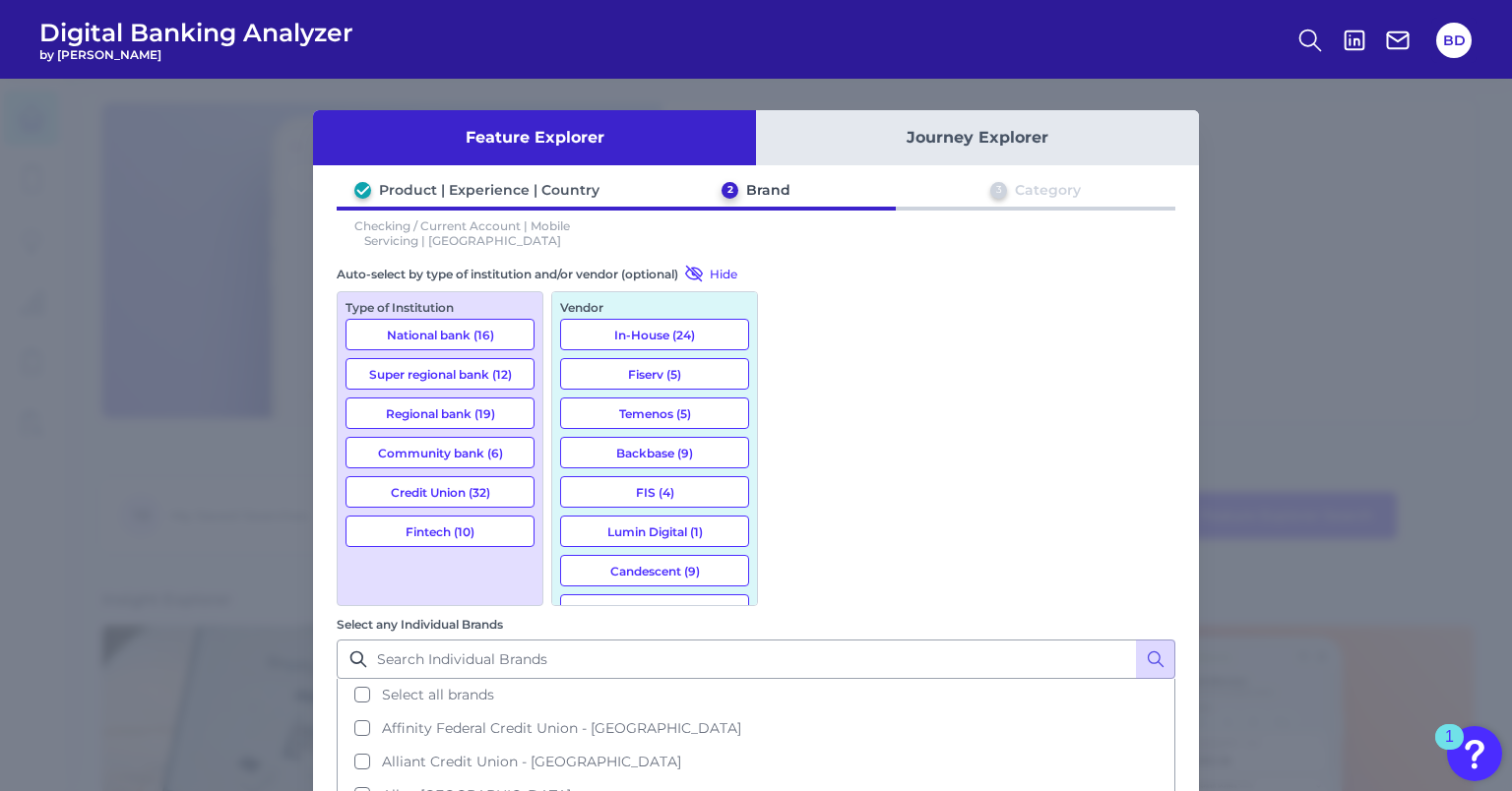 click on "National bank (16)" at bounding box center (440, 335) 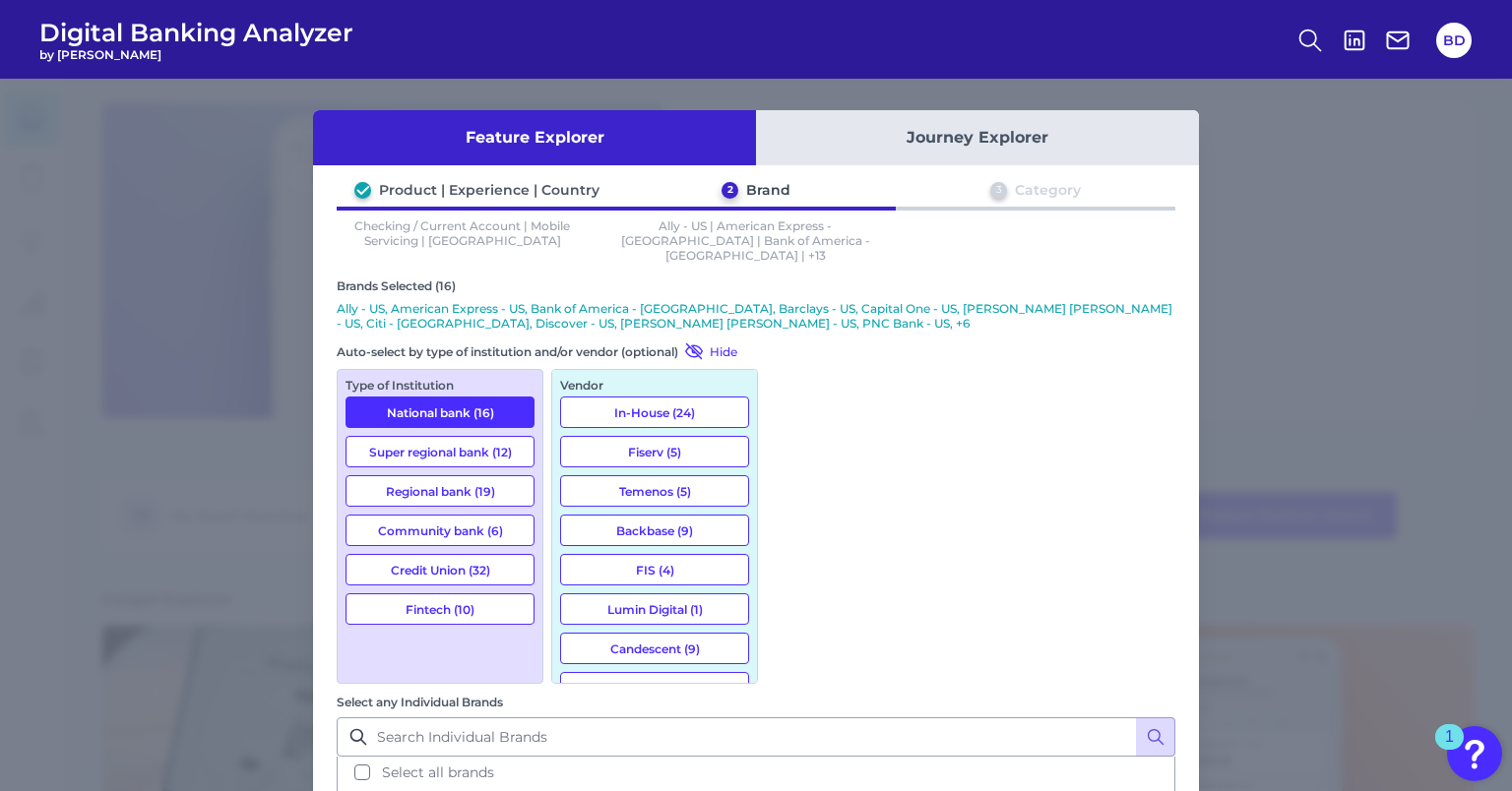 drag, startPoint x: 1110, startPoint y: 728, endPoint x: 1101, endPoint y: 724, distance: 9.848858 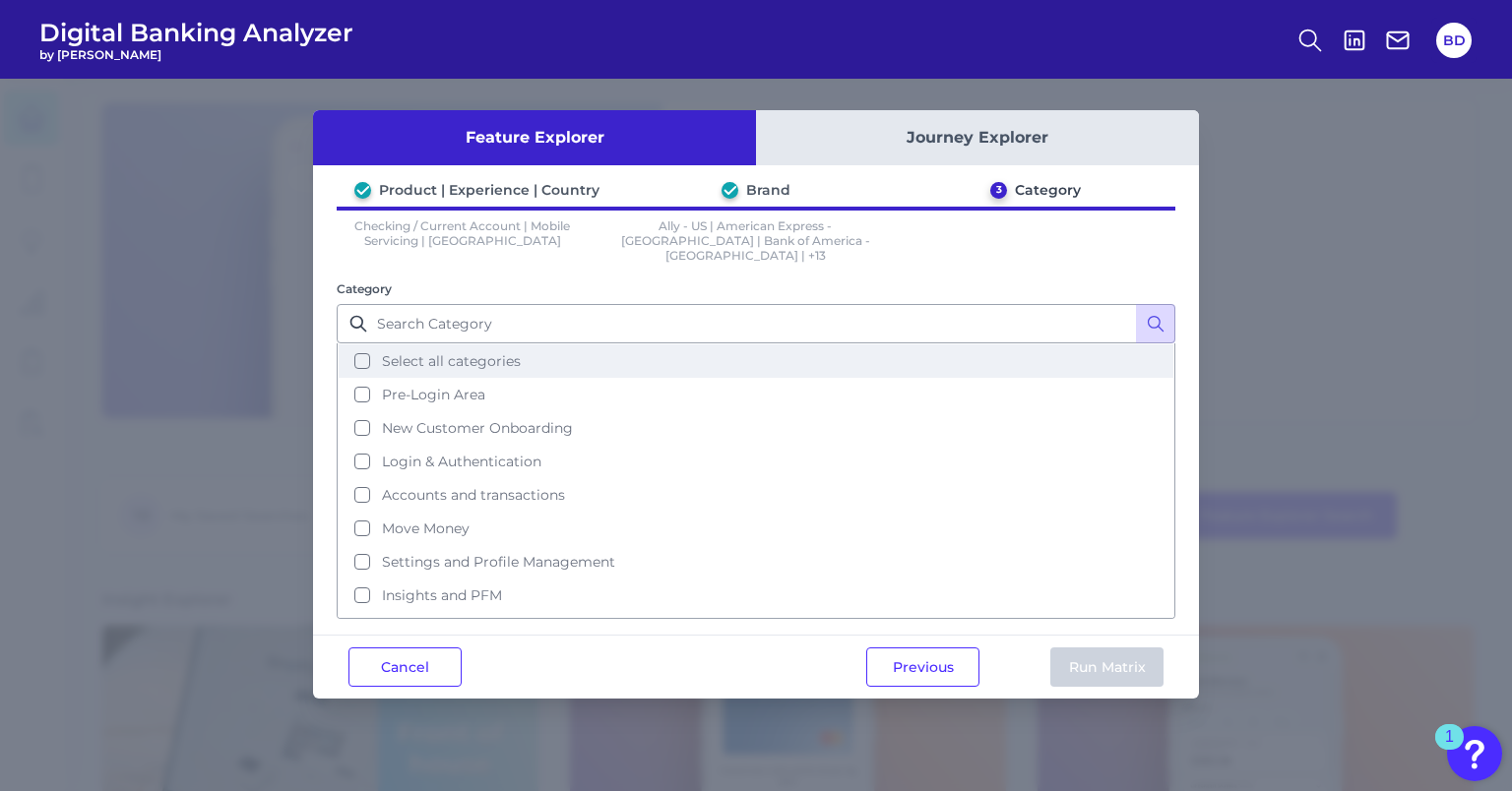 click on "Select all categories" at bounding box center [756, 361] 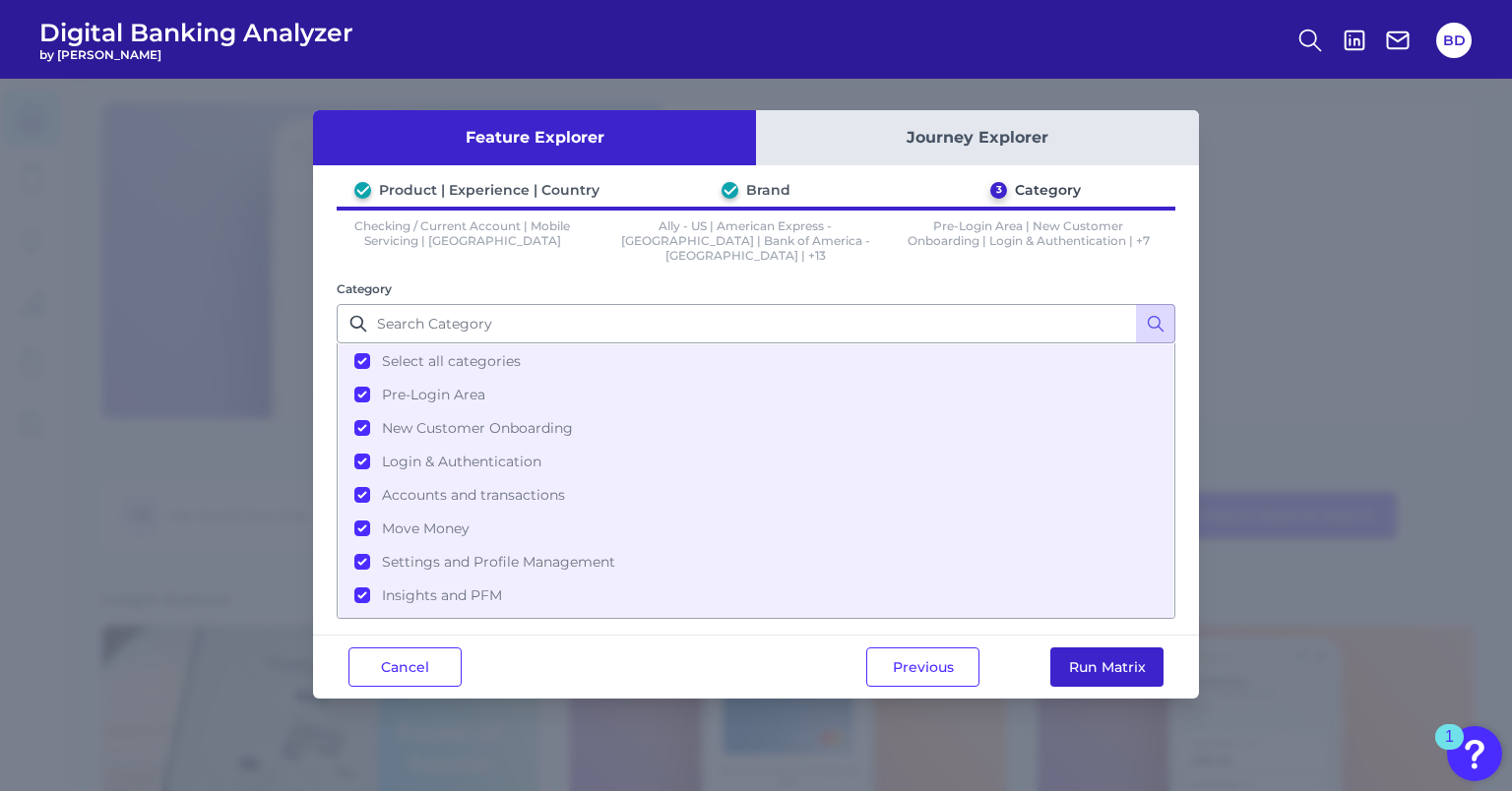 click on "Run Matrix" at bounding box center (1106, 667) 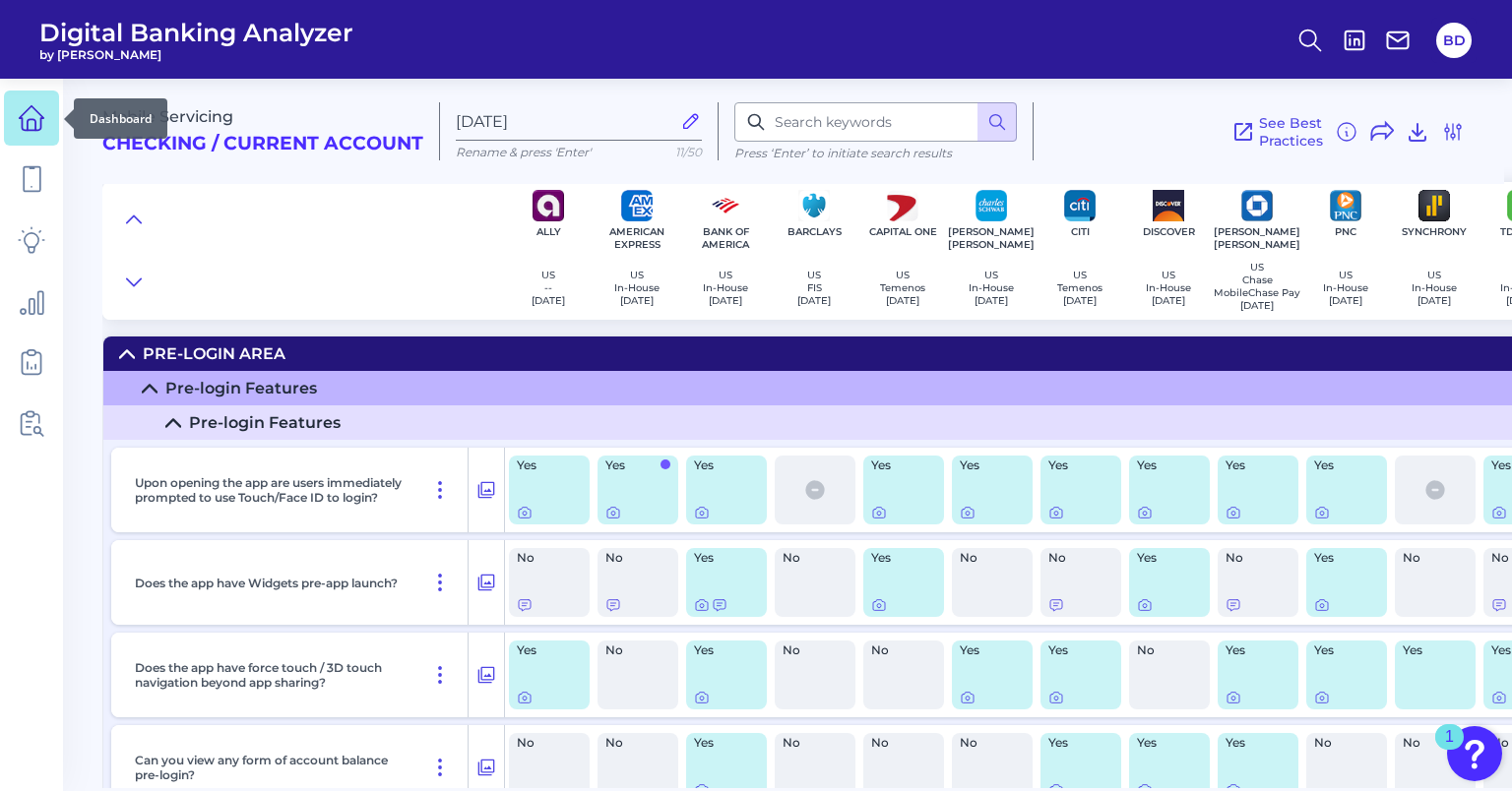 click at bounding box center [32, 118] 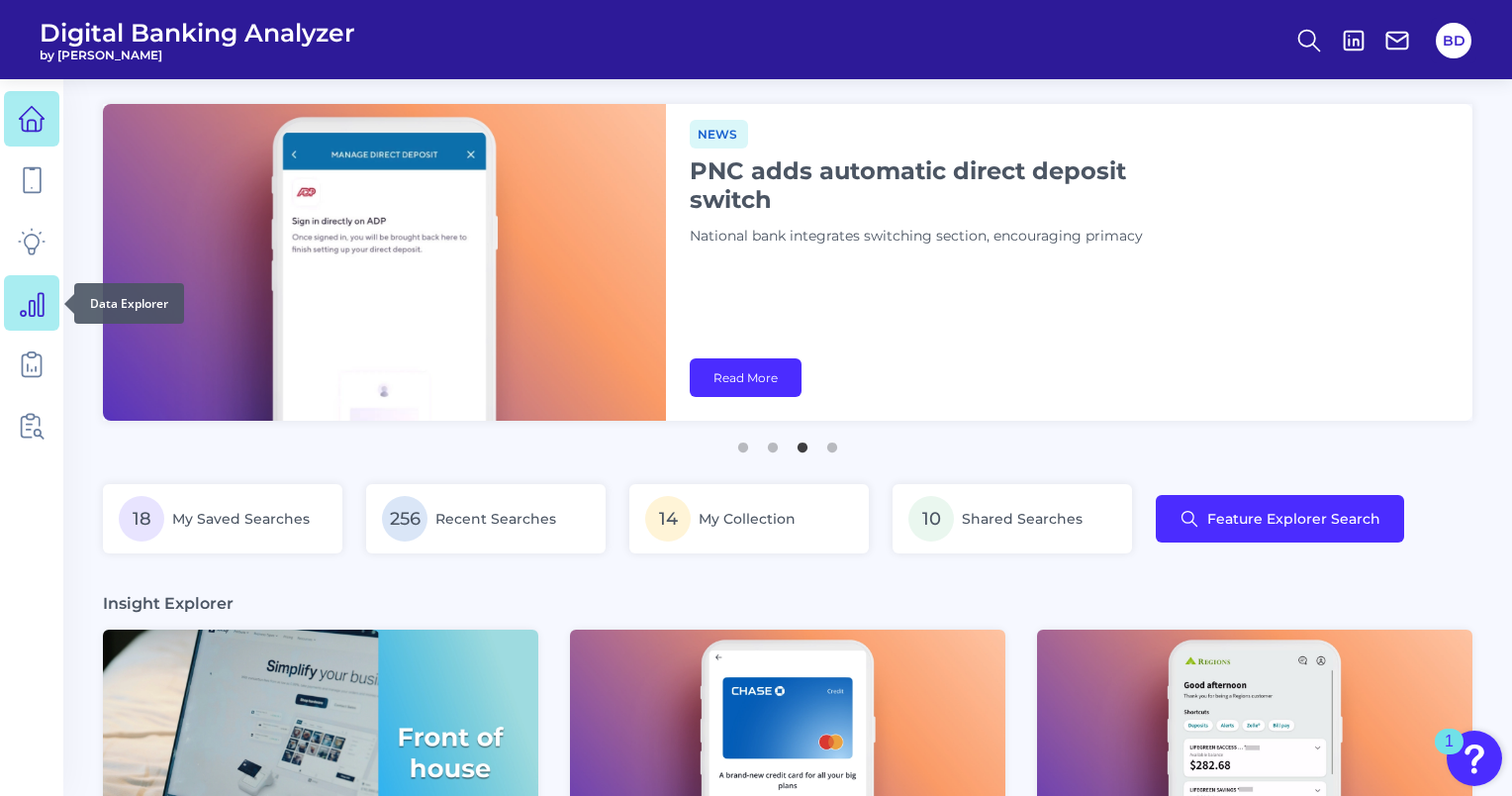 click 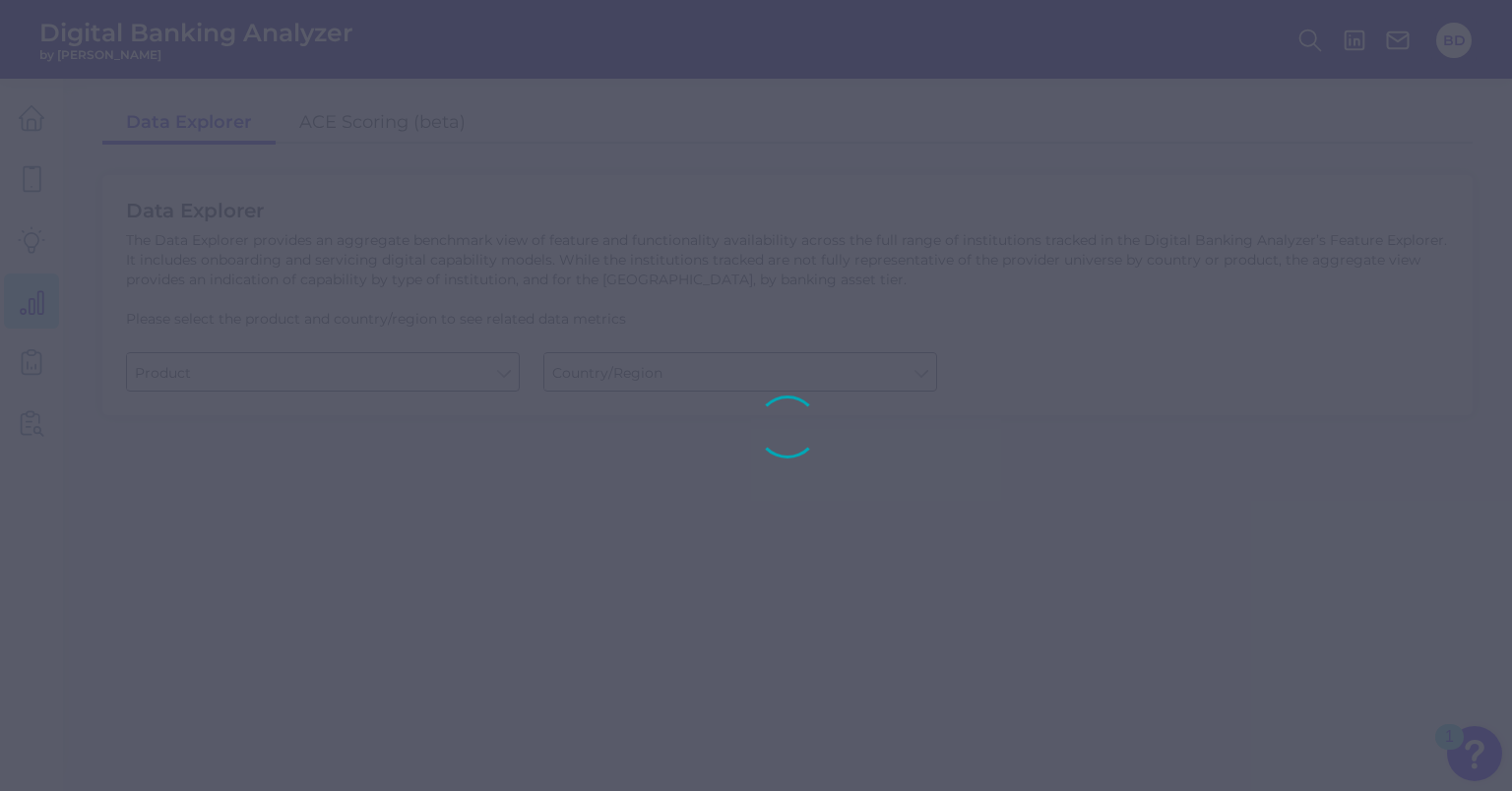 type on "Business Bank Account" 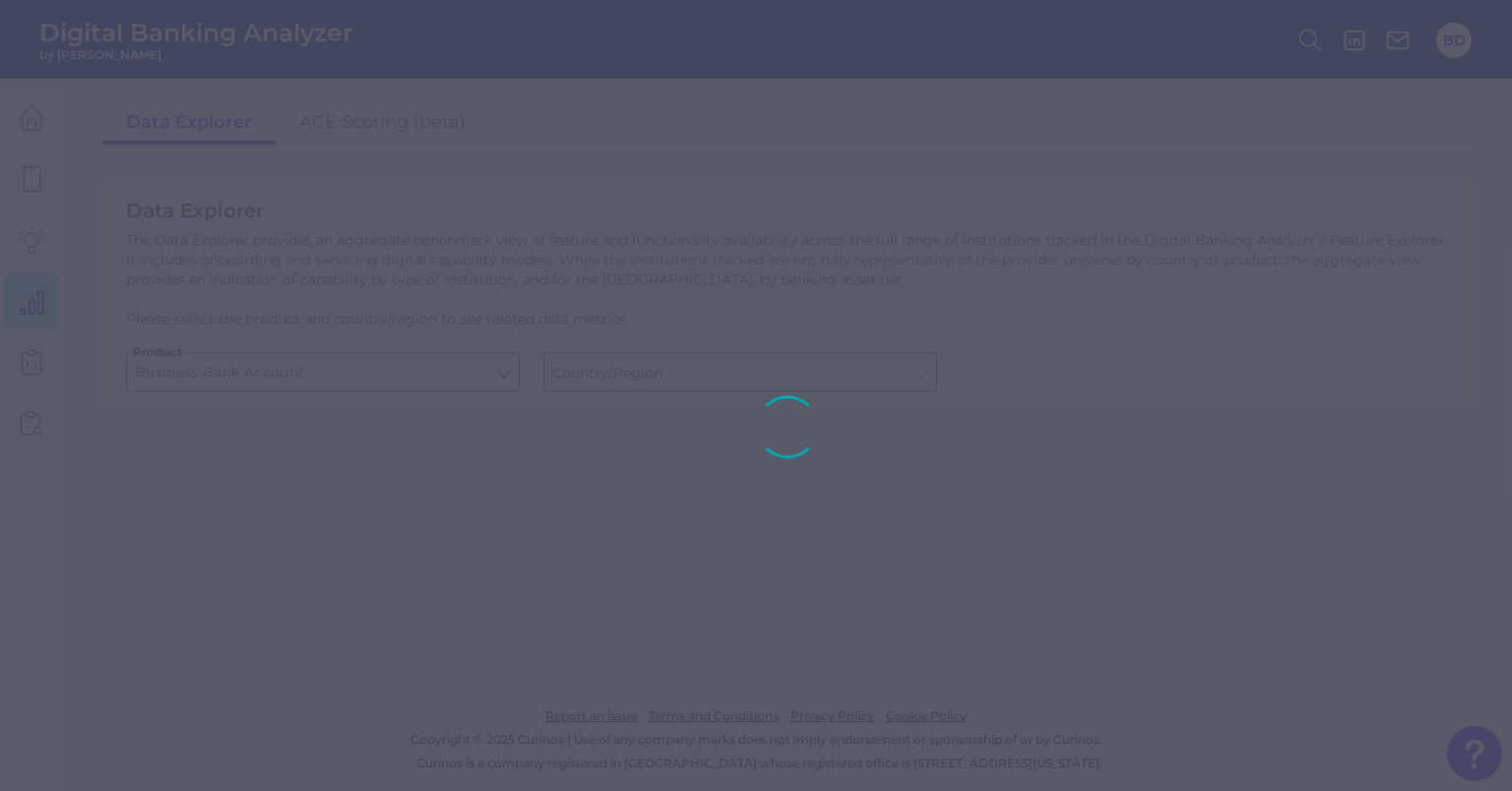 type on "[GEOGRAPHIC_DATA]" 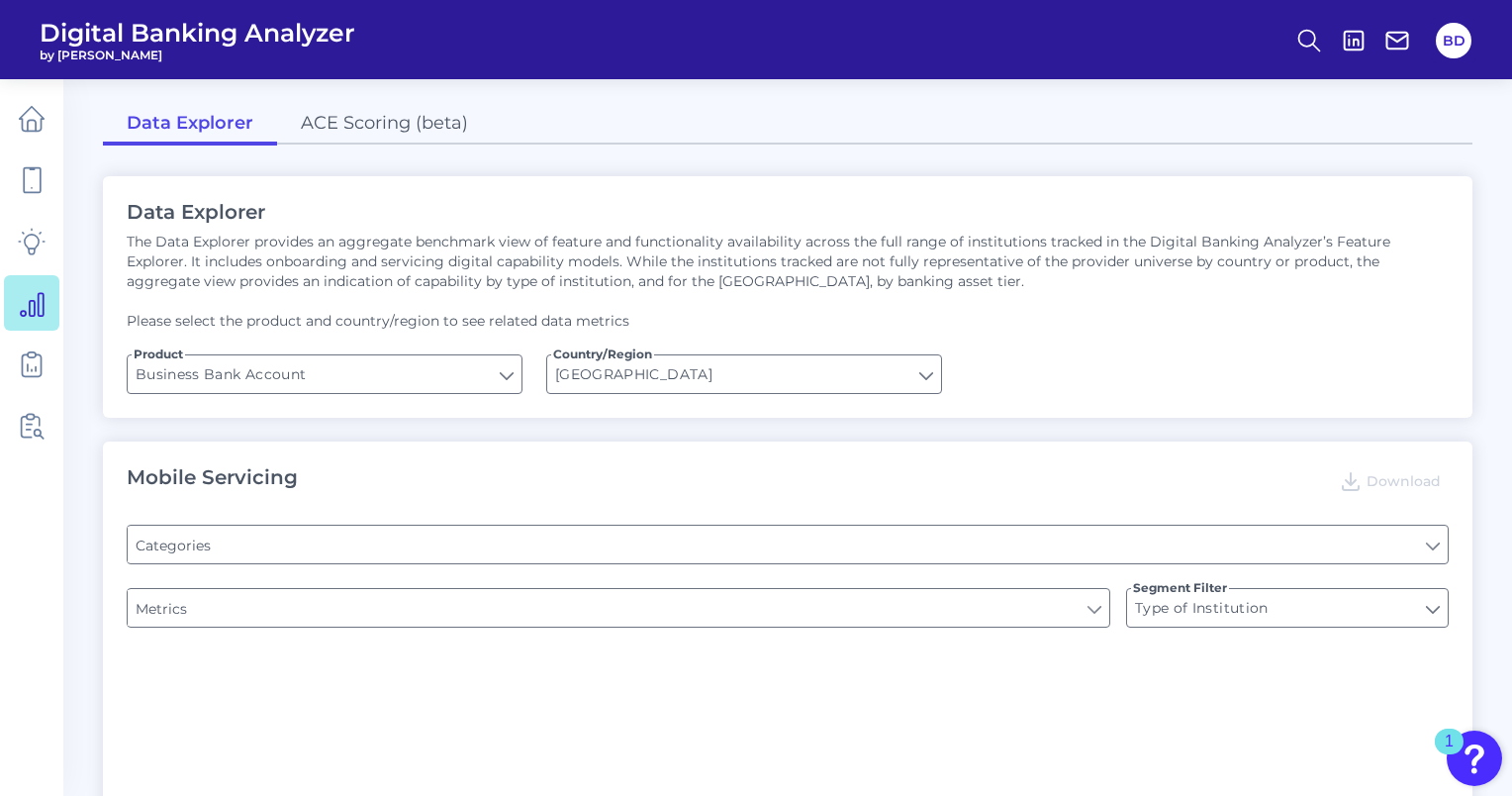 type on "Pre-login Features" 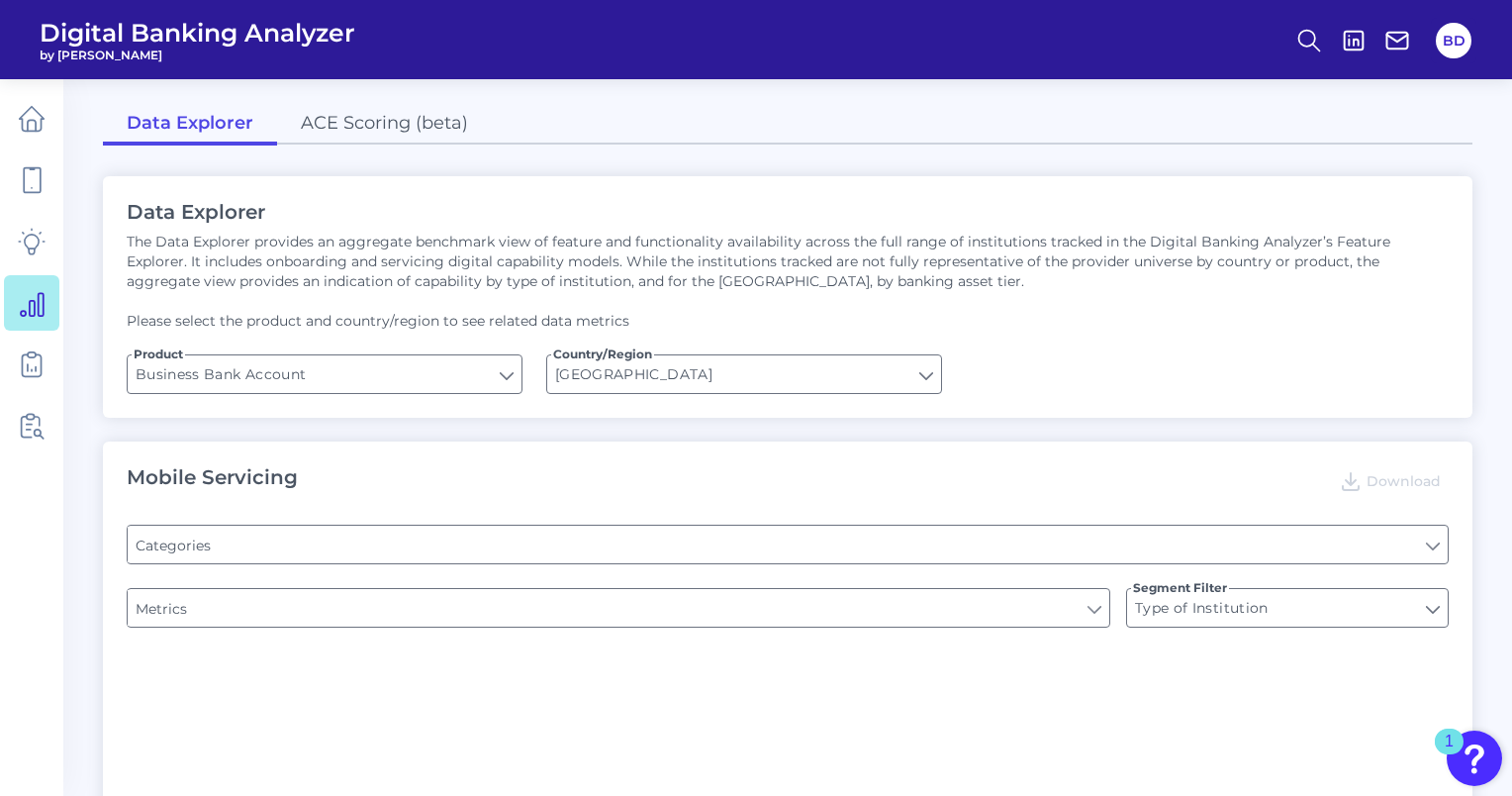 type on "Login" 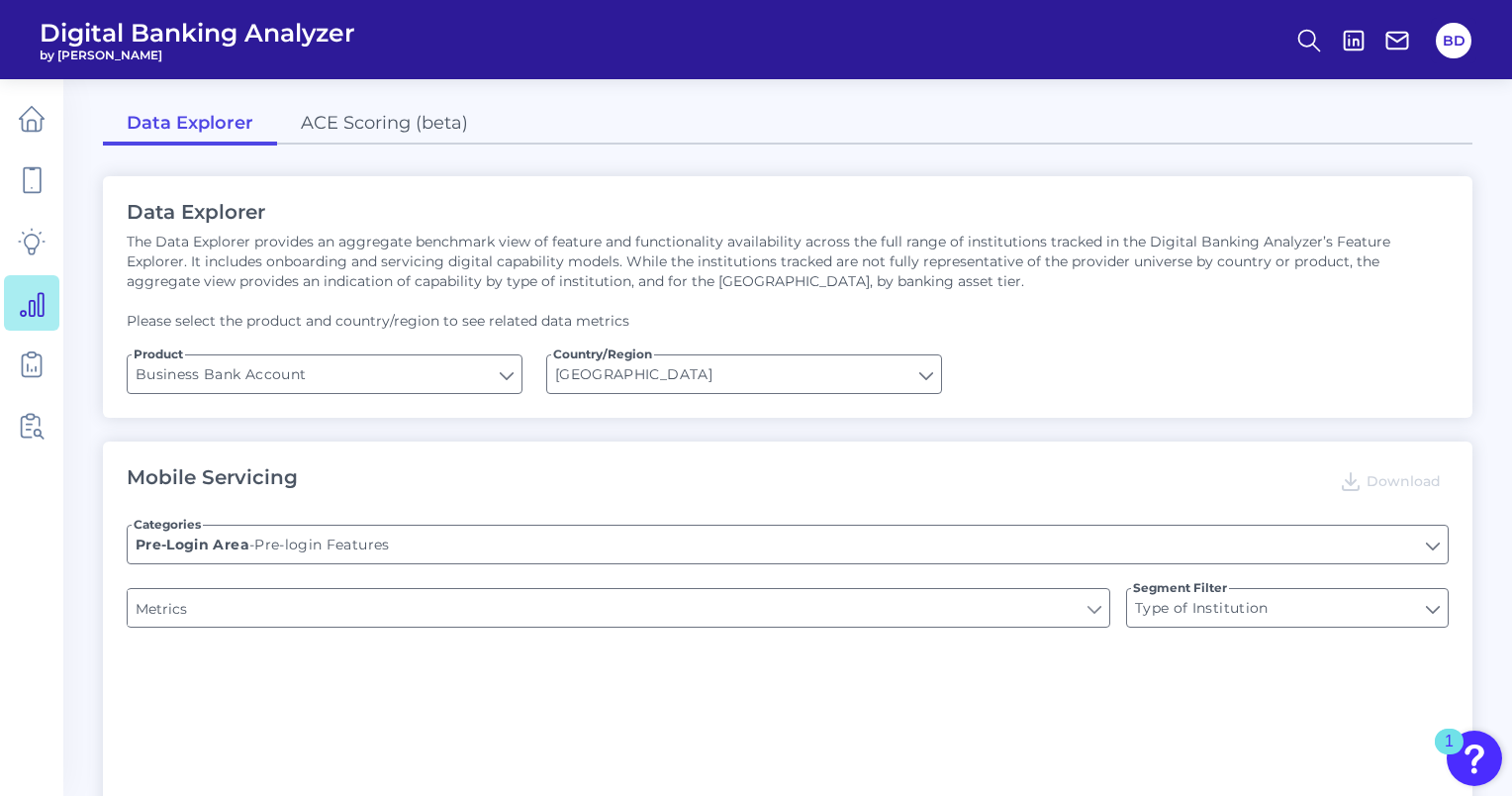 type on "Upon opening the app are users immediately prompted to use Touch/Face ID to login?" 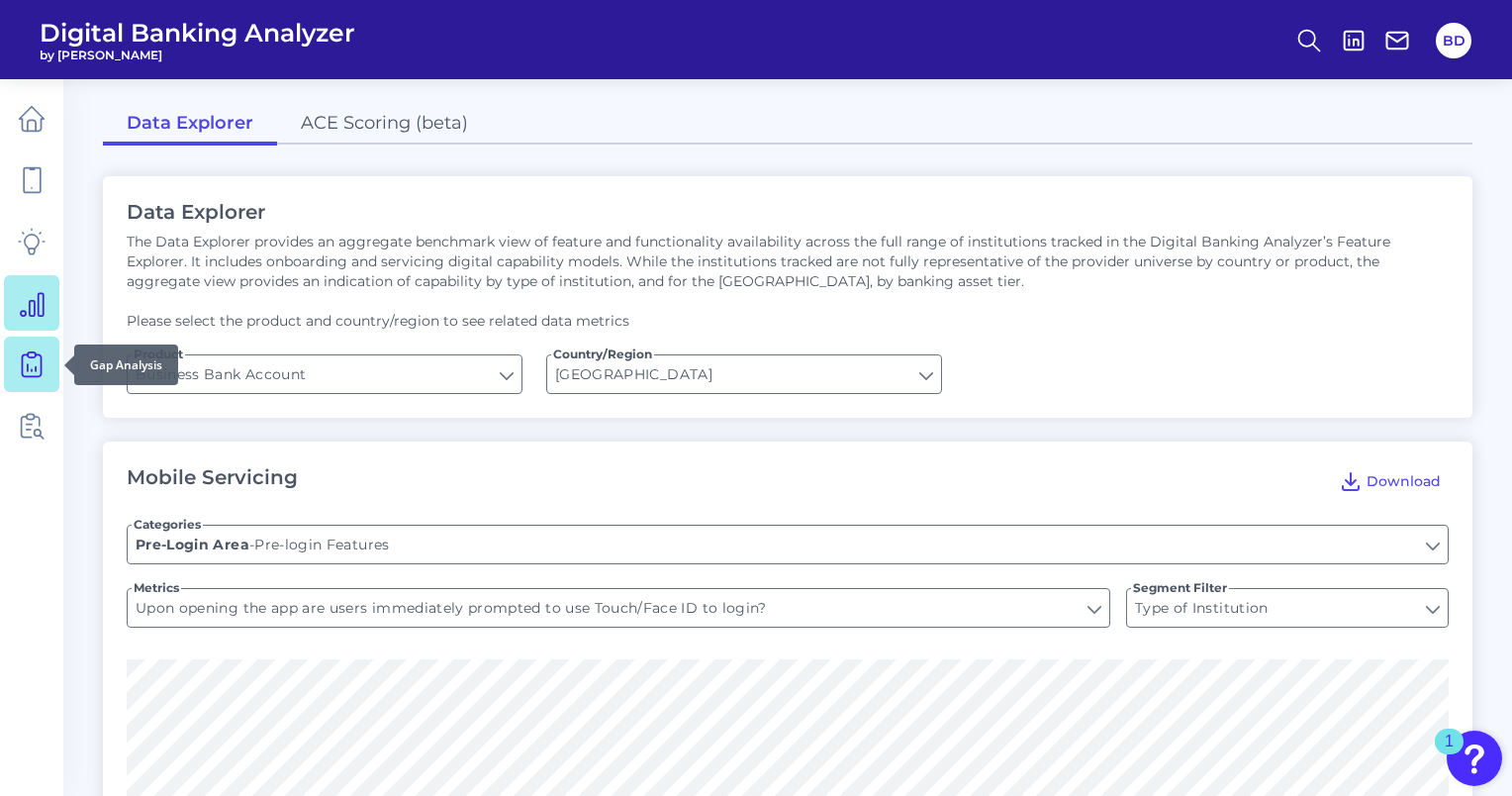 click 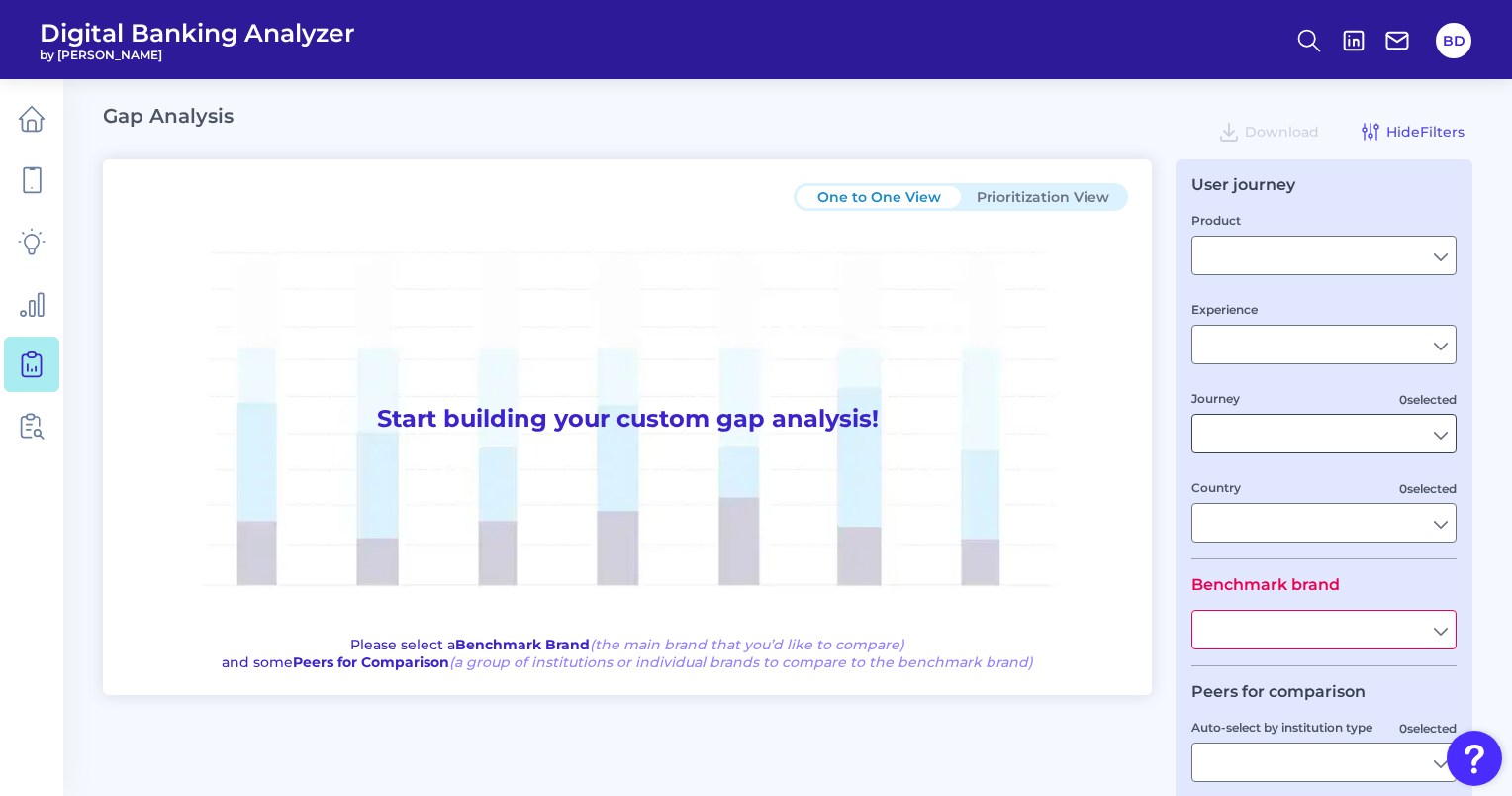 type on "Checking / Current Account" 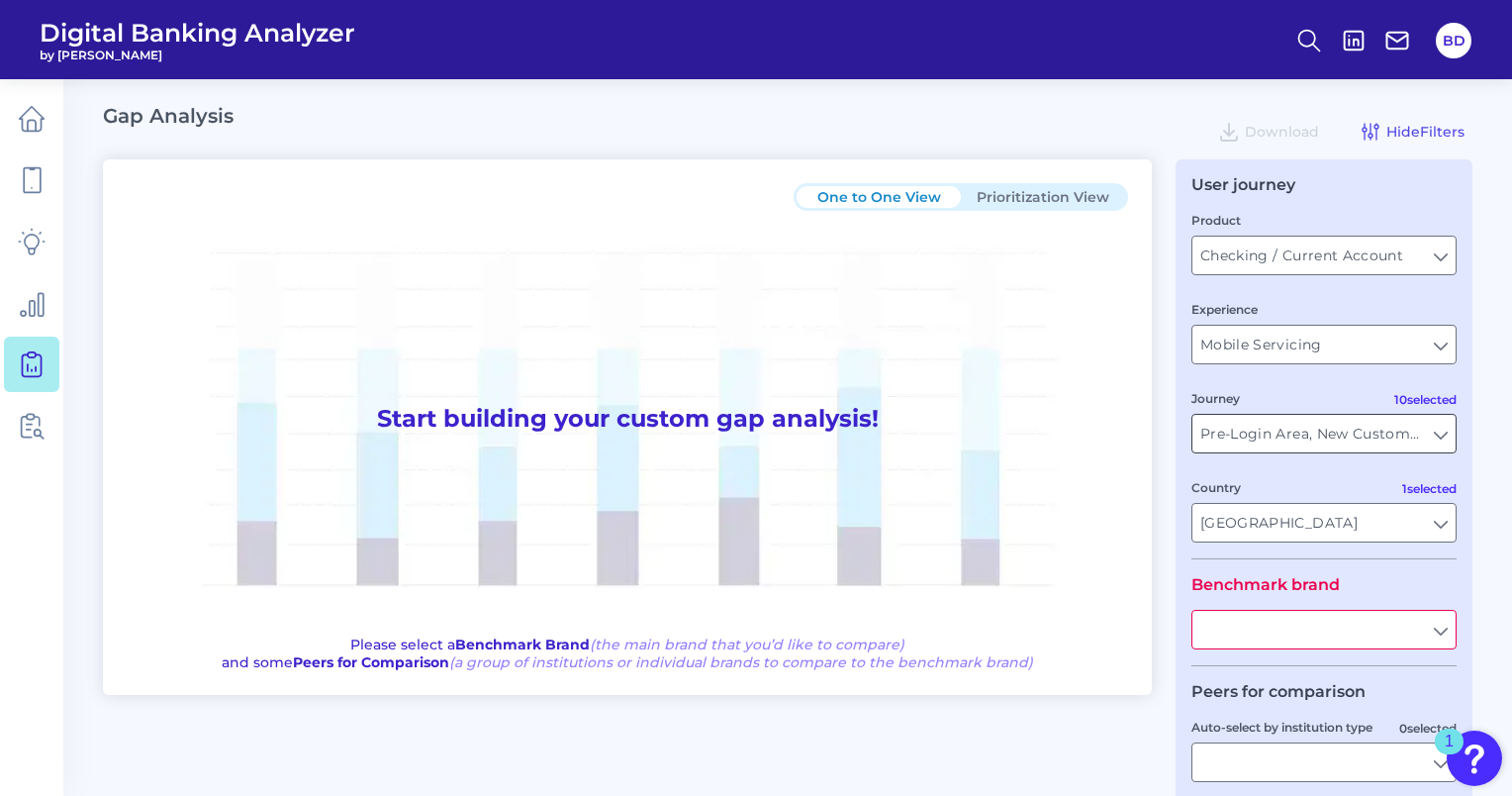 type on "All Journeys" 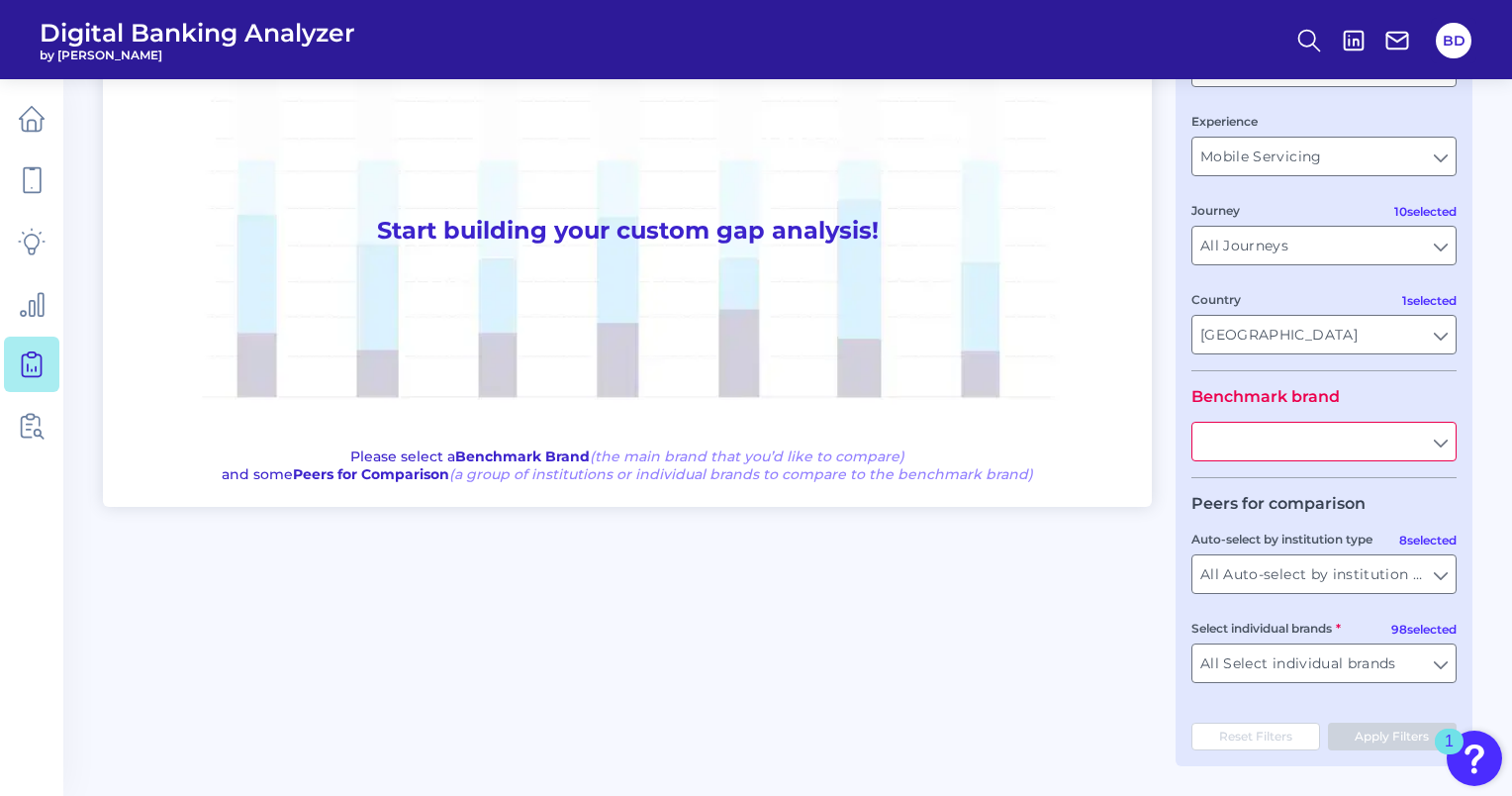 scroll, scrollTop: 190, scrollLeft: 0, axis: vertical 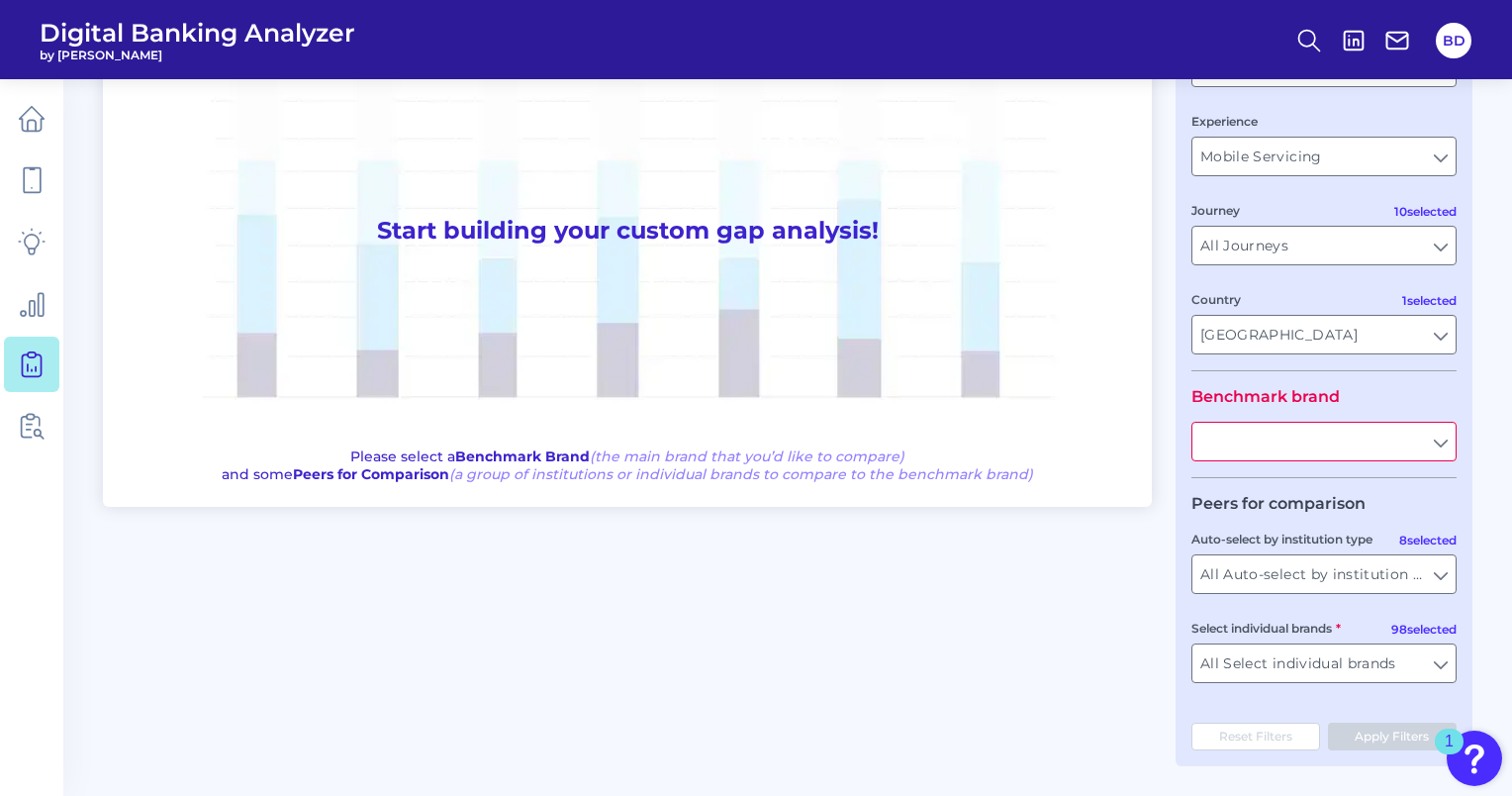 click at bounding box center [1324, 442] 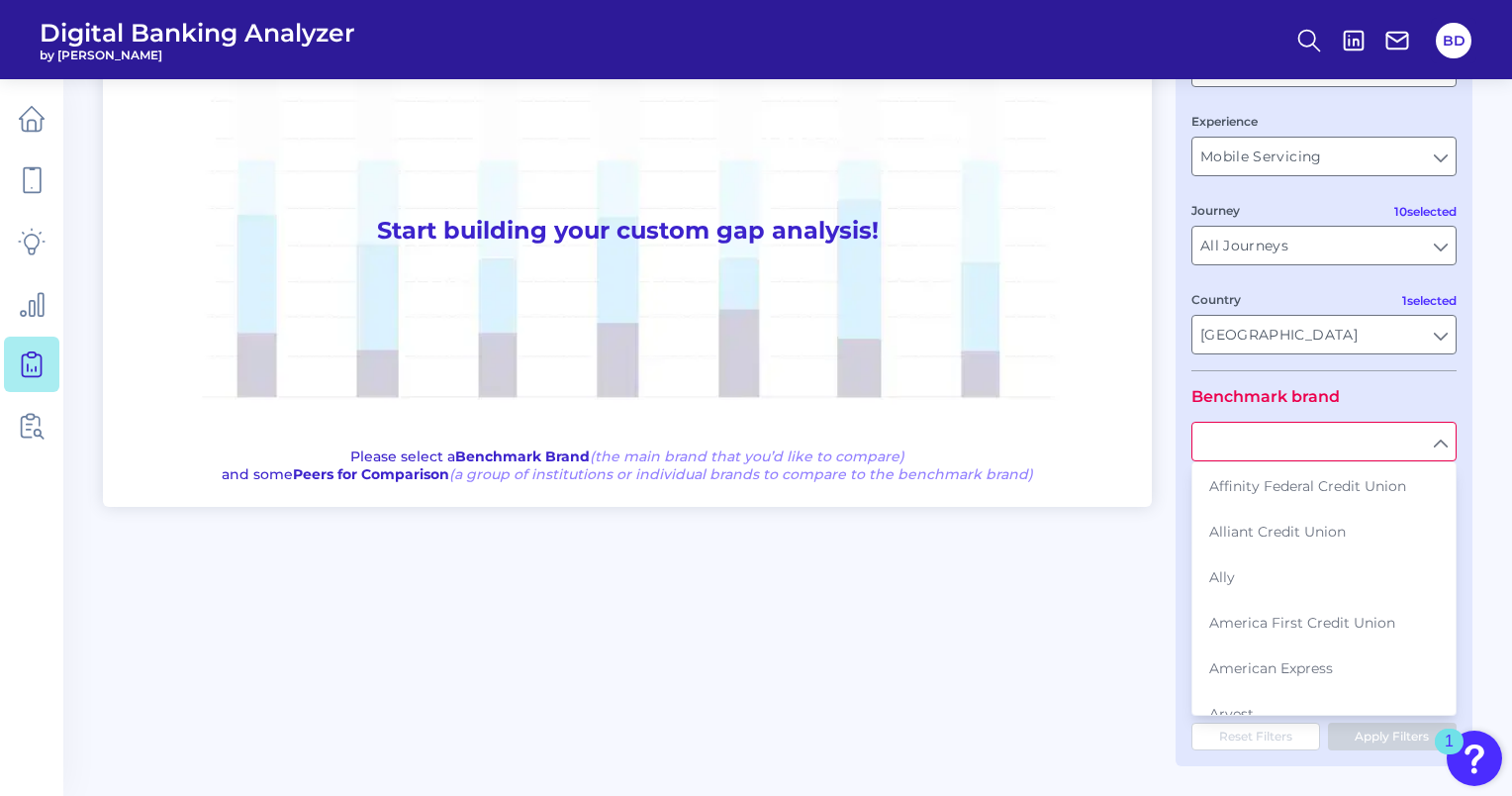 click on "One to One View Prioritization View Start building your custom gap analysis! Please select a  Benchmark Brand  (the main brand that you’d like to compare) and some  Peers for Comparison  (a group of institutions or individual brands to compare to the benchmark brand) User journey Product Checking / Current Account Checking / Current Account Experience Mobile Servicing Mobile Servicing 10  selected Journey All Journeys All Journeys 1  selected Country [GEOGRAPHIC_DATA] [GEOGRAPHIC_DATA] Benchmark brand Affinity Federal Credit Union Alliant Credit Union Ally America First Credit Union American Express Arvest Aspiration Associated Bank Bank of America Bank of [US_STATE] BankUnited Barclays [PERSON_NAME] Credit Union BECU BluPeak Credit Union BMO Cadence Bank Capital One Cash App [PERSON_NAME] [PERSON_NAME] Chime Citi Citizens Bank Columbia Bank Comerica Commerce Bank Connexus Credit Union Current Bank Customers Bank [PERSON_NAME] Delta Community Credit Union Desert Financial Credit Union Digital Federal Credit Union Discover Dollar Bank Frost 8" at bounding box center (788, 368) 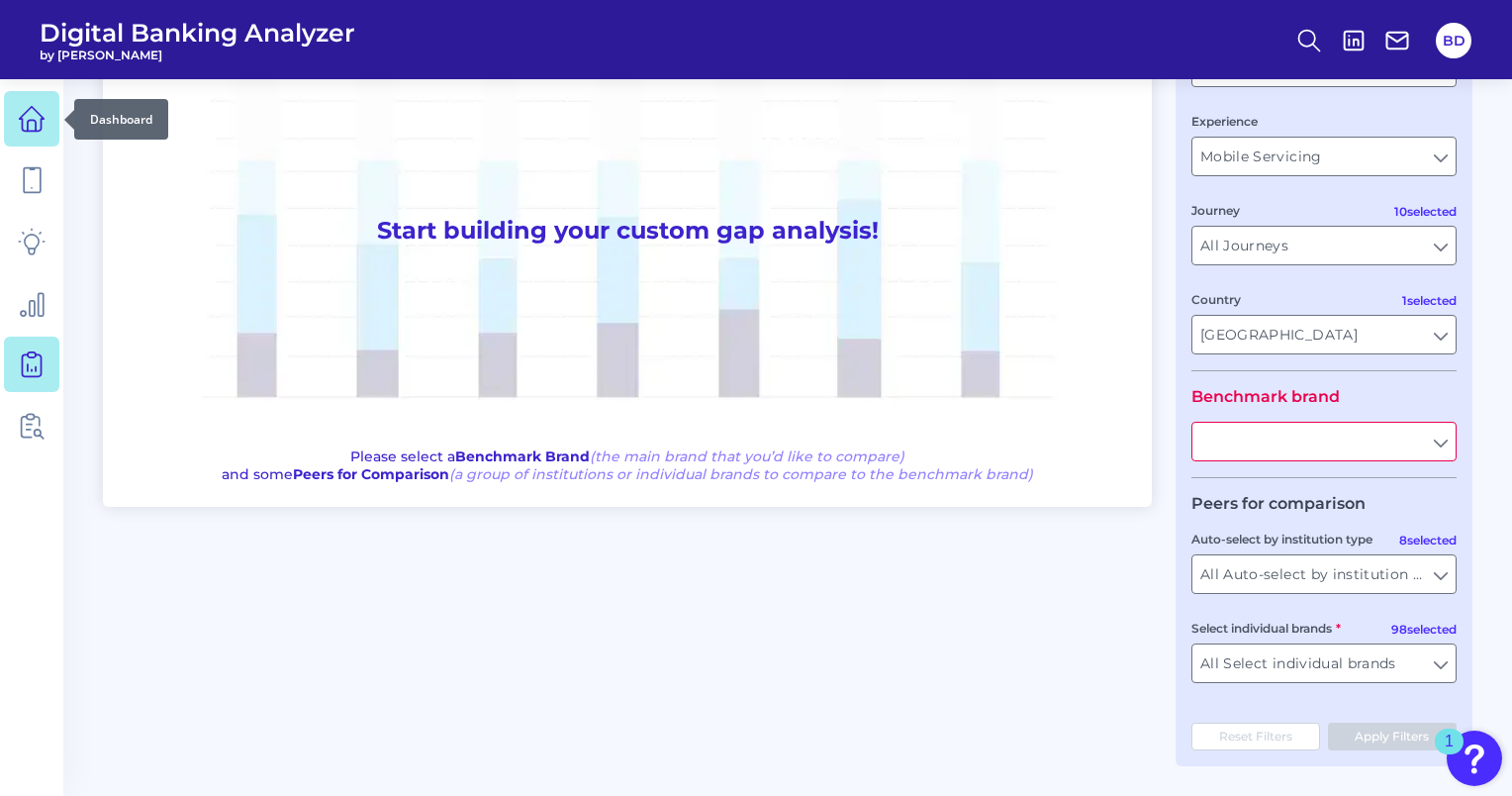click 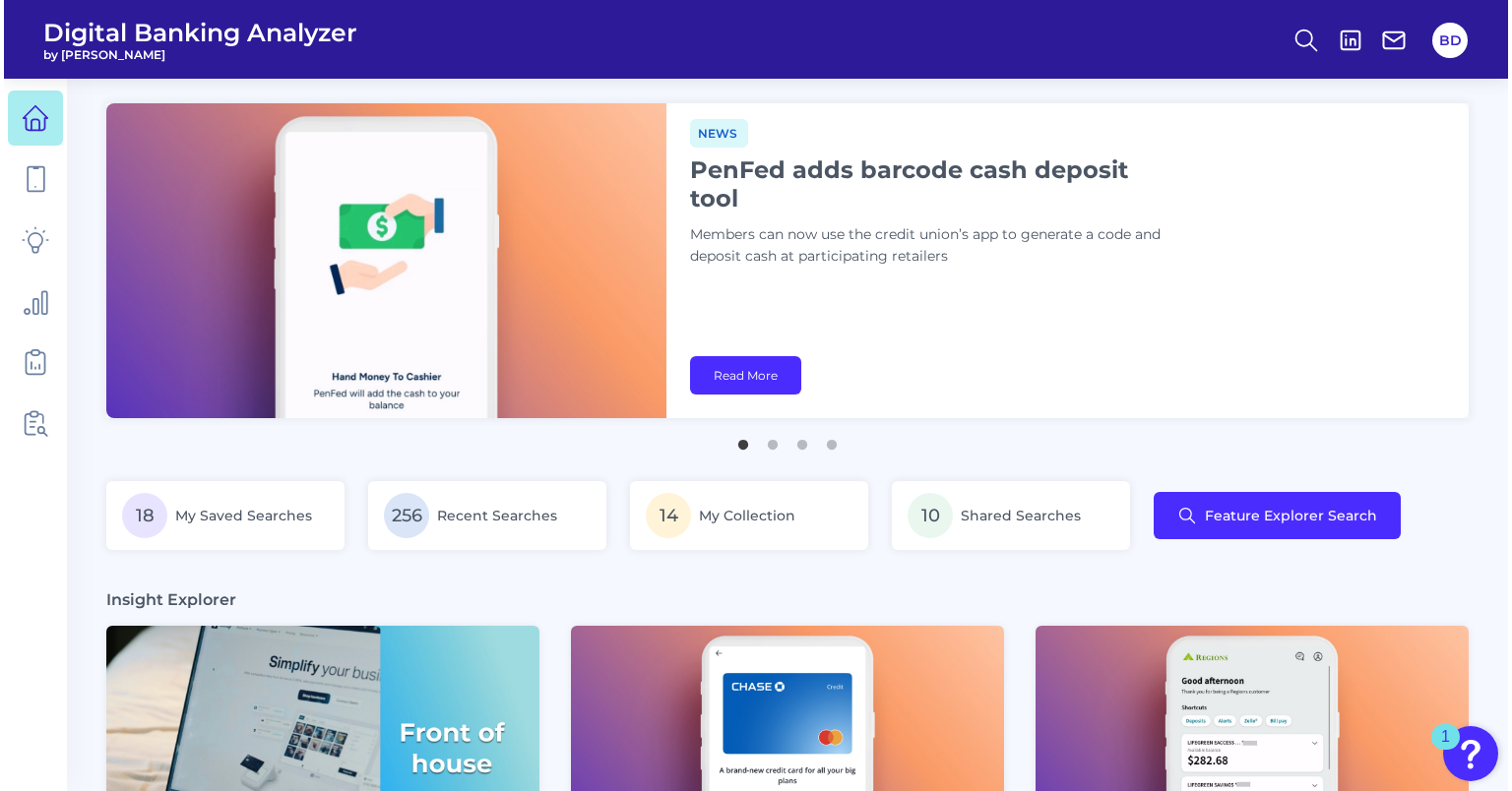 scroll, scrollTop: 0, scrollLeft: 0, axis: both 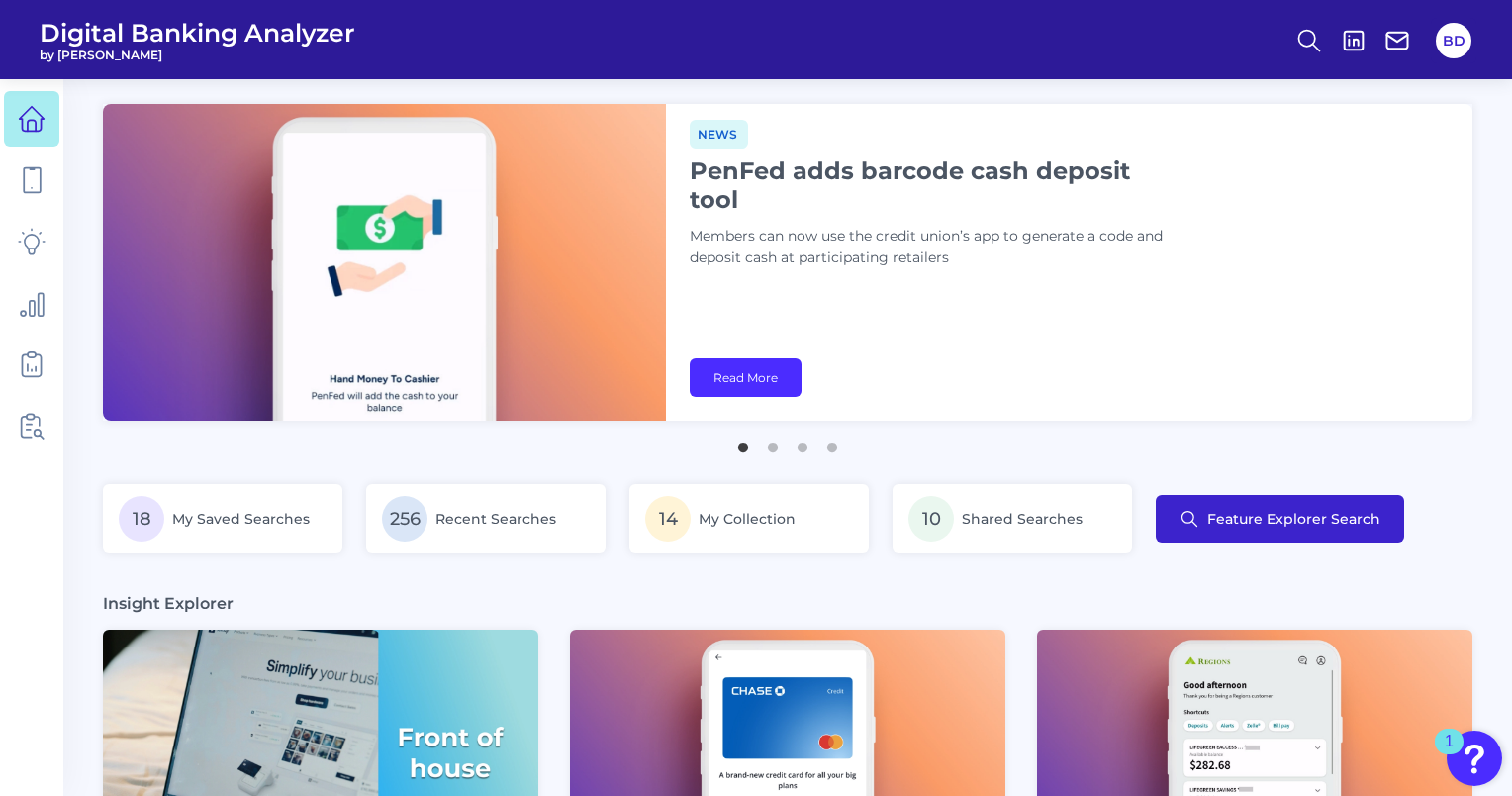 click on "Feature Explorer Search" at bounding box center (1293, 519) 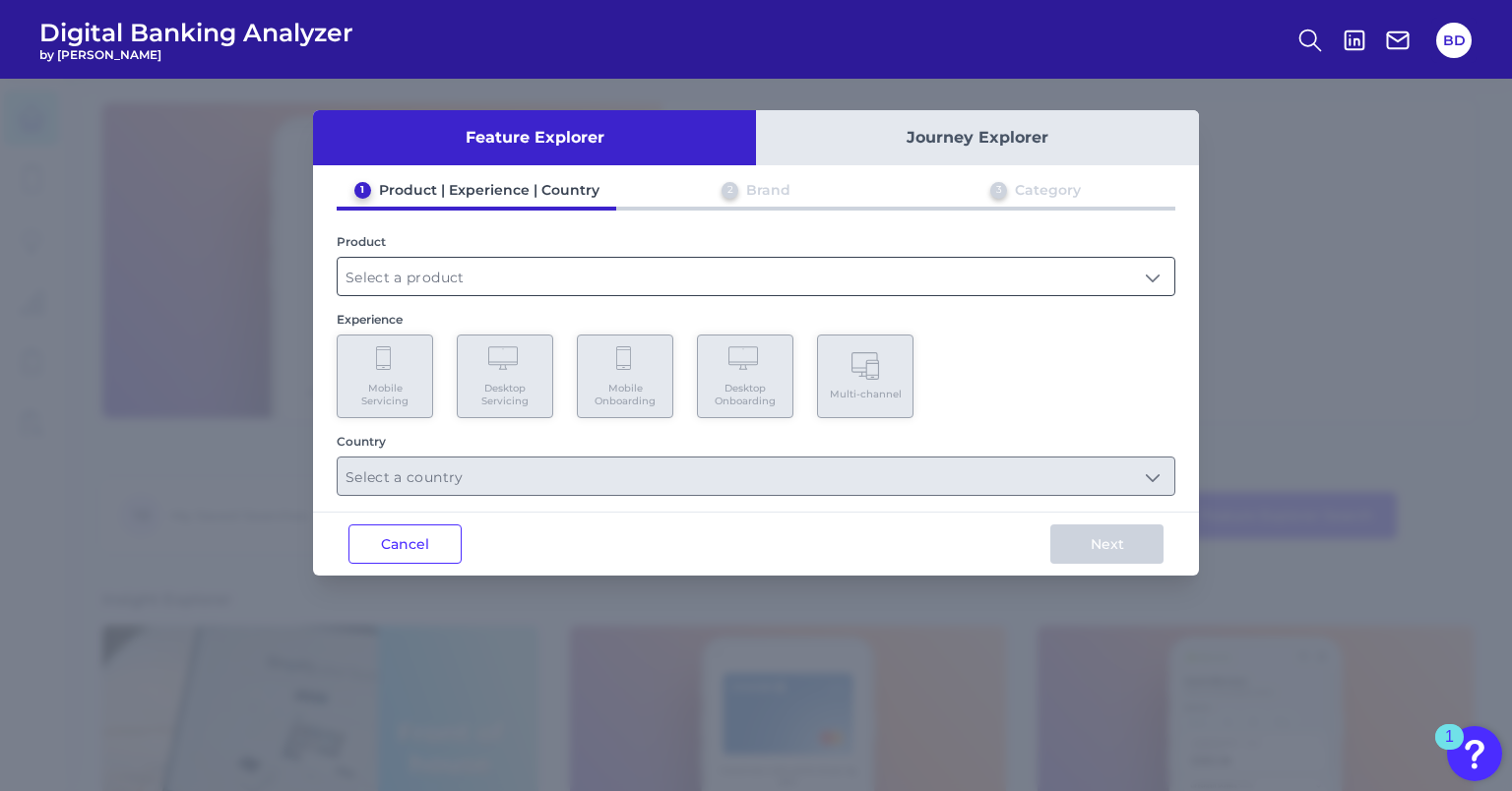 click at bounding box center (756, 276) 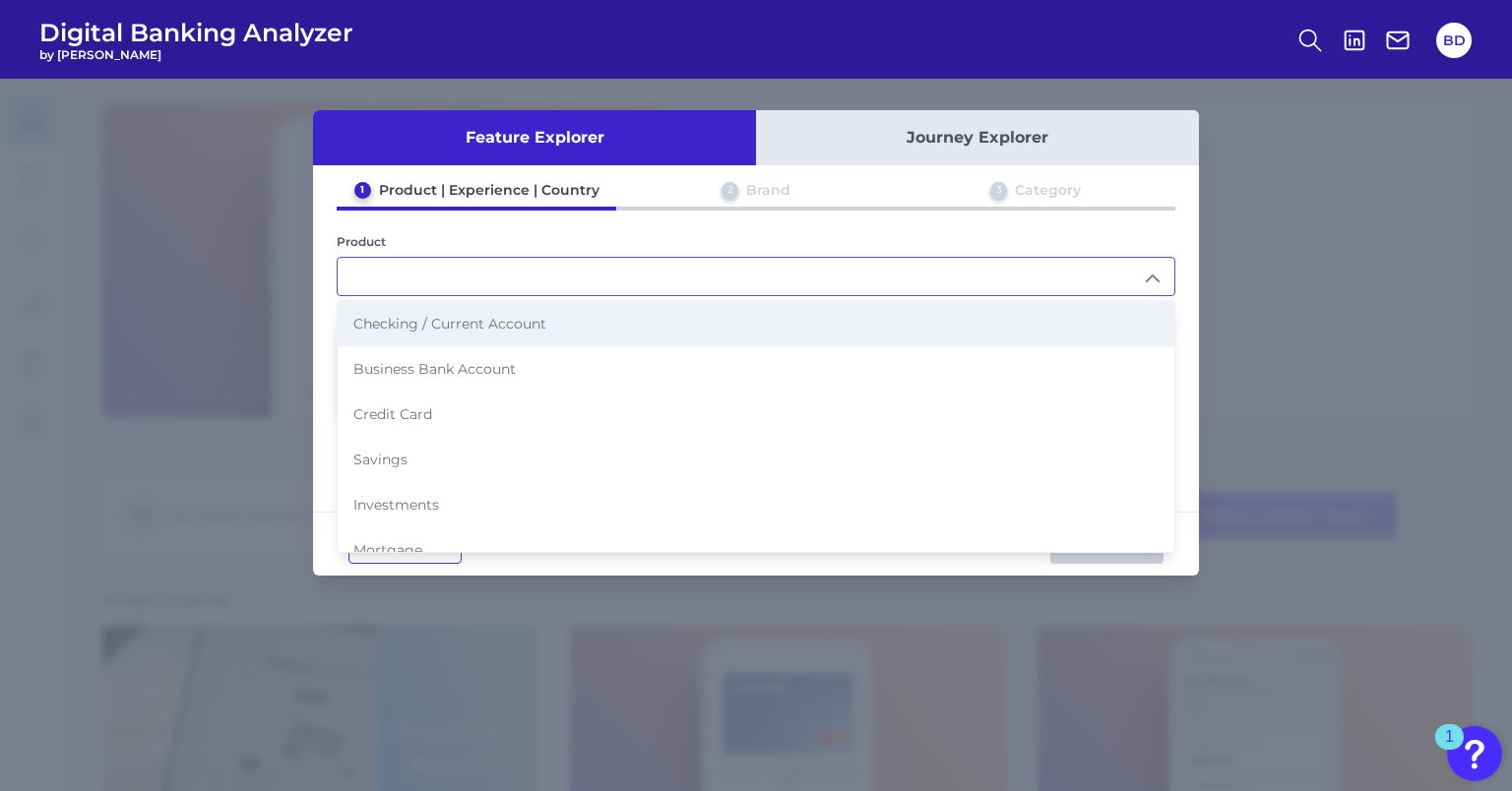 click on "Checking / Current Account" at bounding box center [450, 324] 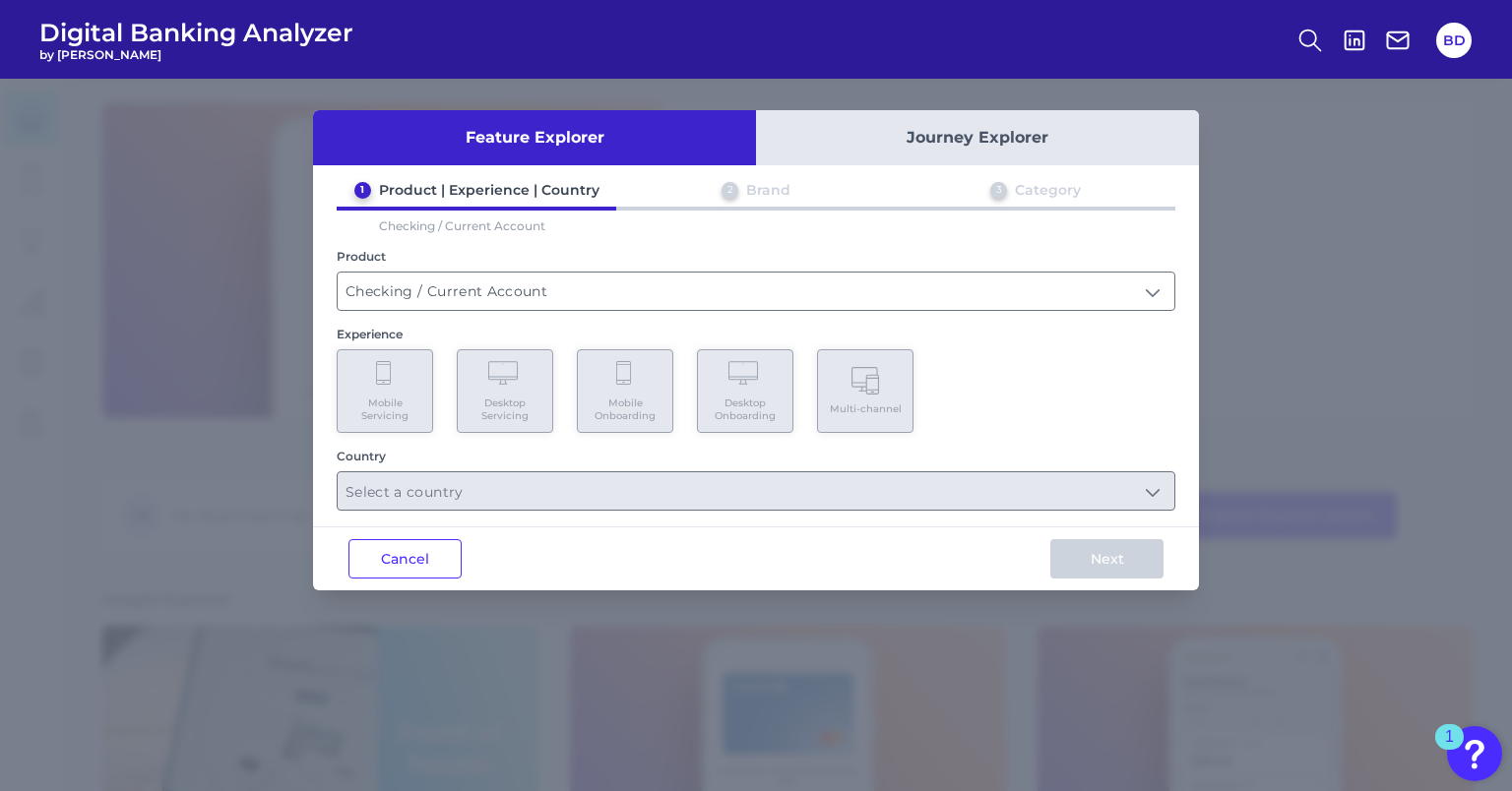 click 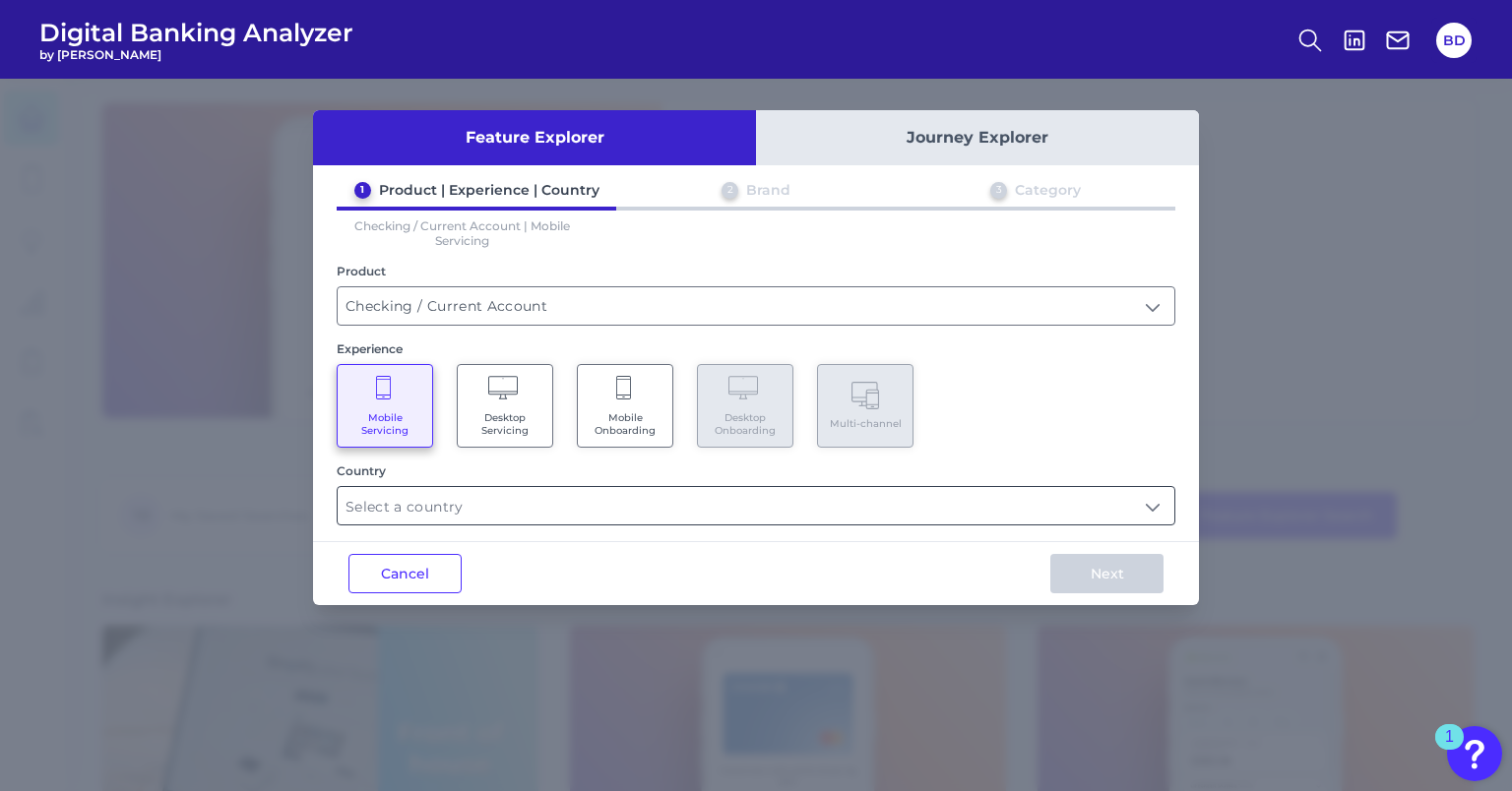 drag, startPoint x: 438, startPoint y: 512, endPoint x: 423, endPoint y: 514, distance: 15.132746 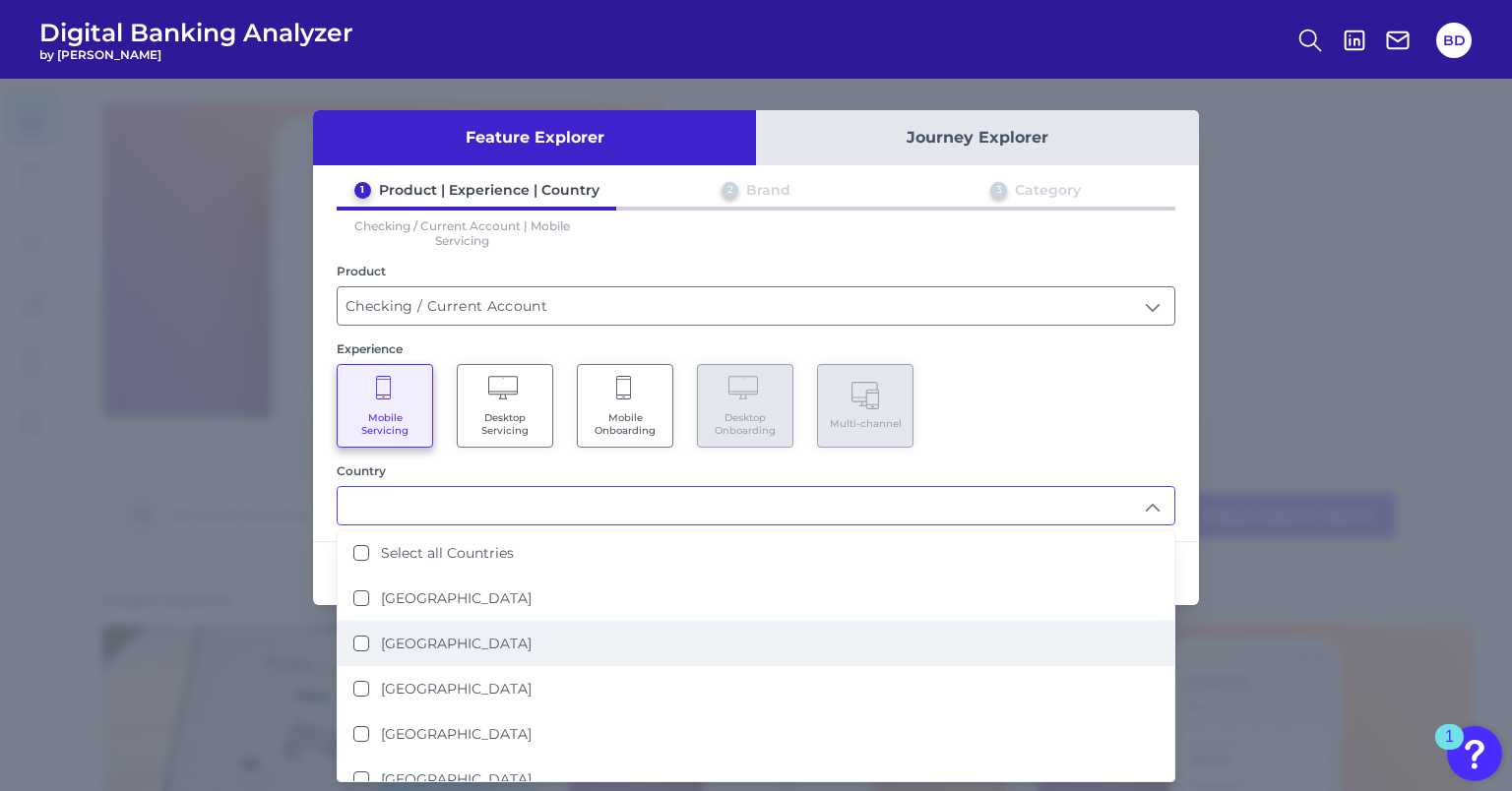 click on "[GEOGRAPHIC_DATA]" at bounding box center [442, 643] 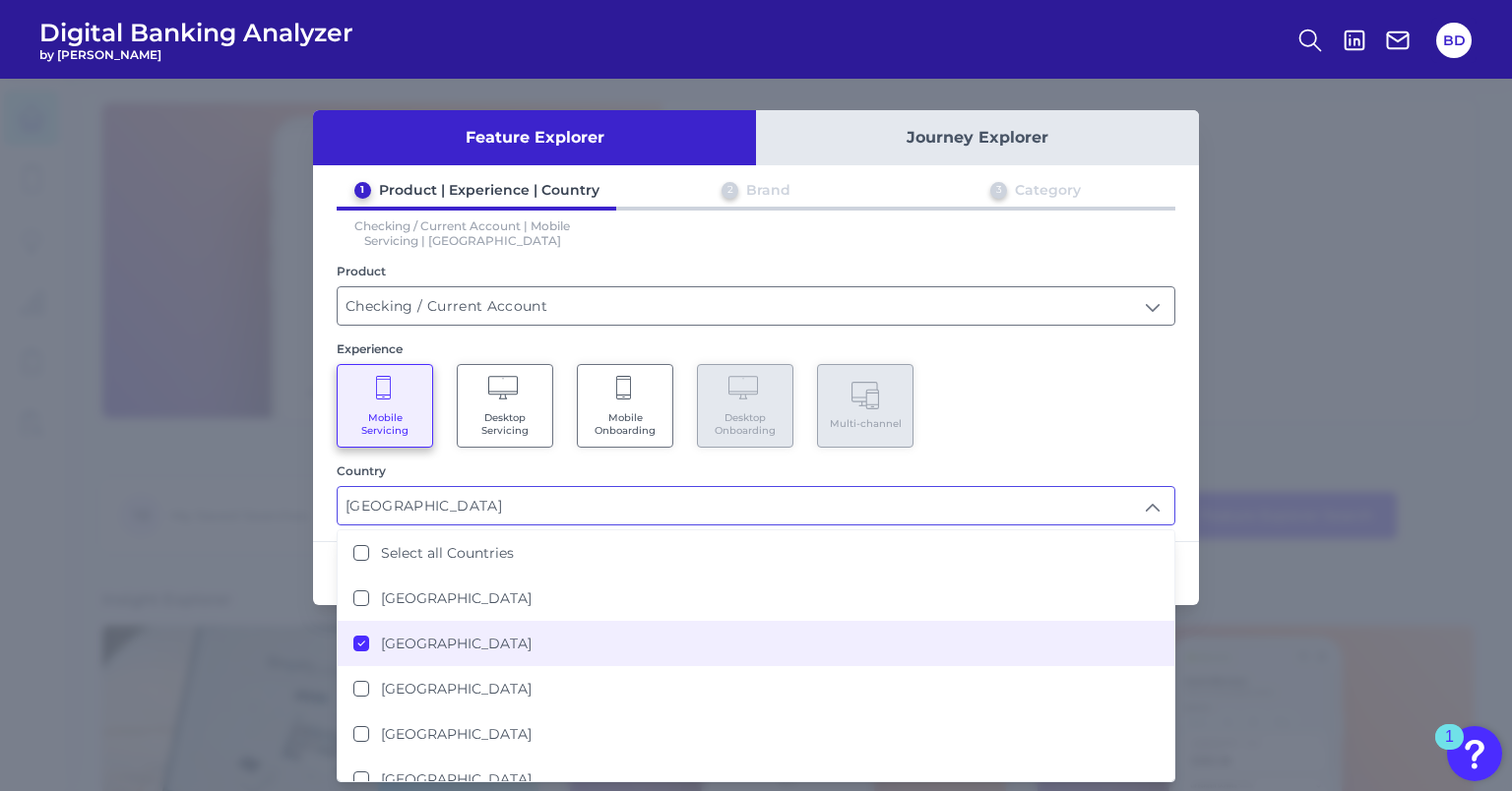 drag, startPoint x: 1034, startPoint y: 429, endPoint x: 1046, endPoint y: 431, distance: 12.165525 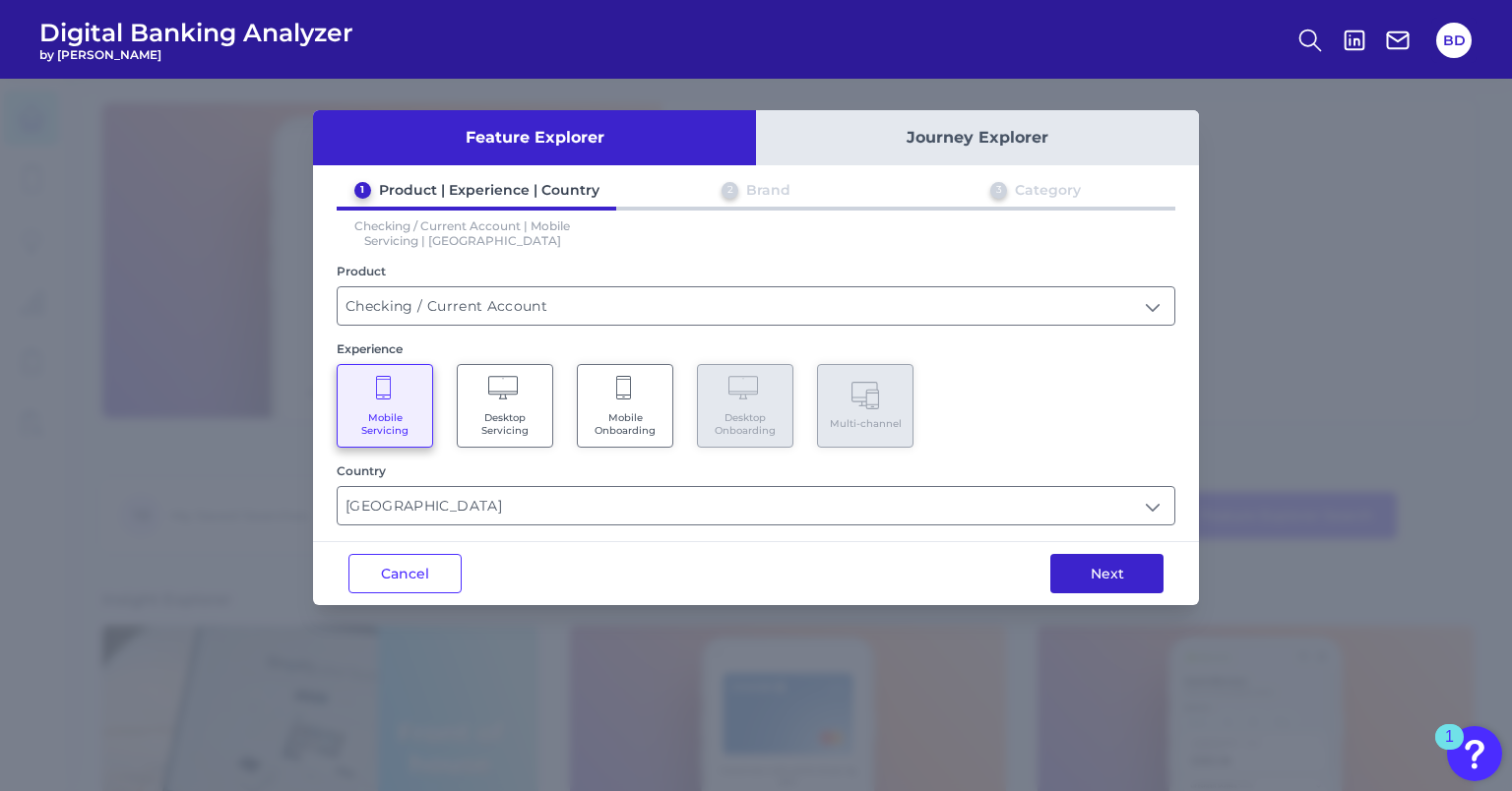 click on "Next" at bounding box center (1106, 574) 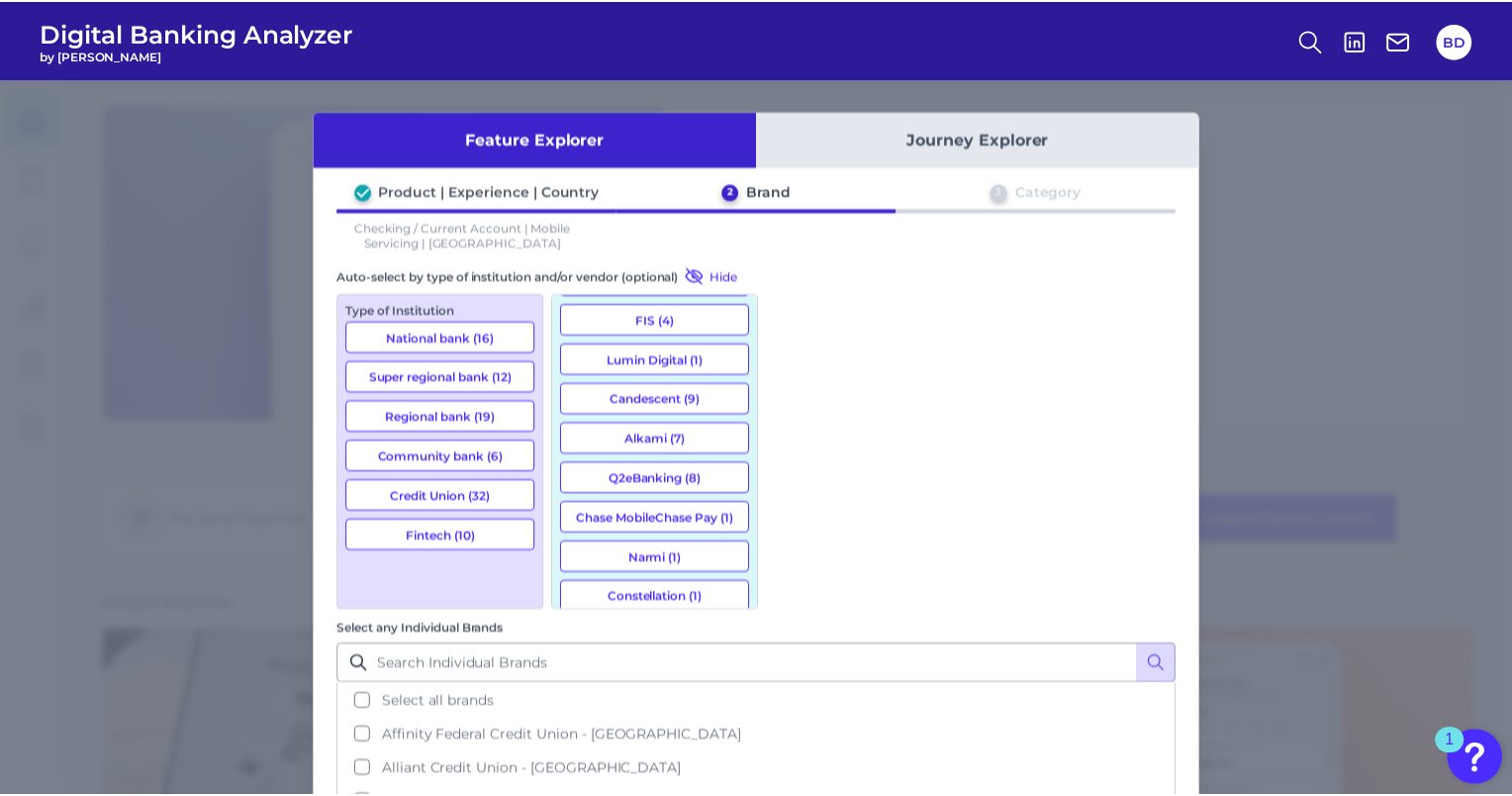 scroll, scrollTop: 178, scrollLeft: 0, axis: vertical 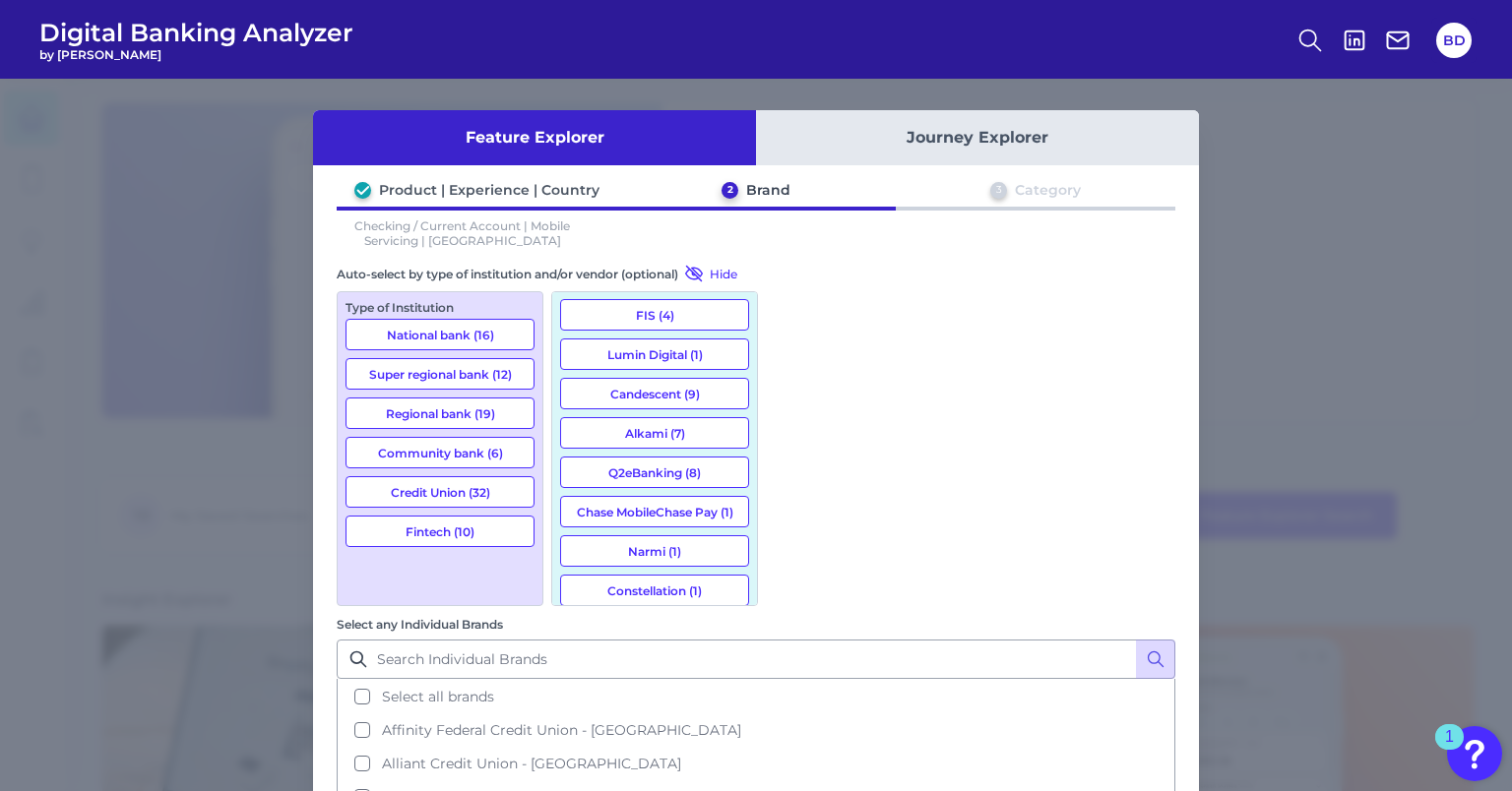 click on "Lumin Digital (1)" at bounding box center [655, 354] 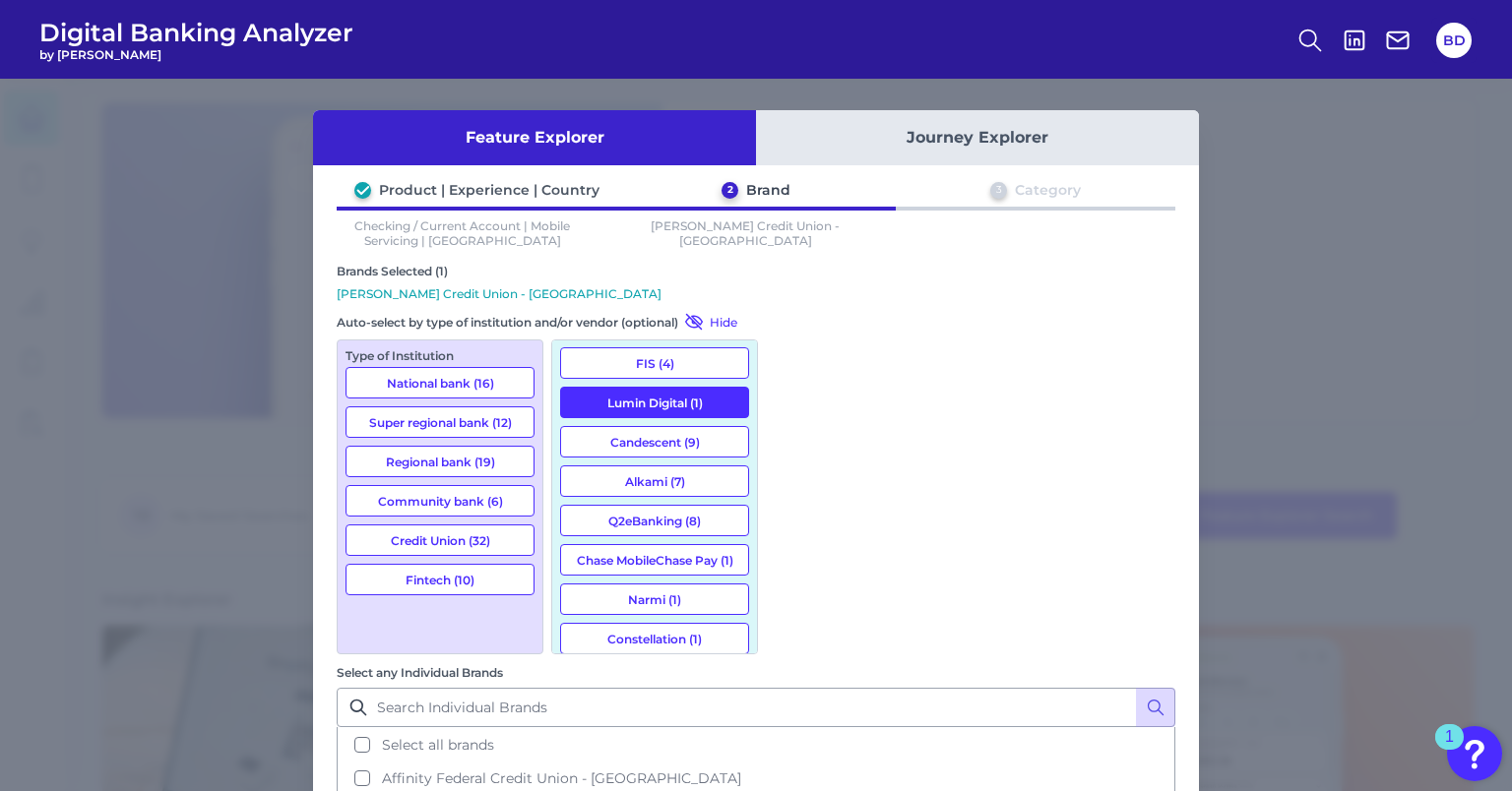 click on "Next" at bounding box center [1106, 1051] 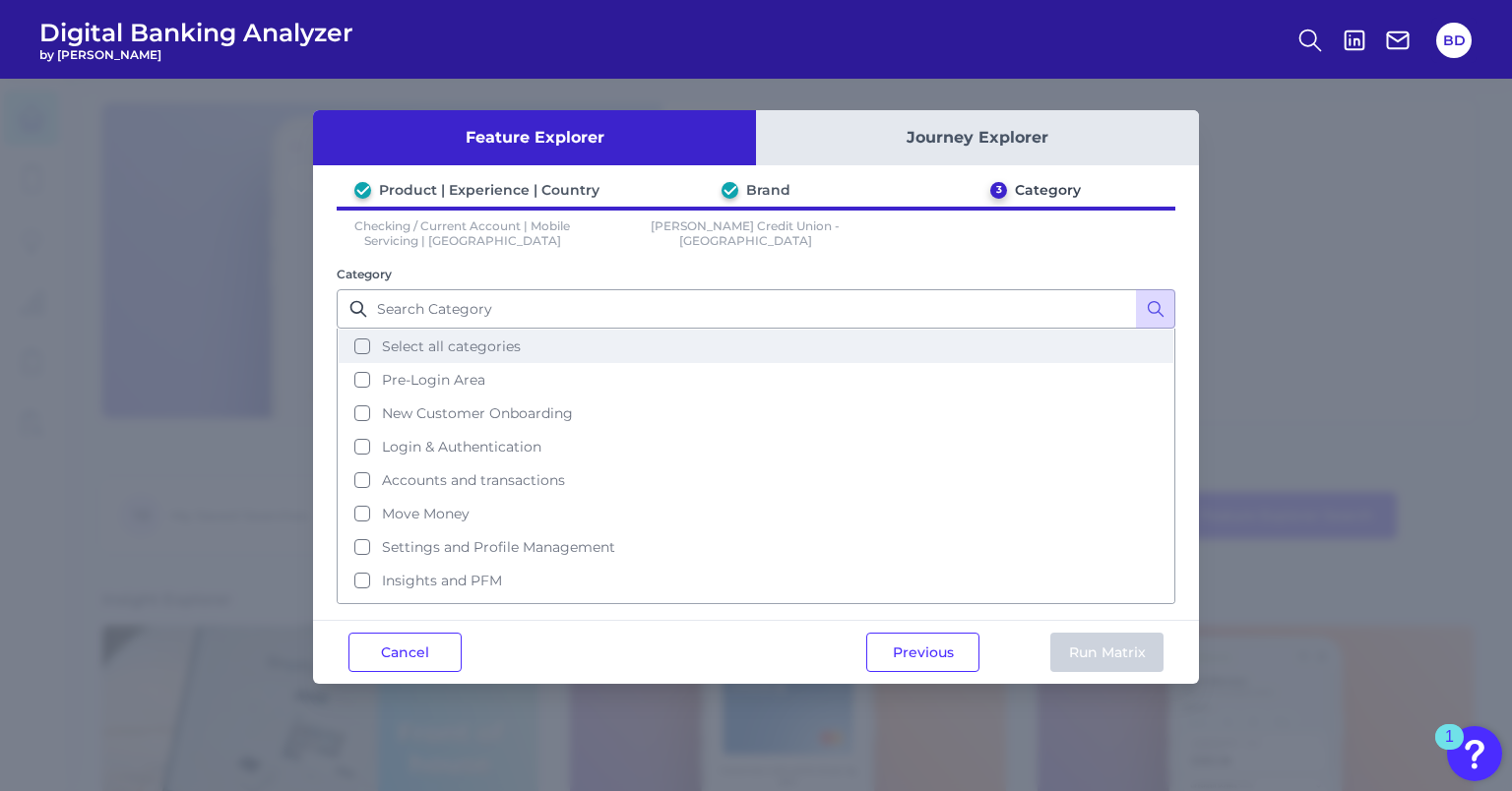 click on "Select all categories" at bounding box center [756, 346] 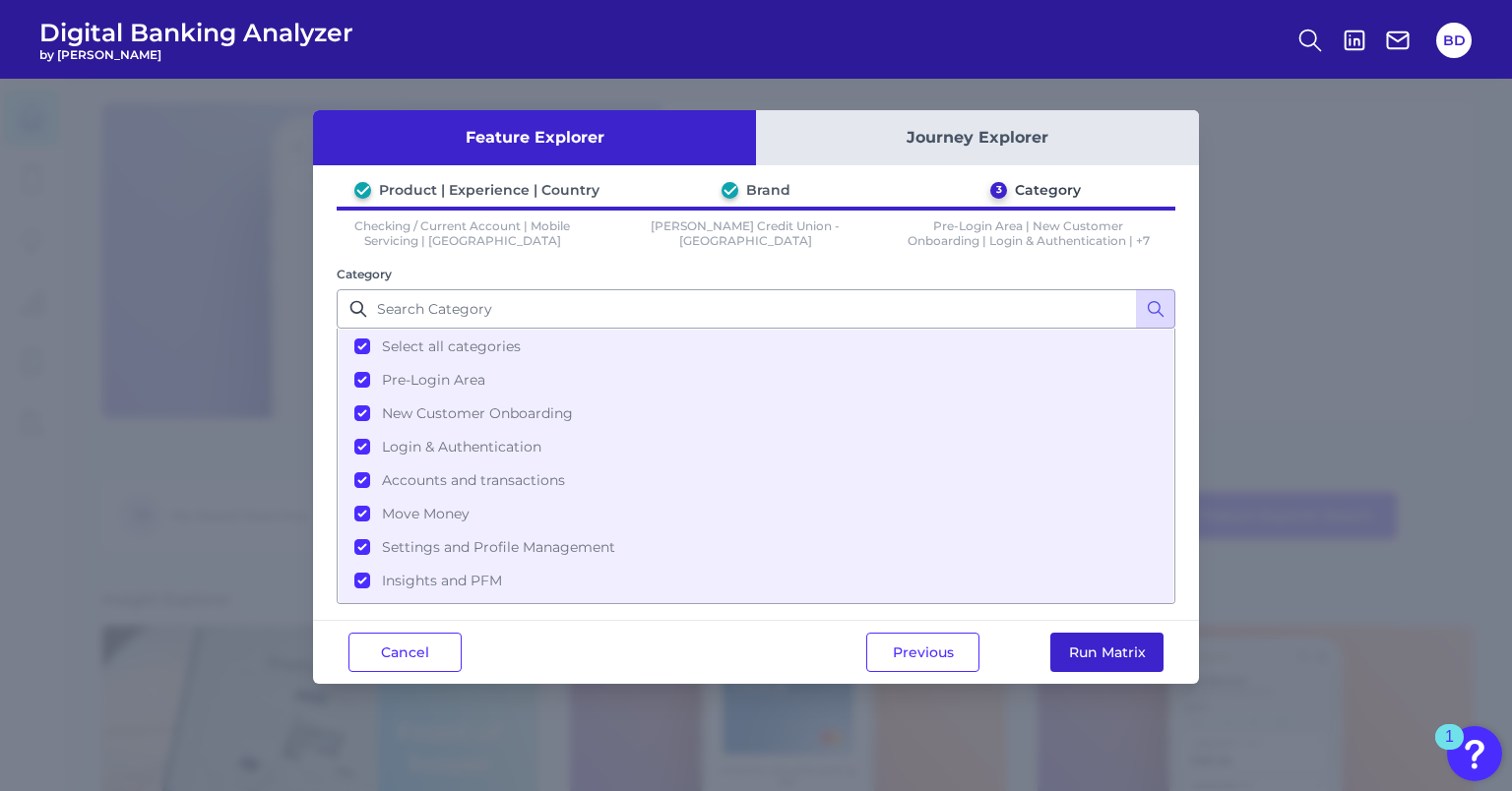 click on "Run Matrix" at bounding box center (1106, 652) 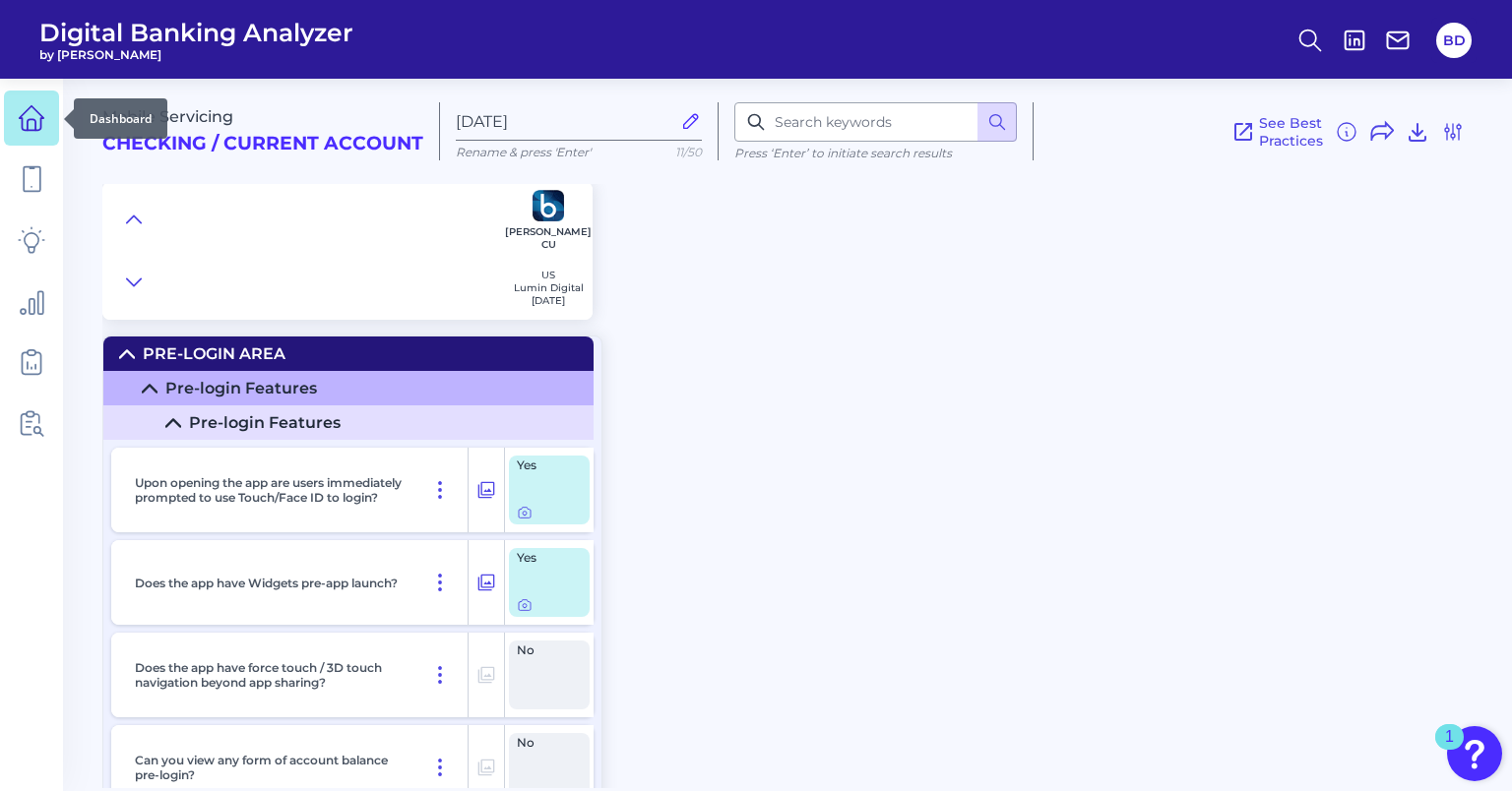 click at bounding box center [32, 118] 